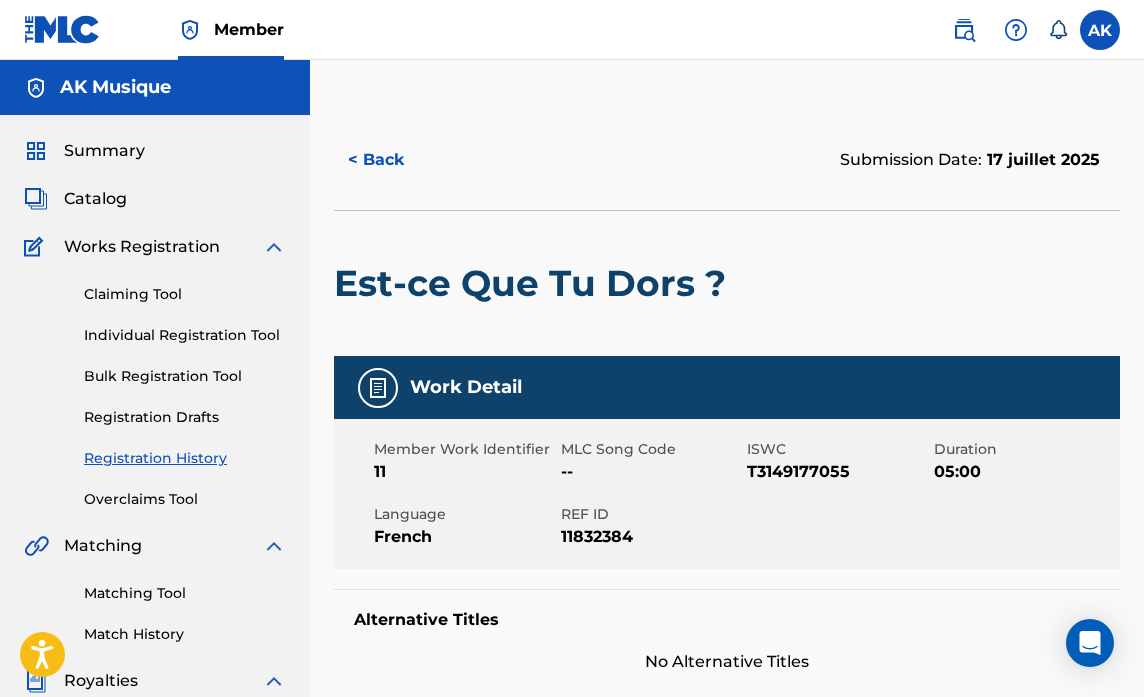 scroll, scrollTop: 0, scrollLeft: 0, axis: both 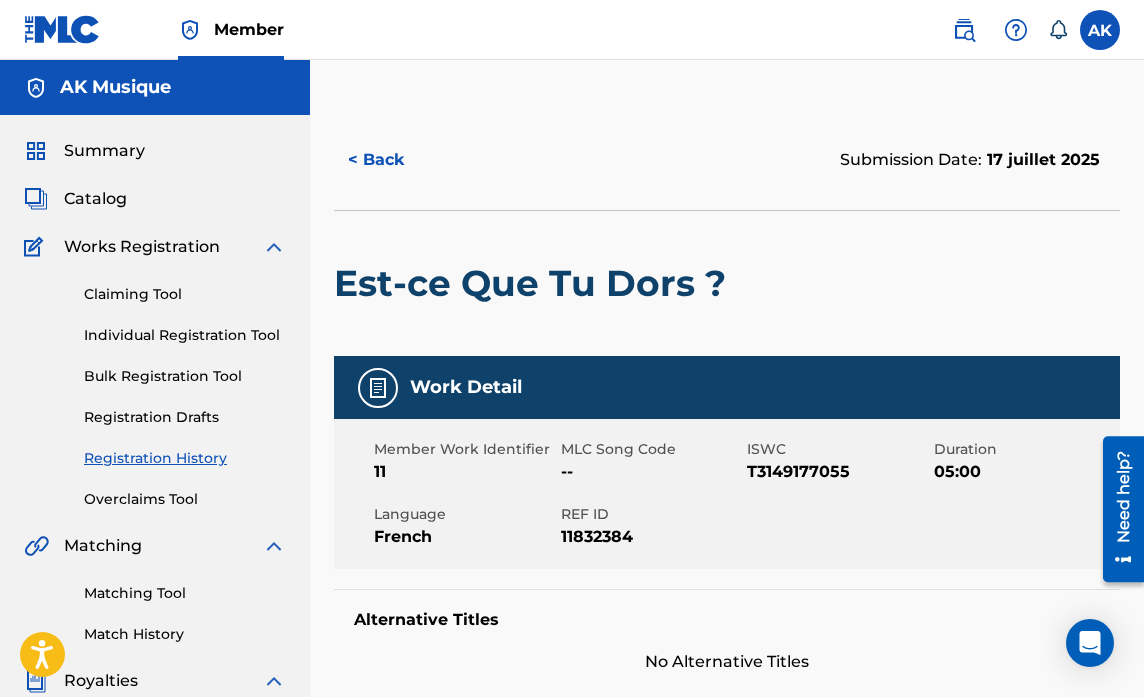 click on "Catalog" at bounding box center [95, 199] 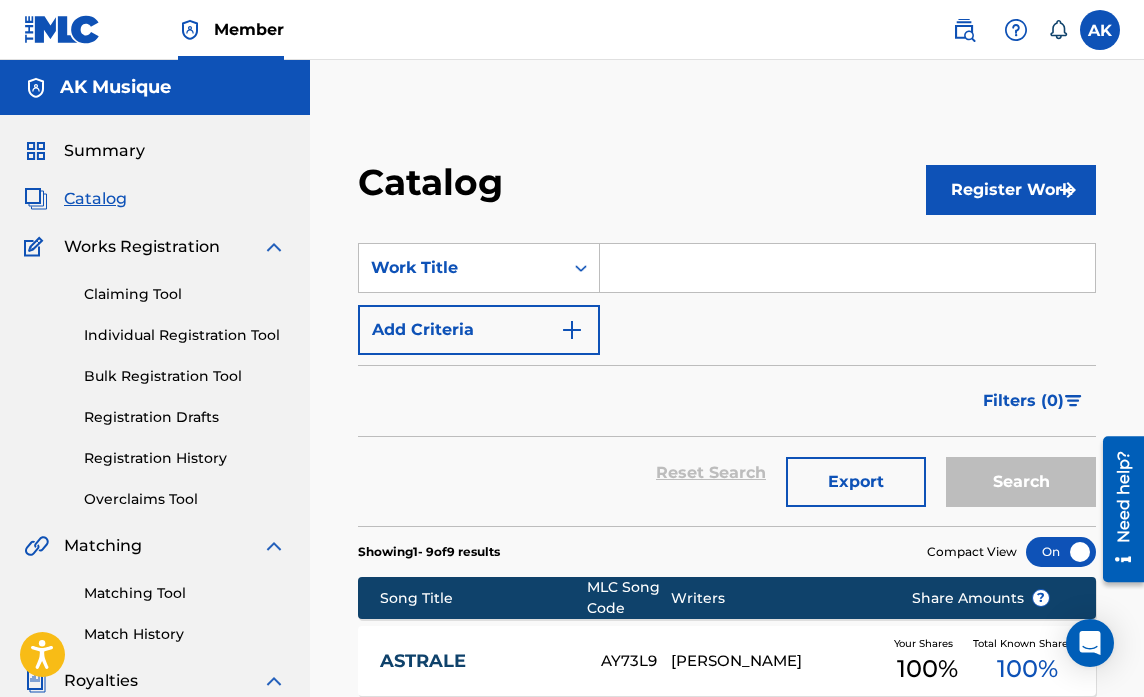 click on "Catalog" at bounding box center (95, 199) 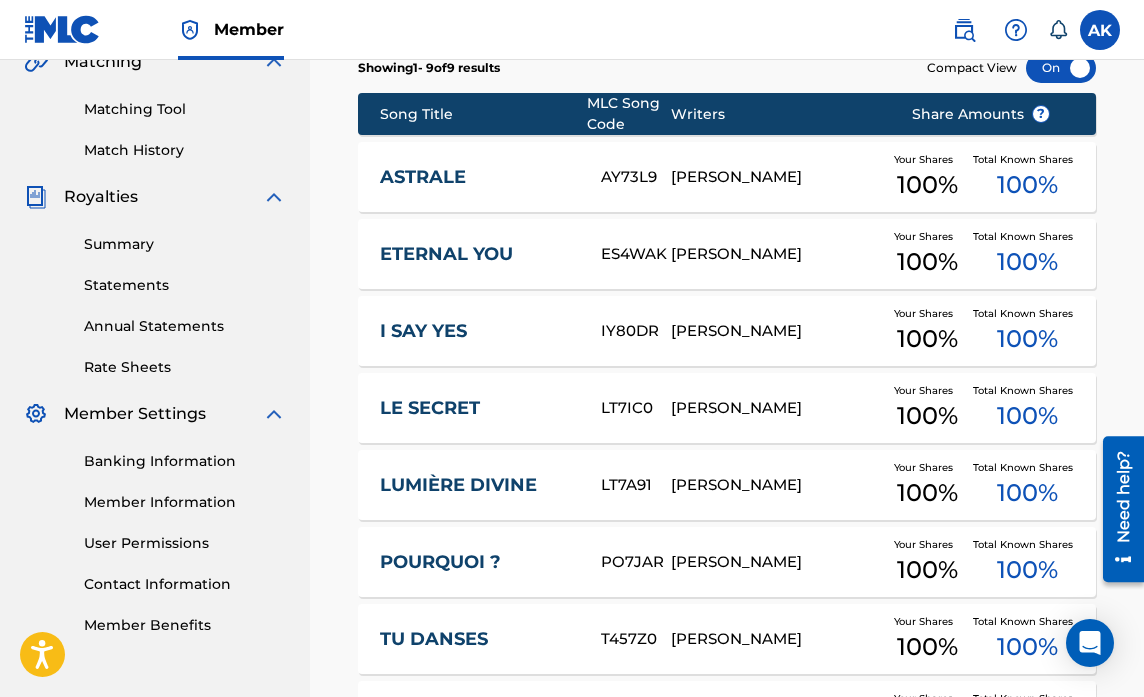 scroll, scrollTop: 460, scrollLeft: 0, axis: vertical 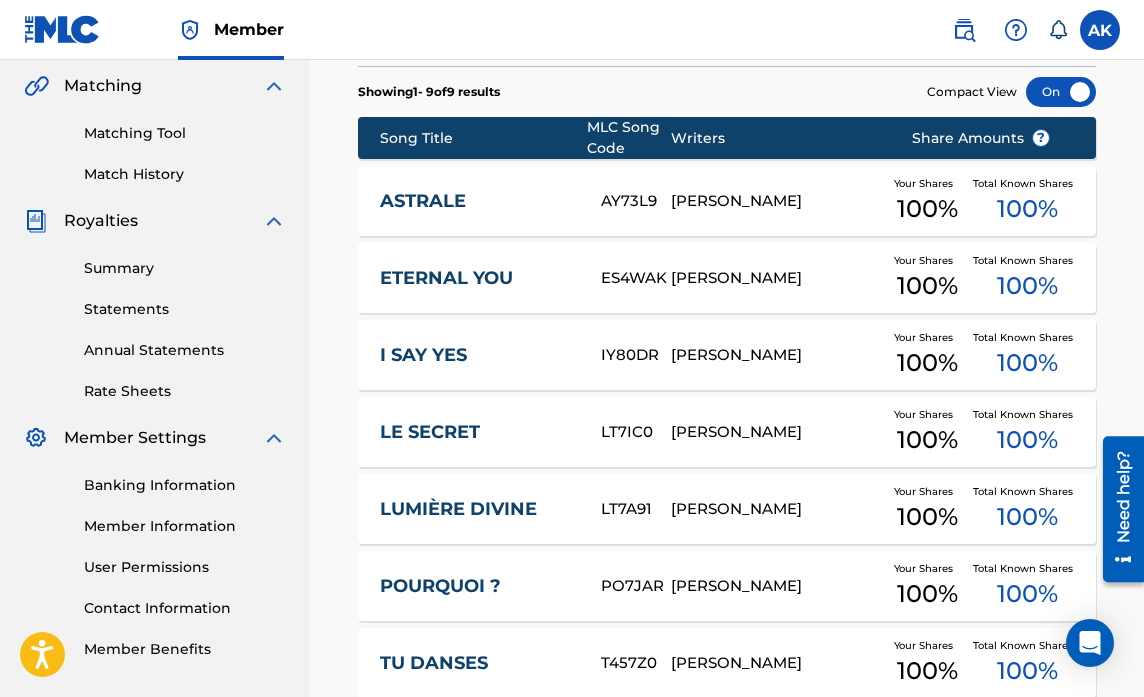 click on "[PERSON_NAME]" at bounding box center [776, 201] 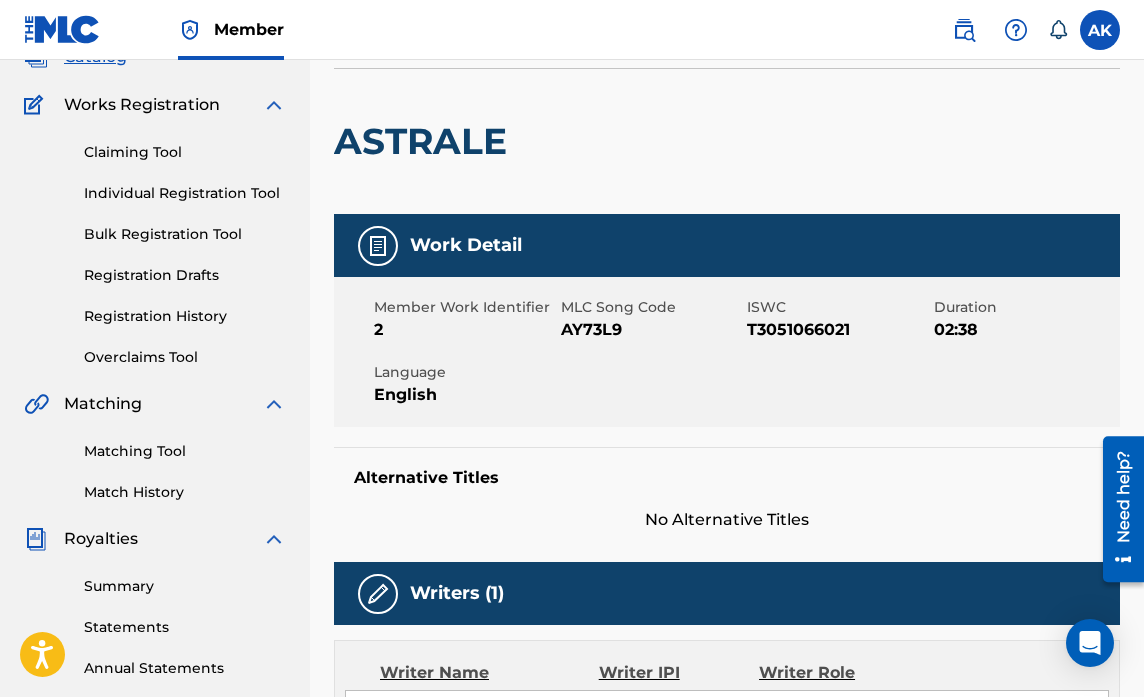 scroll, scrollTop: 0, scrollLeft: 0, axis: both 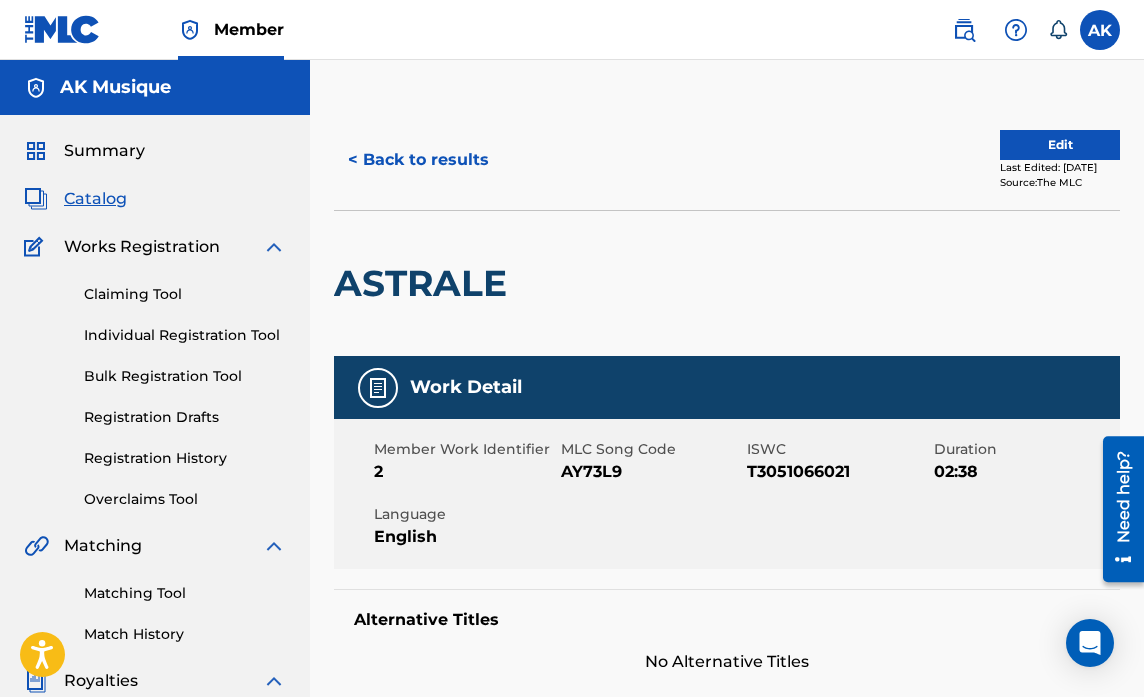 click on "< Back to results" at bounding box center [418, 160] 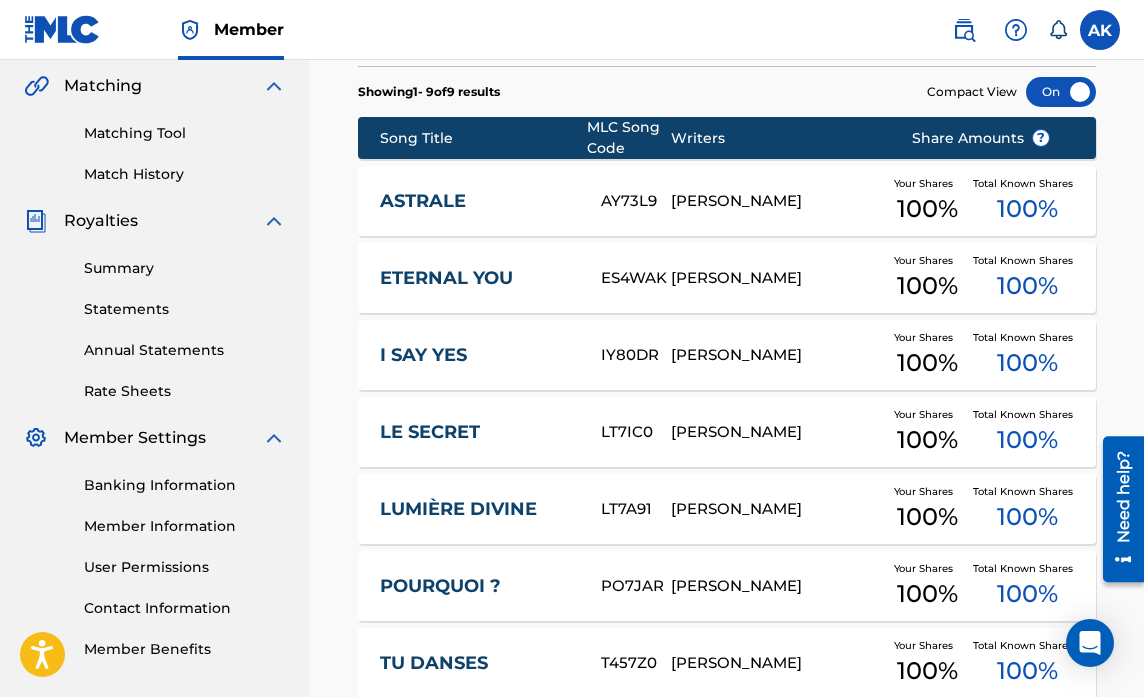 scroll, scrollTop: 519, scrollLeft: 0, axis: vertical 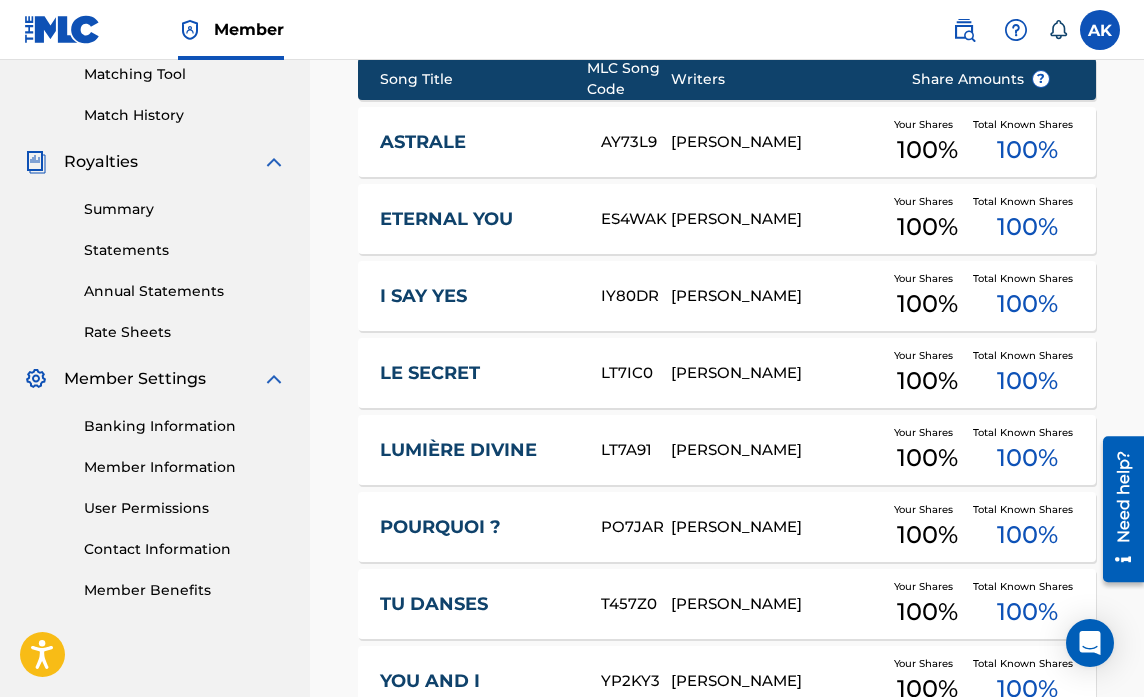 click on "ETERNAL YOU" at bounding box center [477, 219] 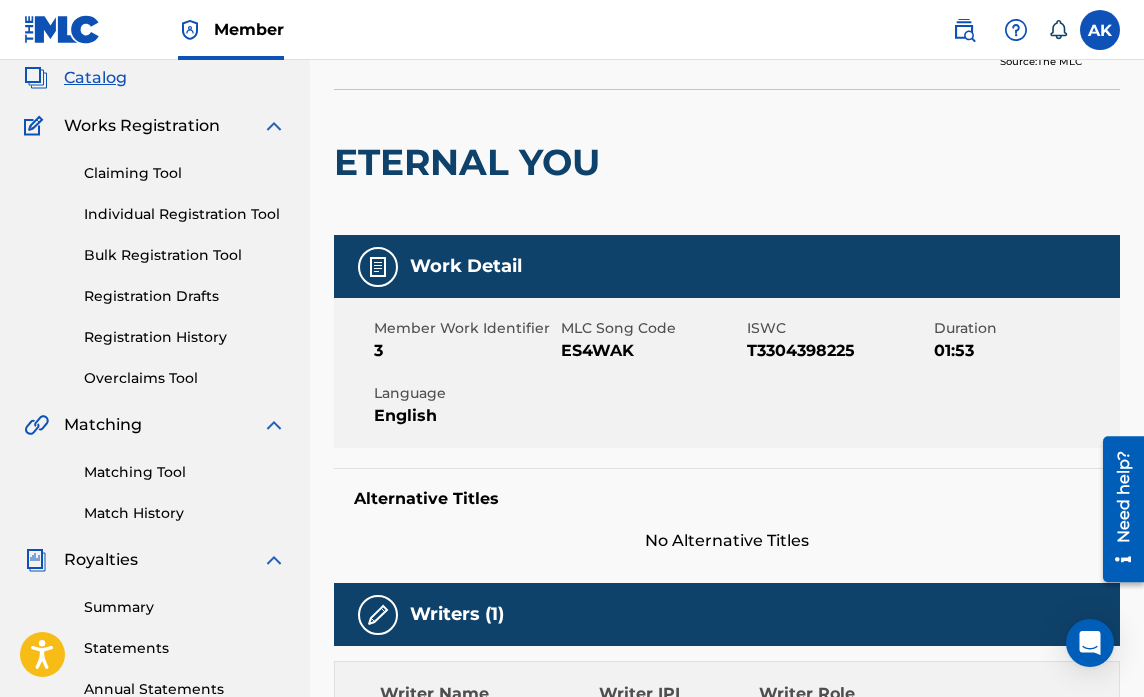 scroll, scrollTop: 0, scrollLeft: 0, axis: both 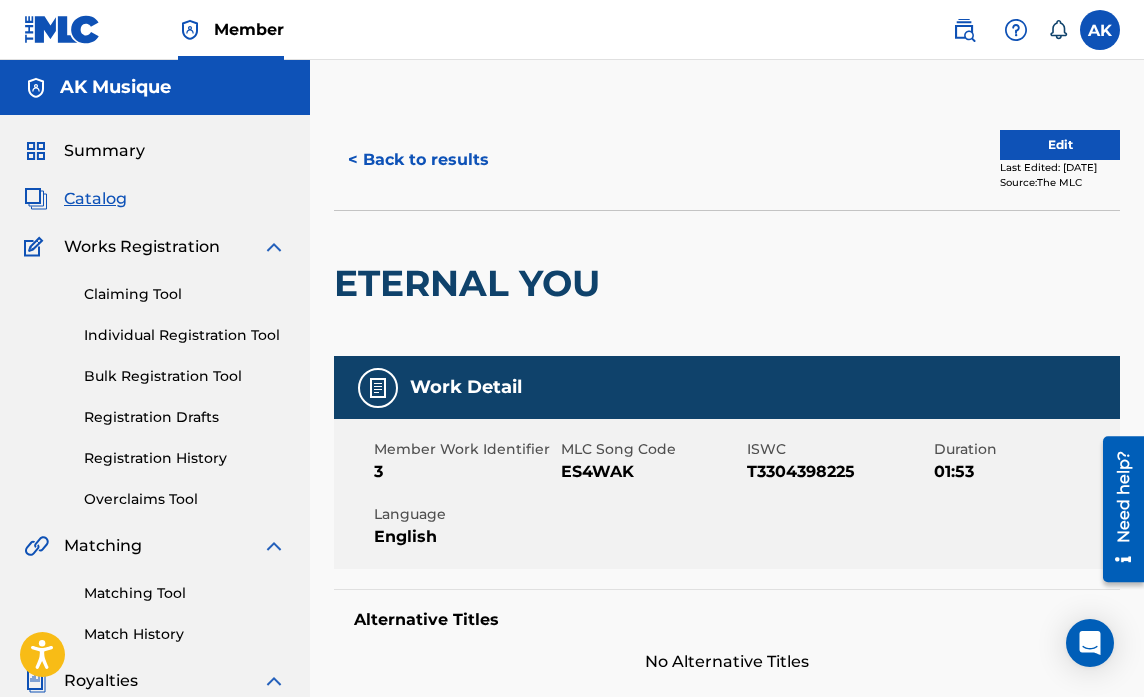 click on "< Back to results" at bounding box center (418, 160) 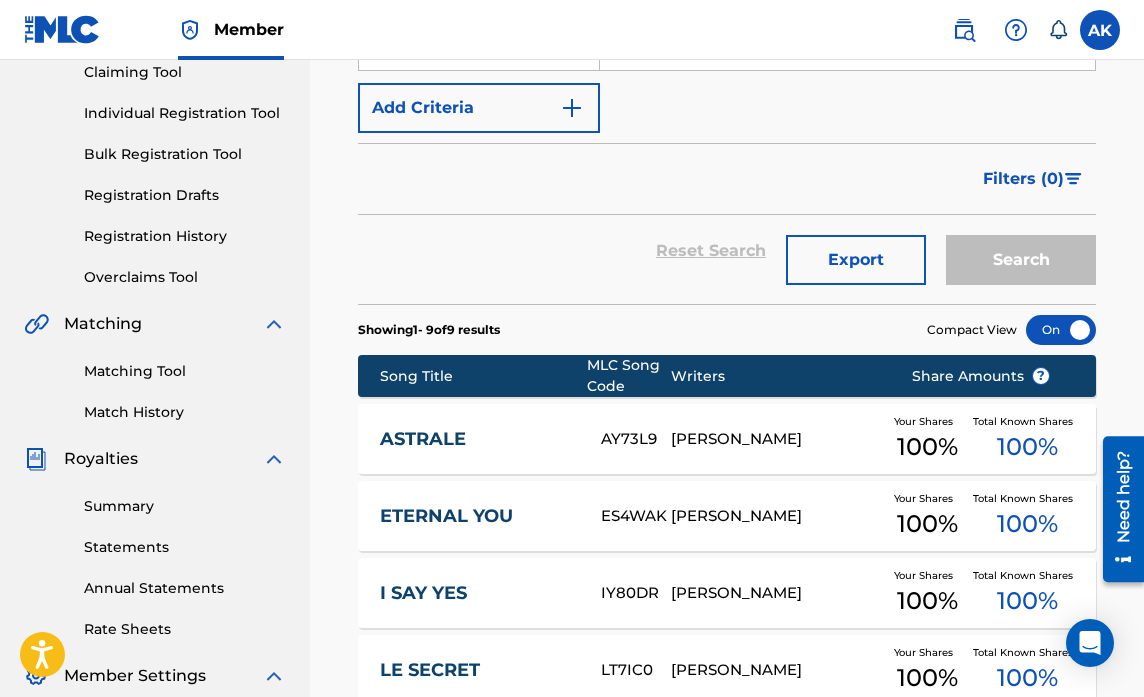 scroll, scrollTop: 251, scrollLeft: 0, axis: vertical 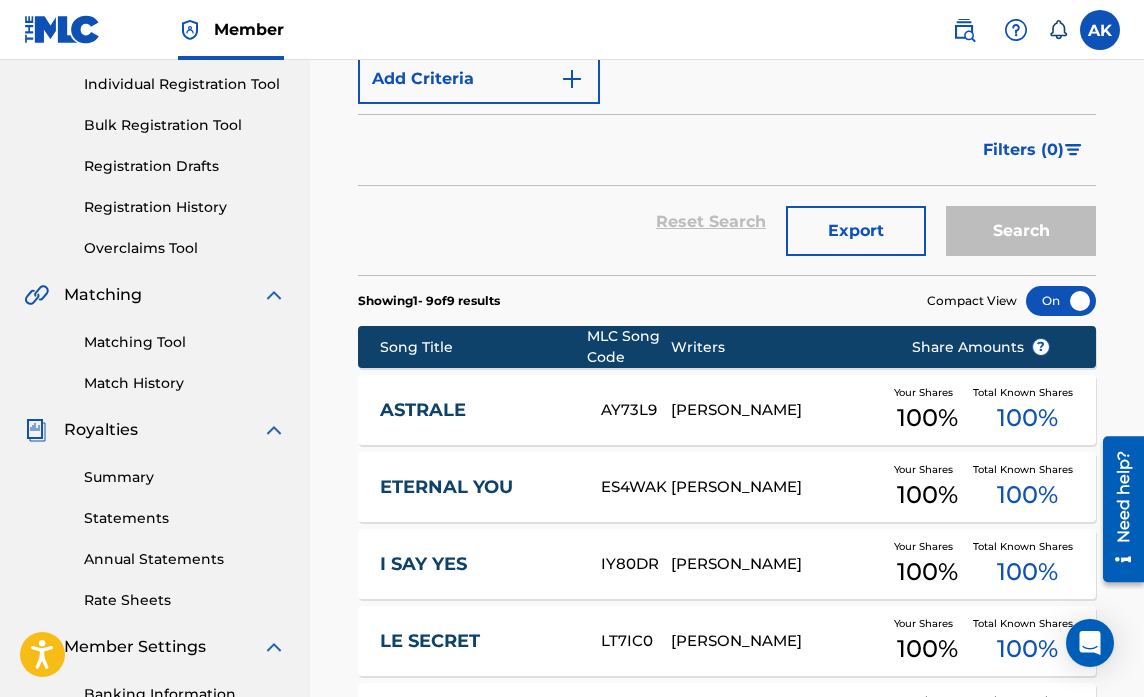click on "ASTRALE" at bounding box center [477, 410] 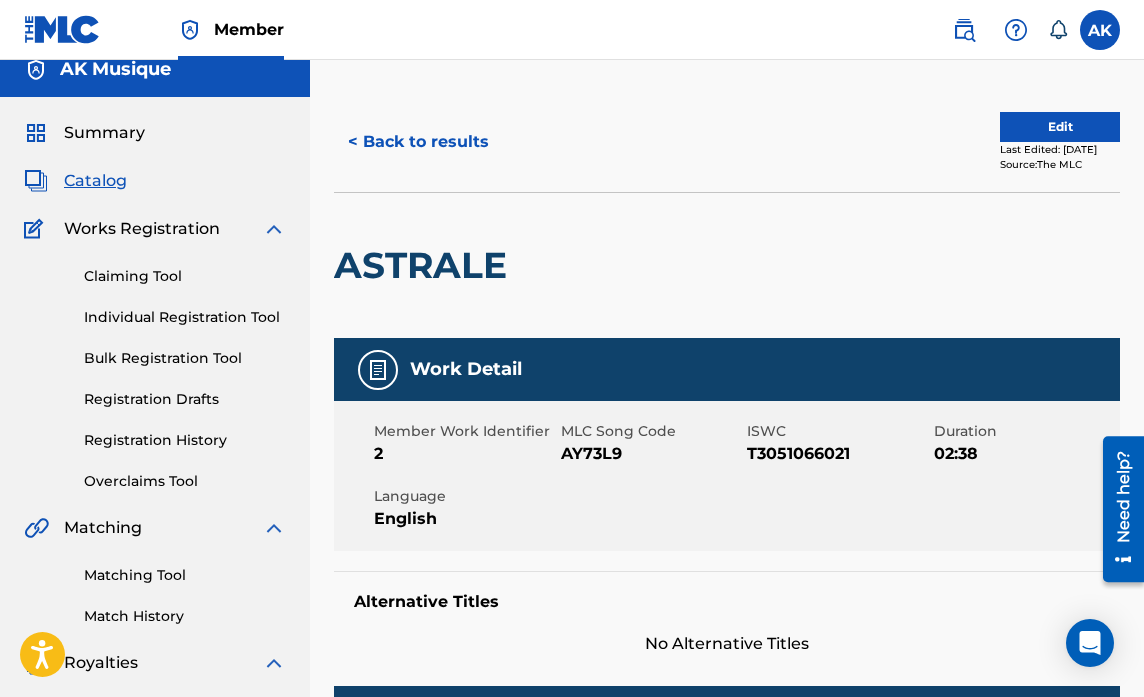 scroll, scrollTop: 0, scrollLeft: 0, axis: both 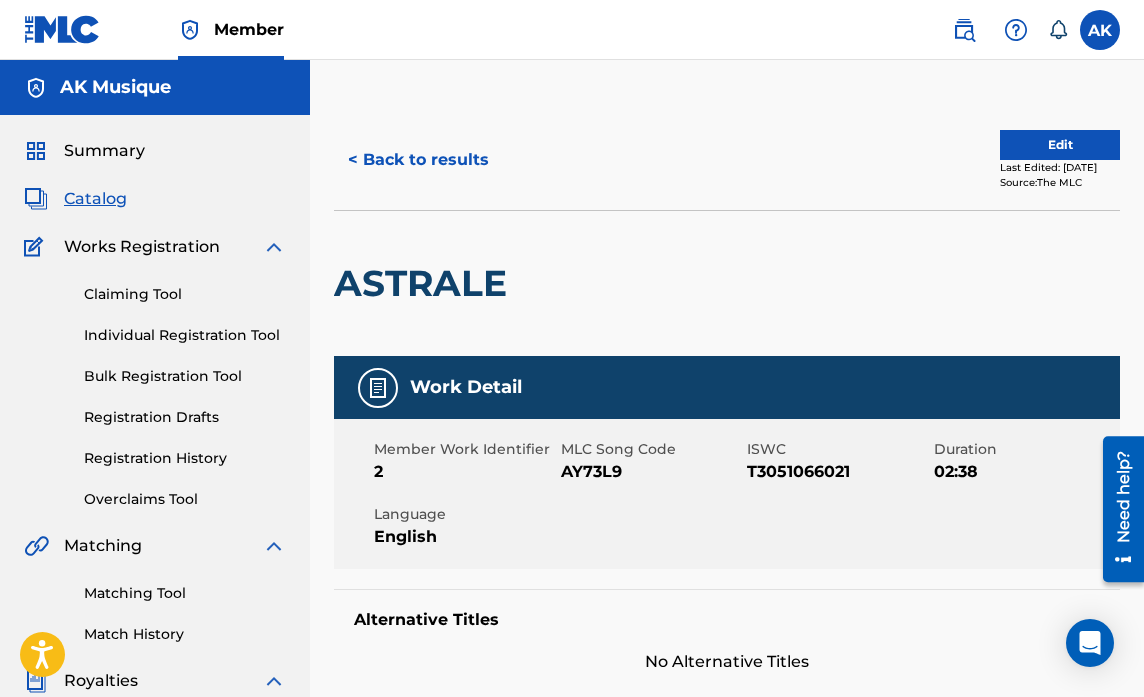 click on "Edit" at bounding box center [1060, 145] 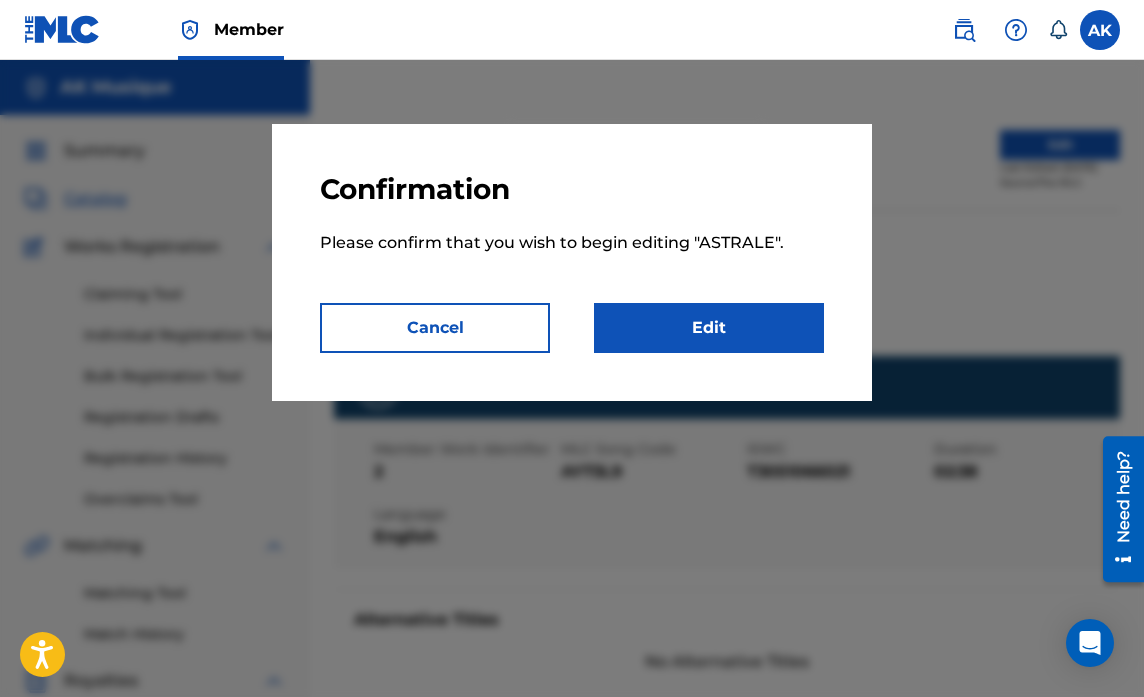 click on "Edit" at bounding box center (709, 328) 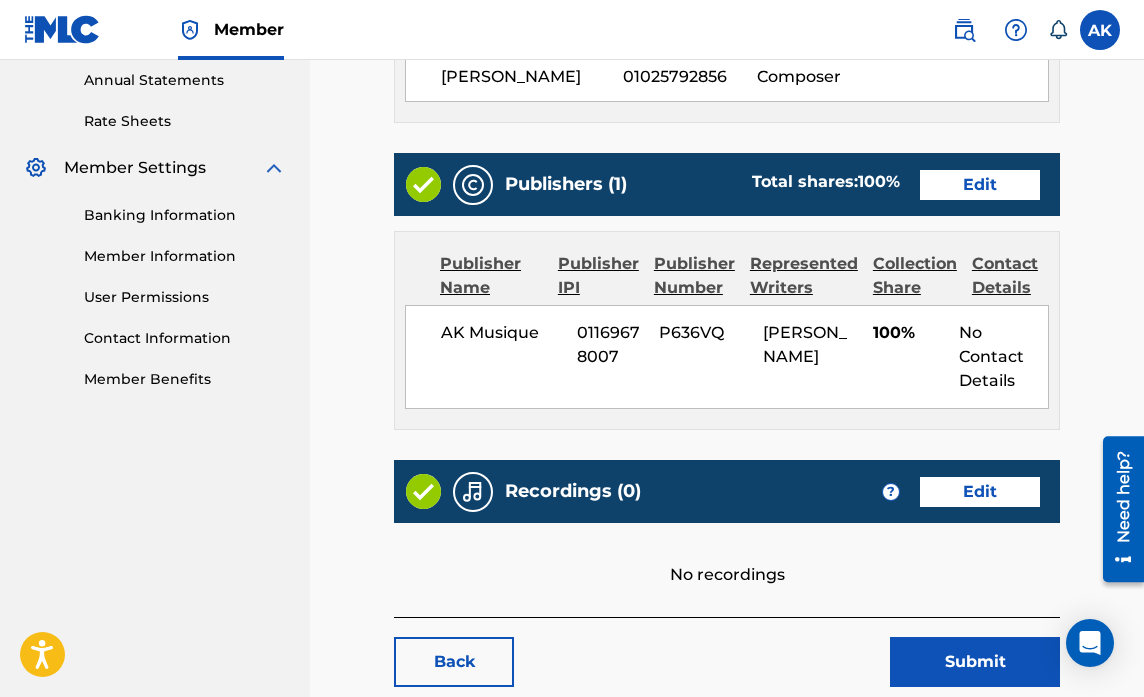 scroll, scrollTop: 750, scrollLeft: 0, axis: vertical 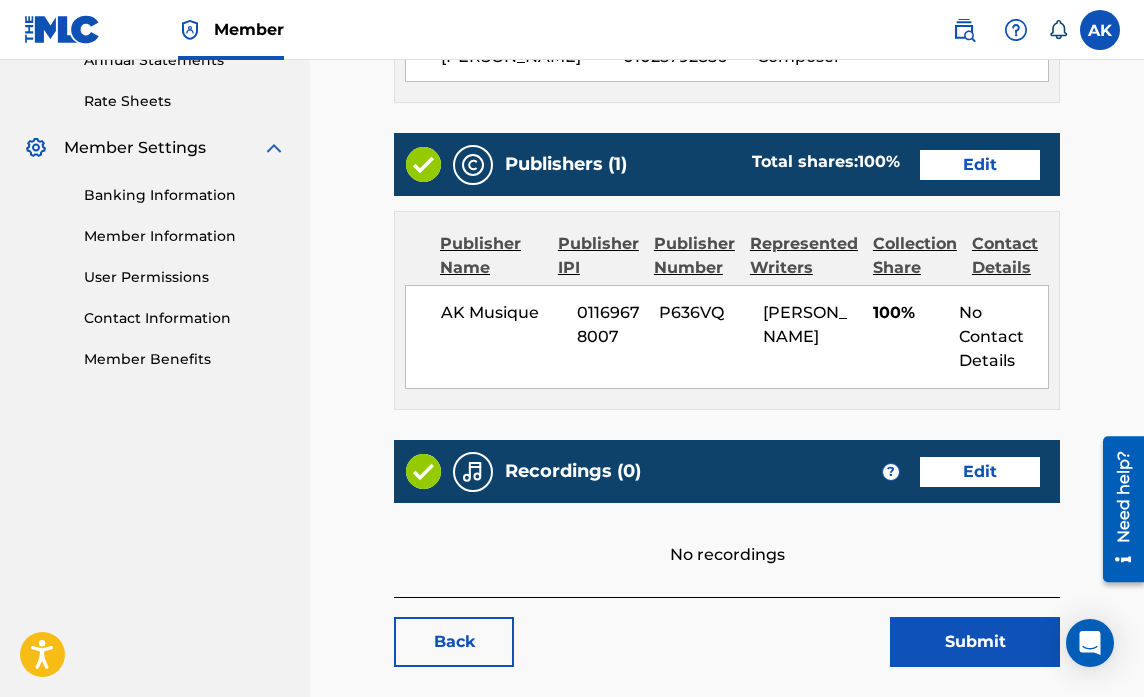 click on "Back" at bounding box center [454, 642] 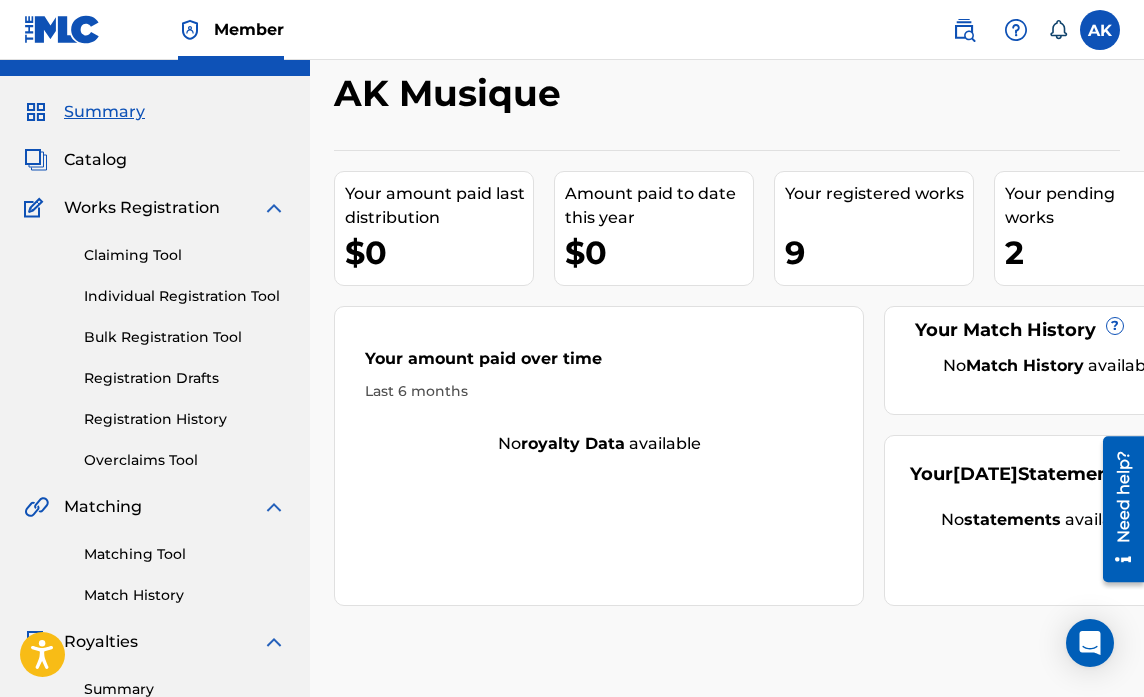 scroll, scrollTop: 33, scrollLeft: 0, axis: vertical 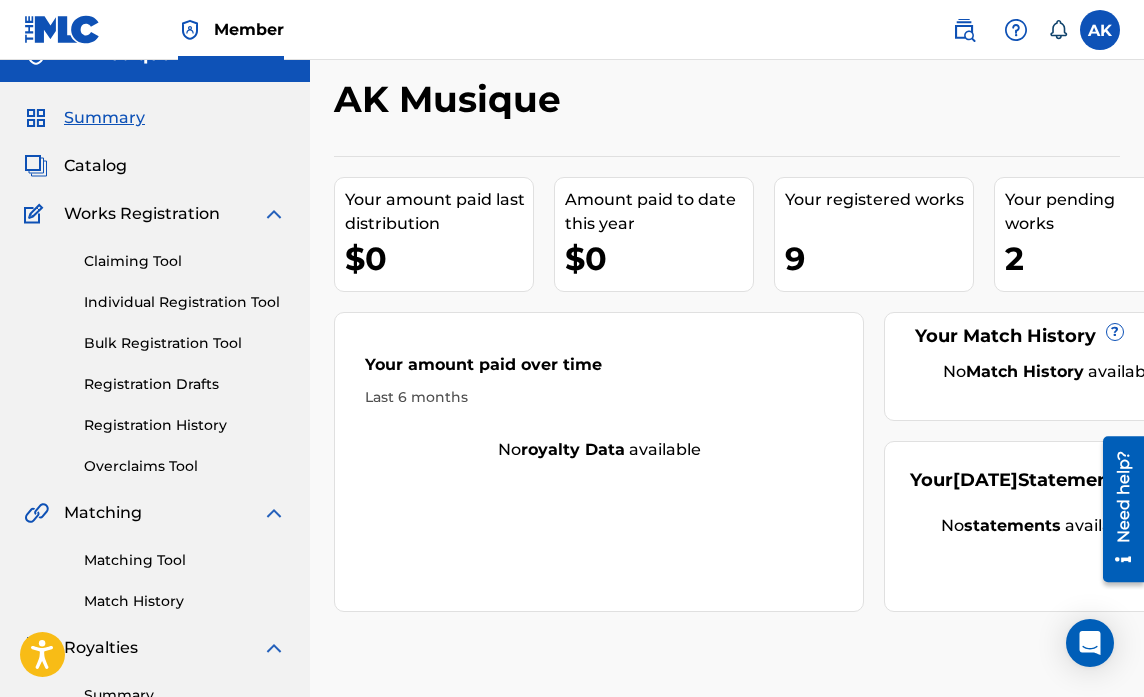 click on "Catalog" at bounding box center (95, 166) 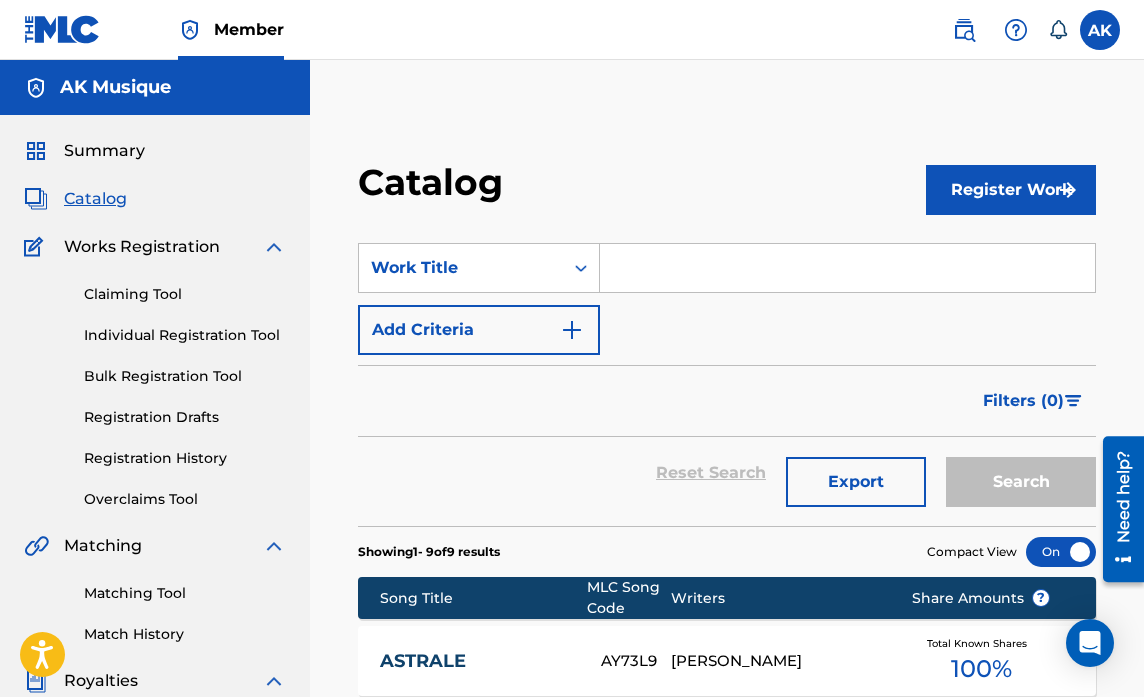 scroll, scrollTop: 309, scrollLeft: 0, axis: vertical 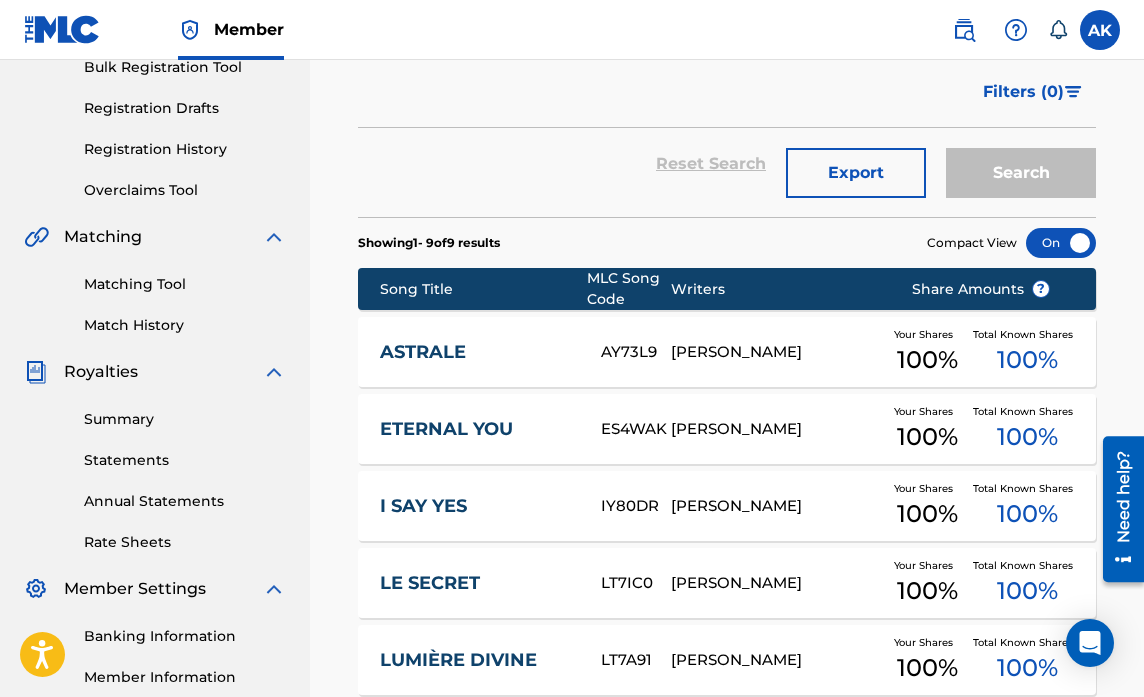 click on "[PERSON_NAME]" at bounding box center (776, 352) 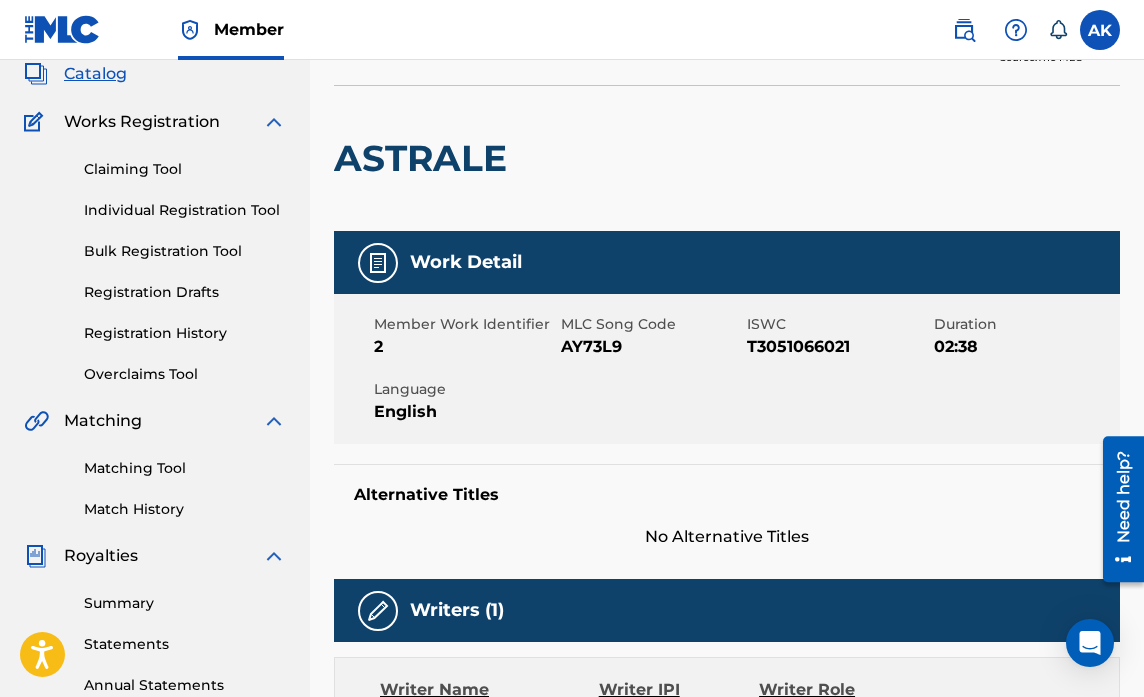 scroll, scrollTop: 104, scrollLeft: 0, axis: vertical 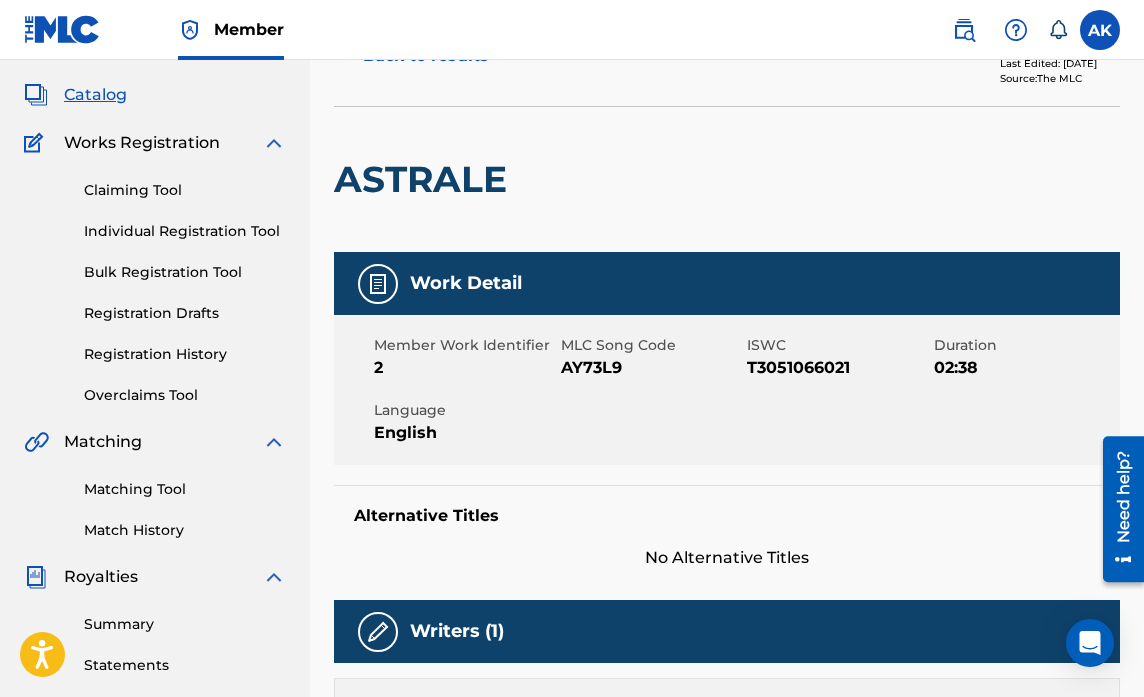 click on "Matching Tool" at bounding box center [185, 489] 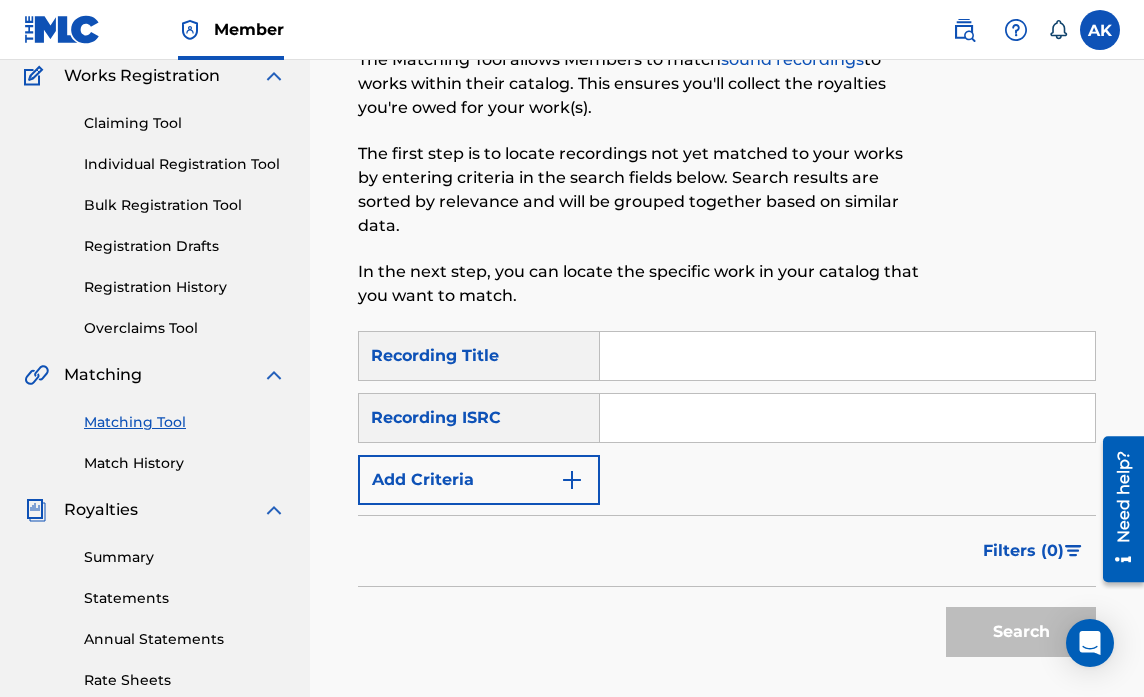 scroll, scrollTop: 192, scrollLeft: 0, axis: vertical 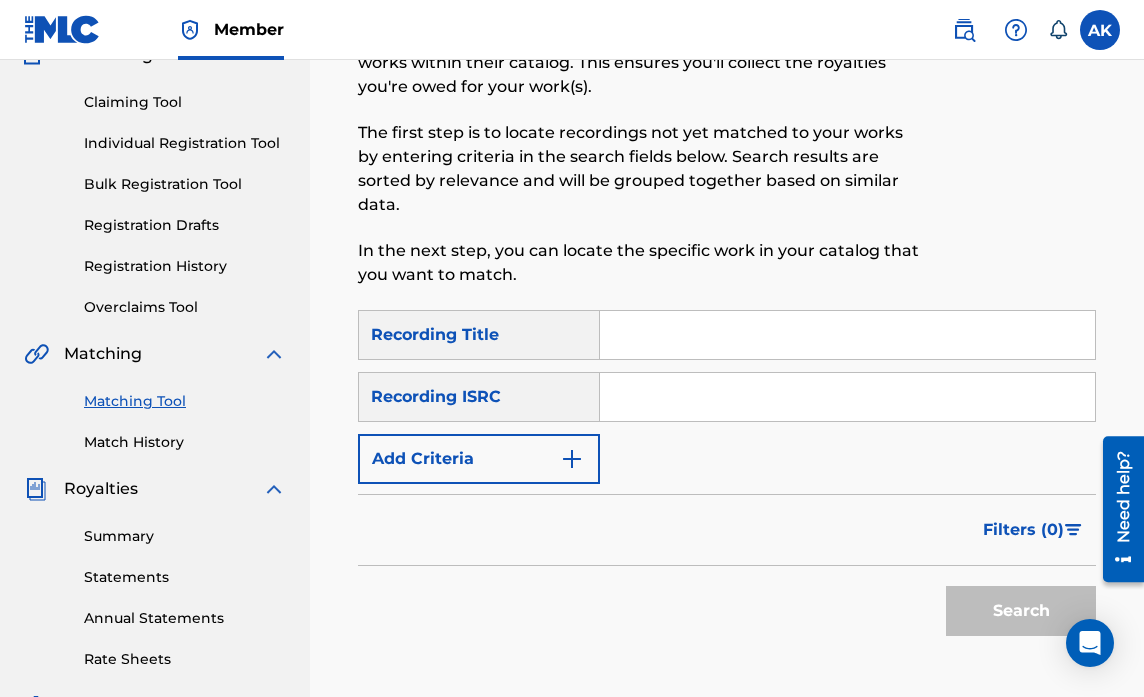 click at bounding box center [847, 335] 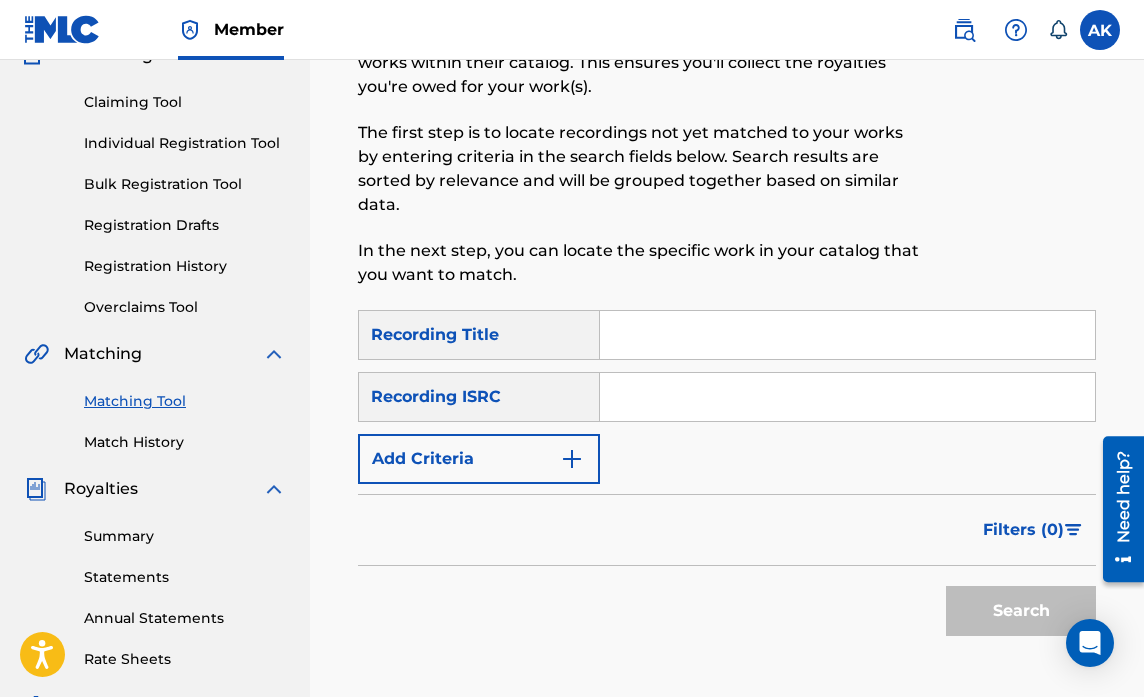 click on "Search" at bounding box center [727, 606] 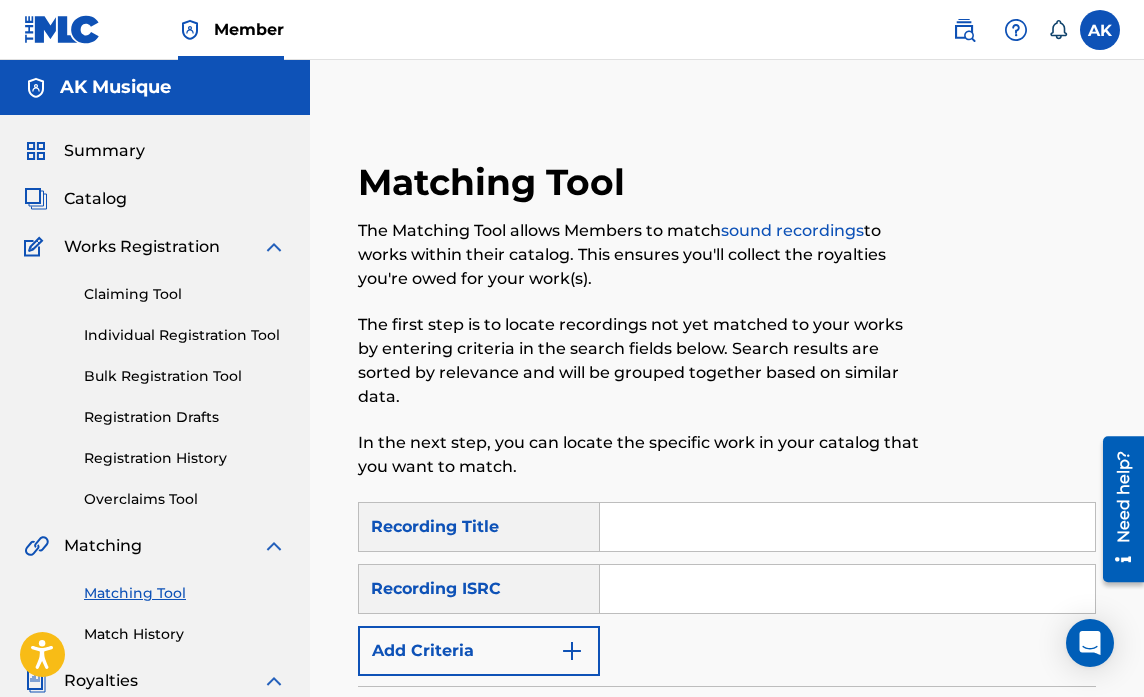 click on "Catalog" at bounding box center [95, 199] 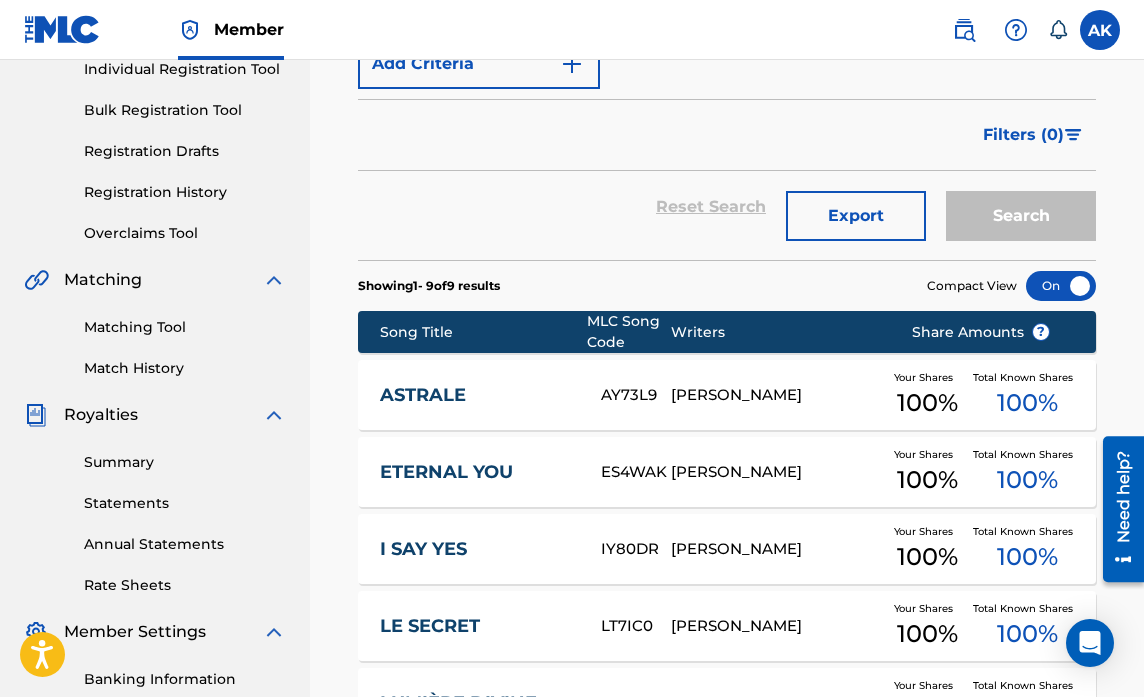 scroll, scrollTop: 322, scrollLeft: 0, axis: vertical 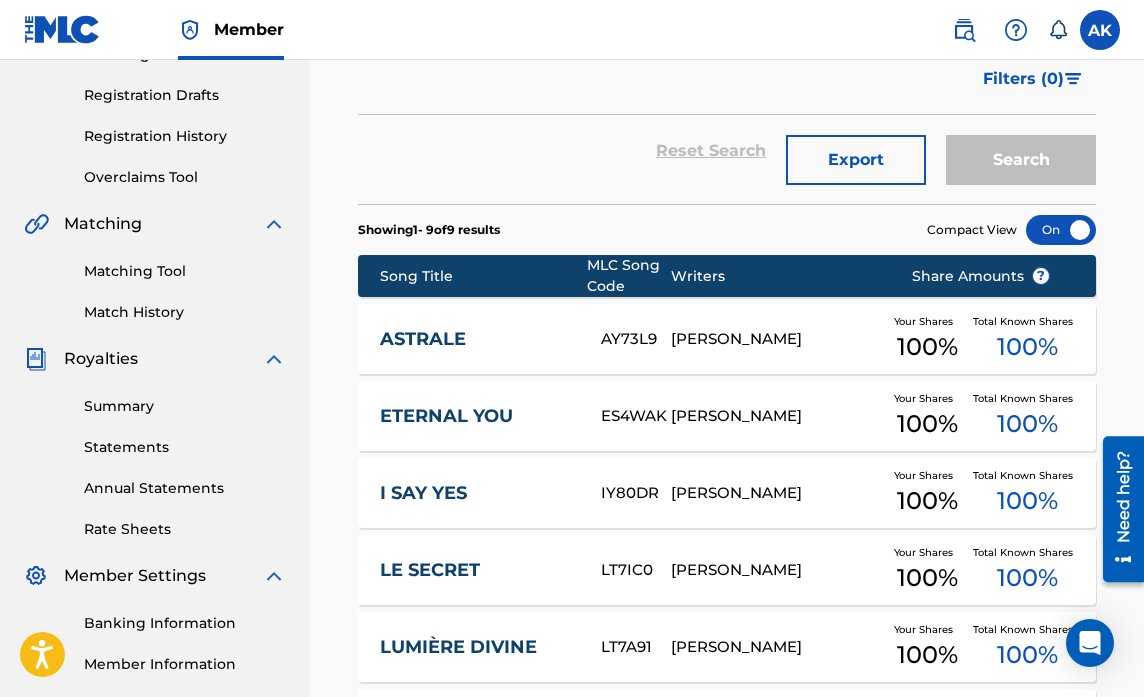 click on "ASTRALE" at bounding box center (477, 339) 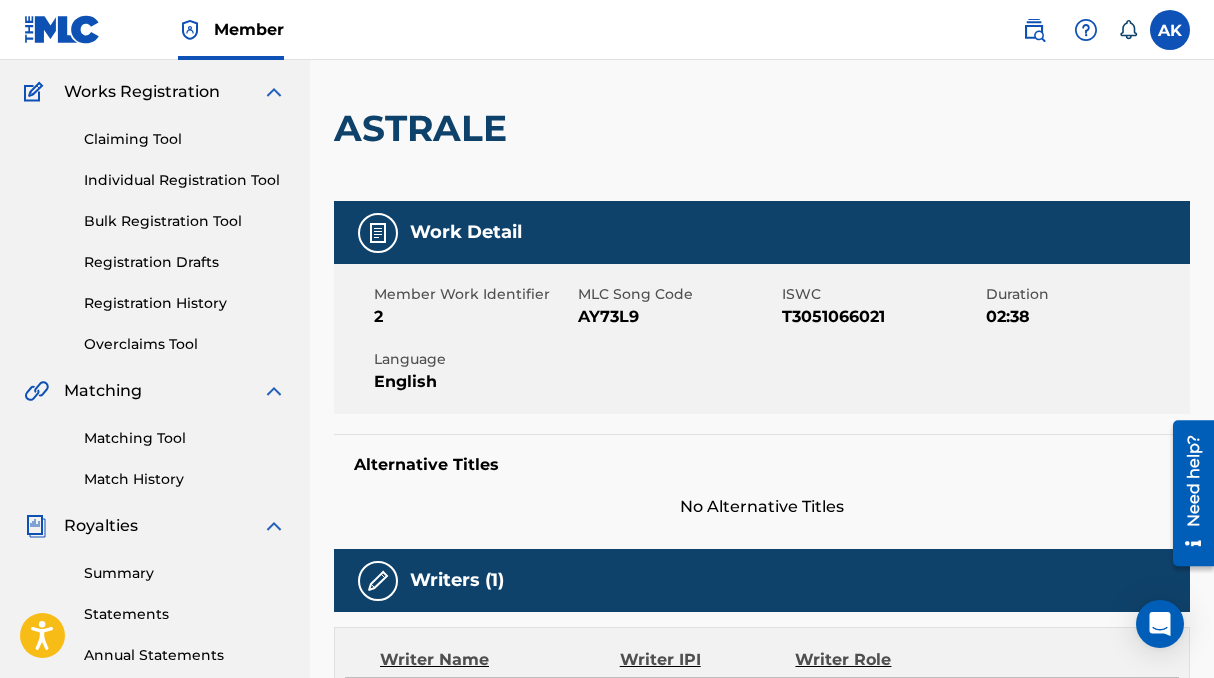 scroll, scrollTop: 75, scrollLeft: 0, axis: vertical 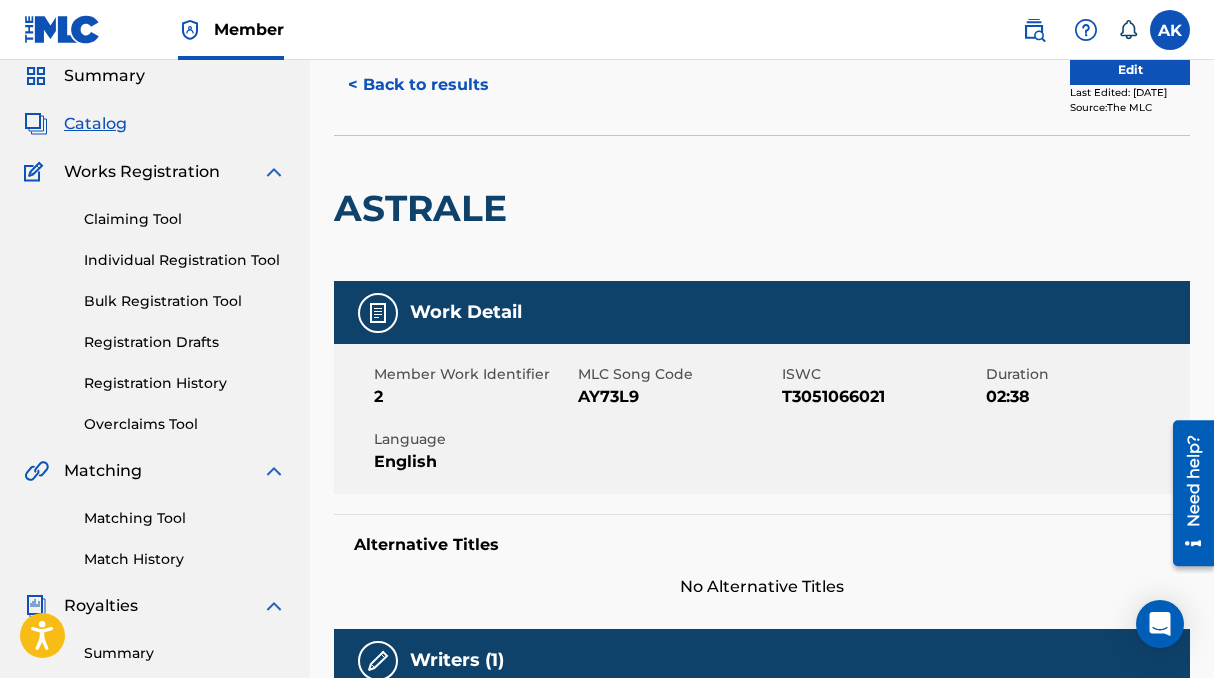 click on "Matching Tool" at bounding box center [185, 518] 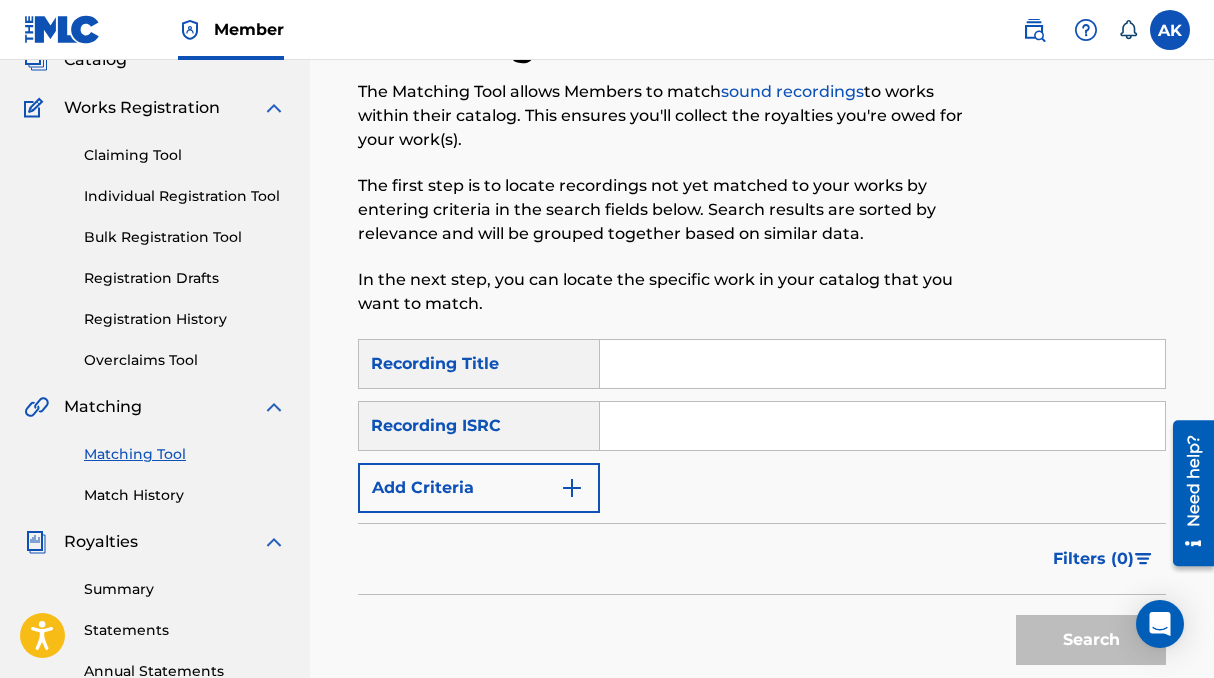 scroll, scrollTop: 161, scrollLeft: 0, axis: vertical 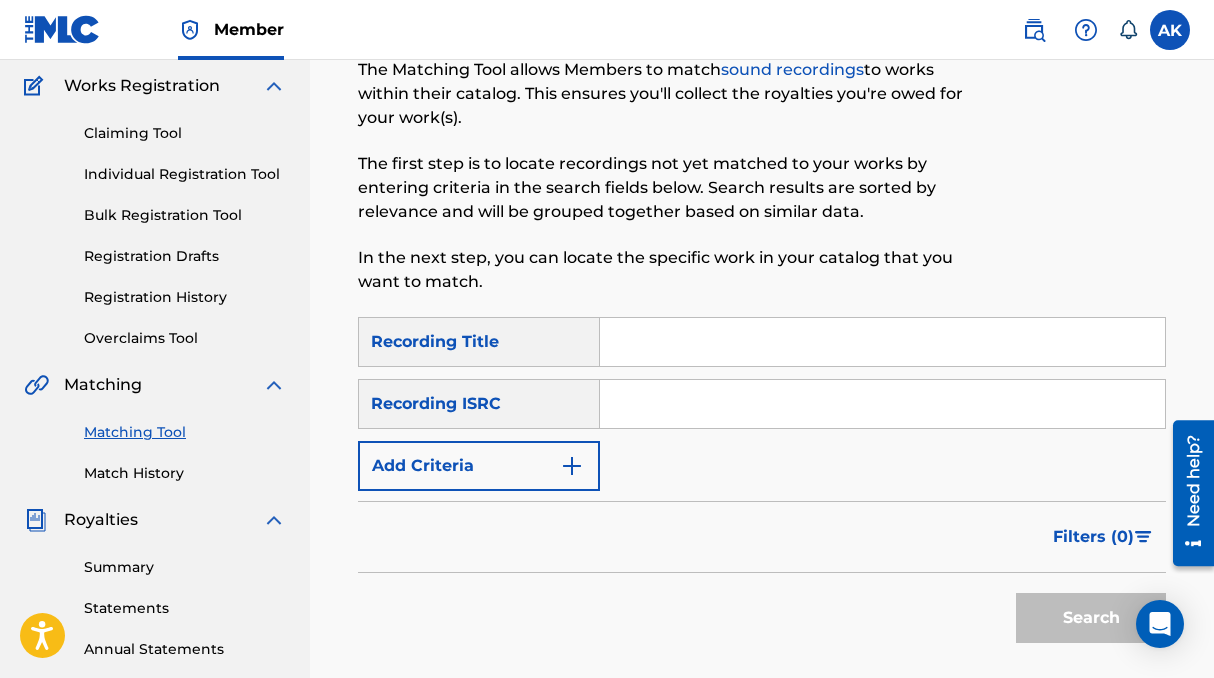 click at bounding box center (882, 342) 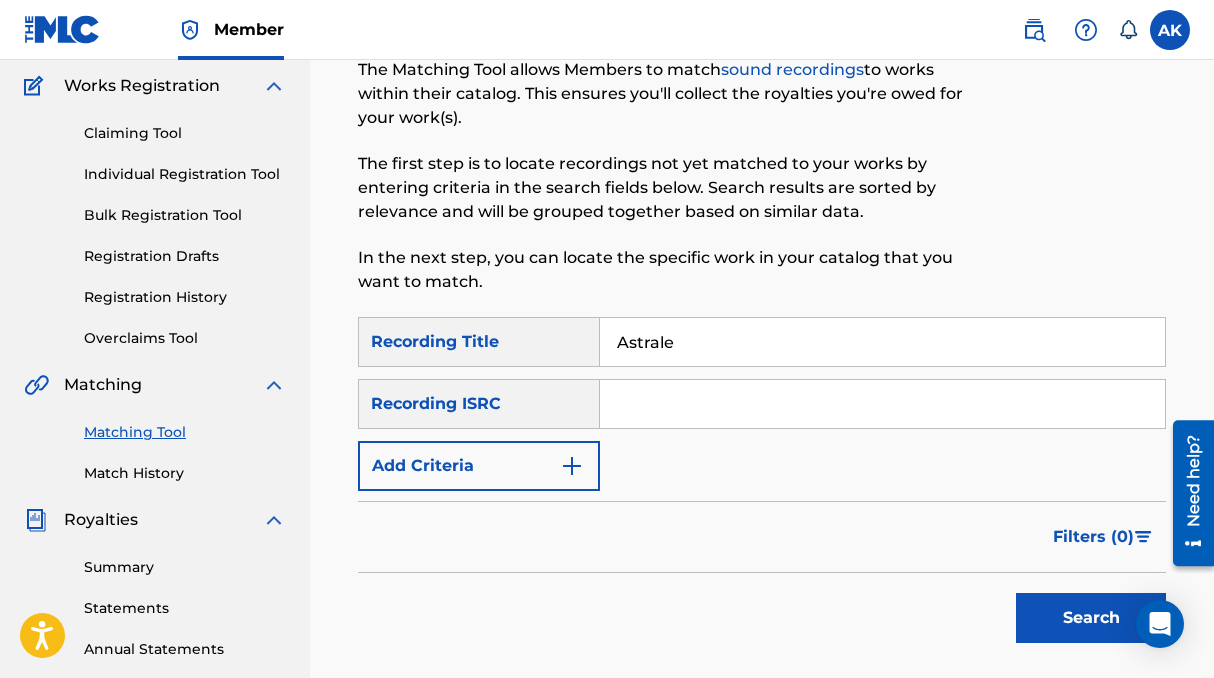 type on "Astrale" 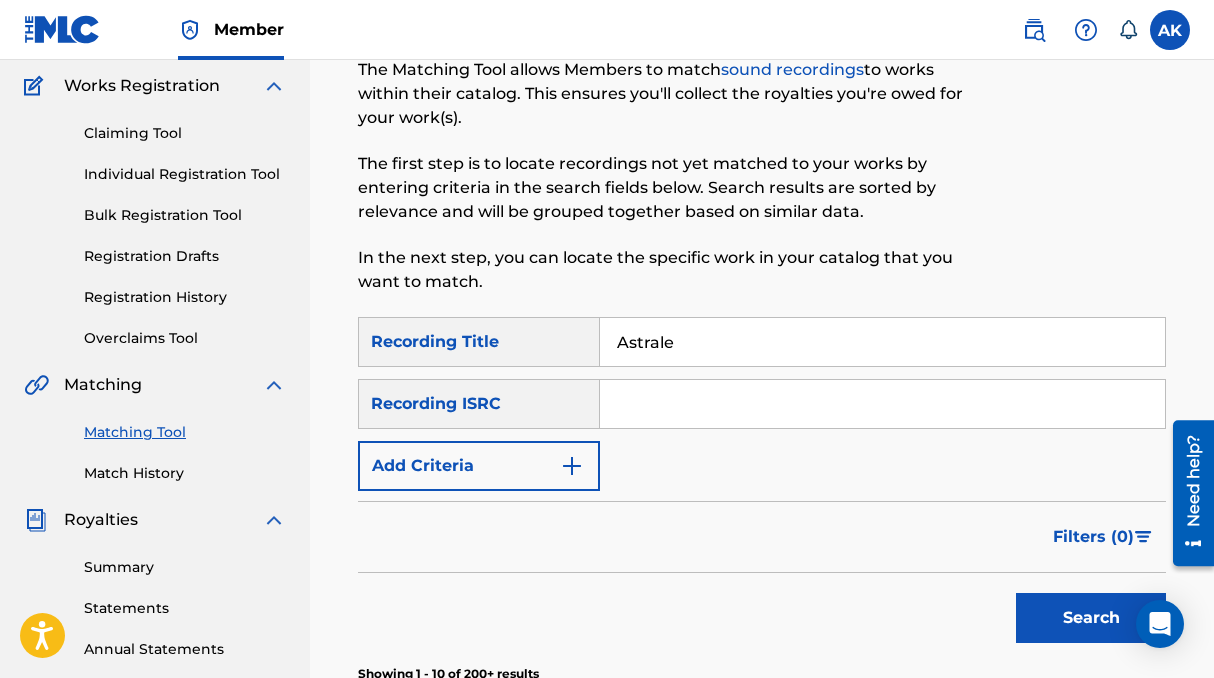 click at bounding box center (882, 404) 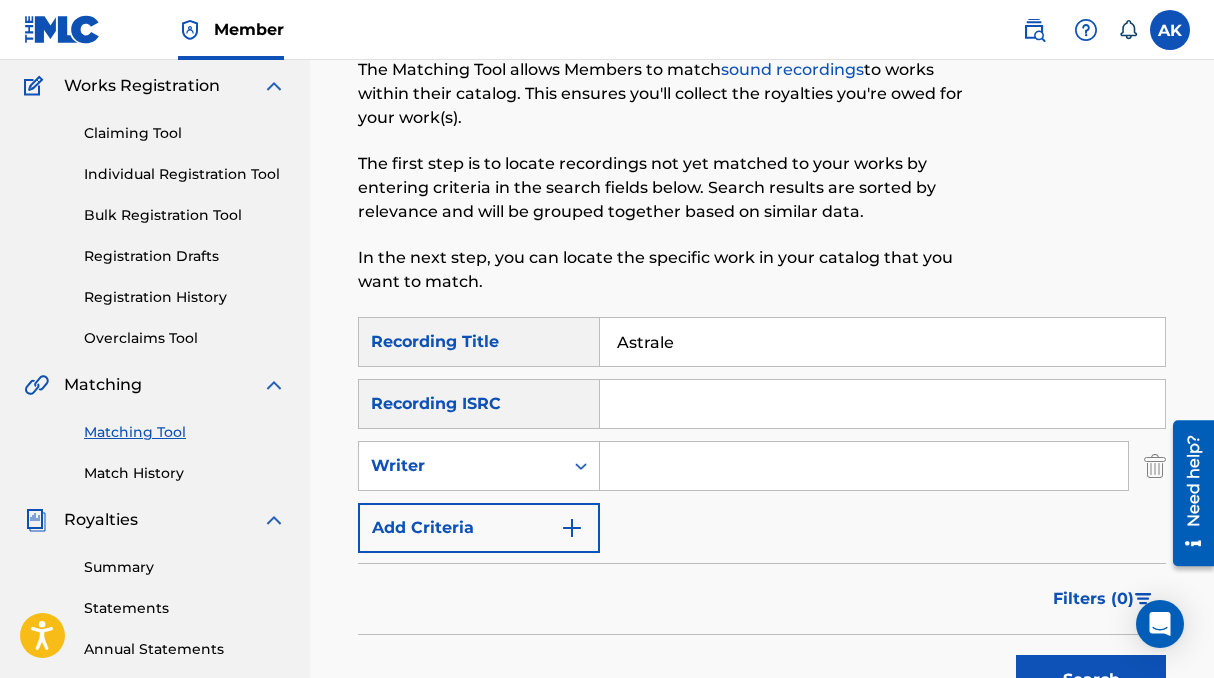 click at bounding box center [864, 466] 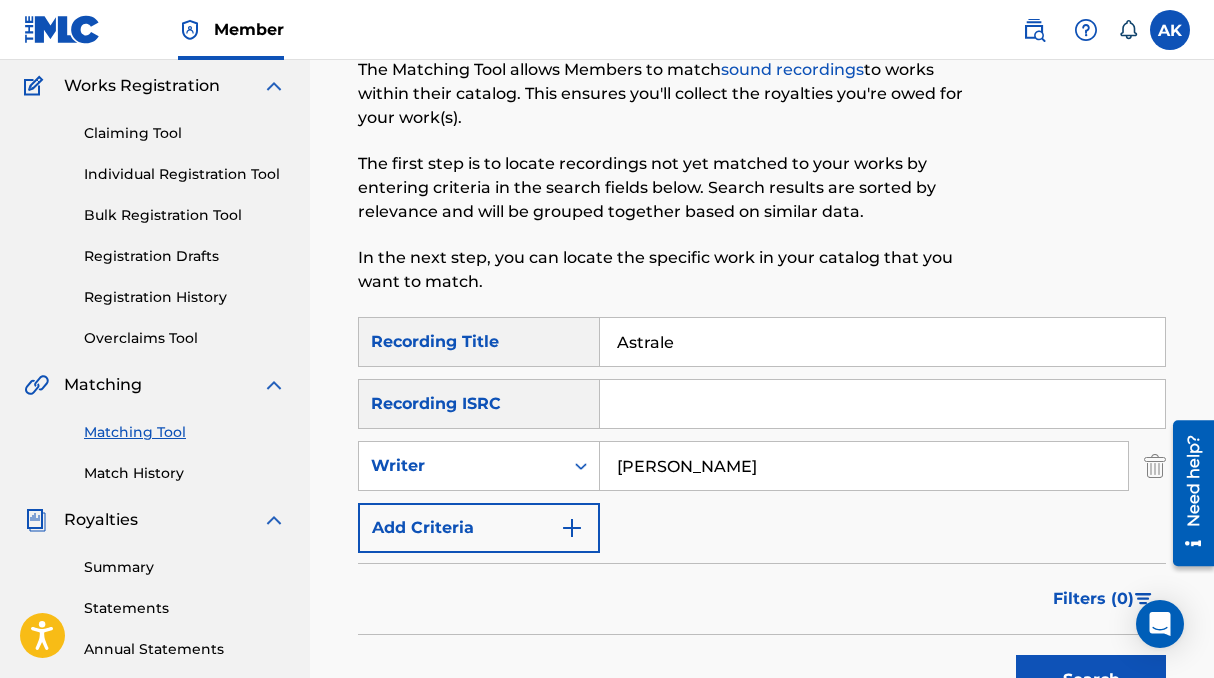 type on "[PERSON_NAME]" 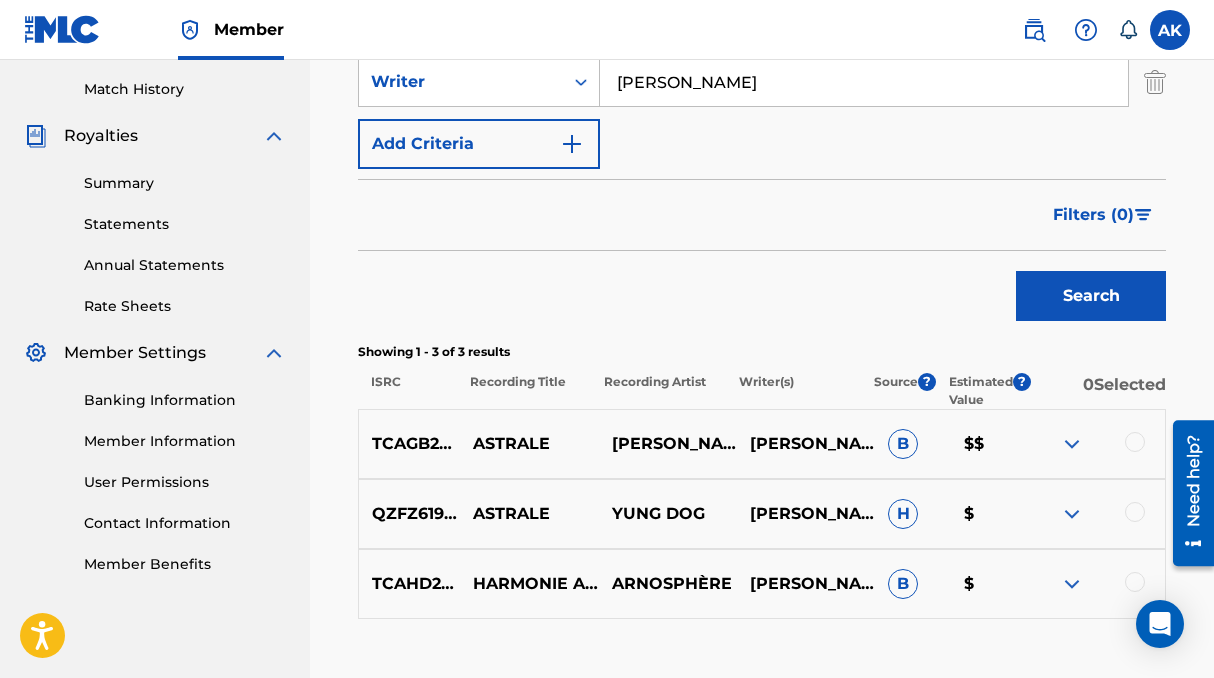 scroll, scrollTop: 554, scrollLeft: 0, axis: vertical 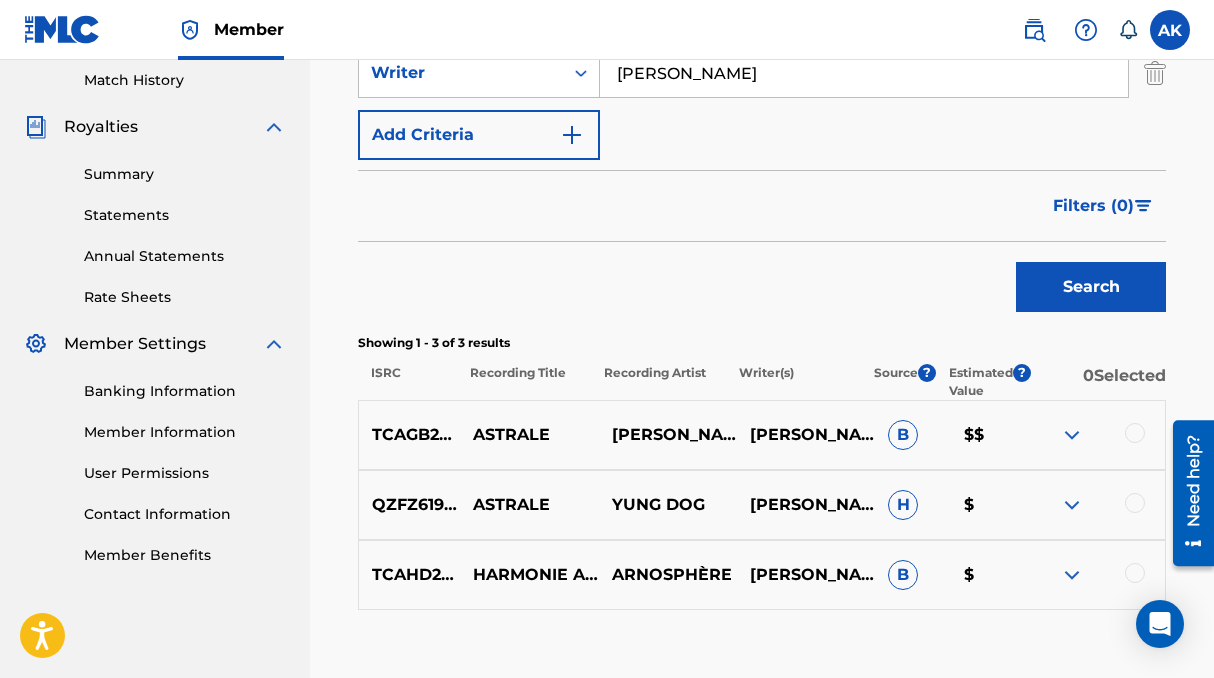 click at bounding box center (1072, 435) 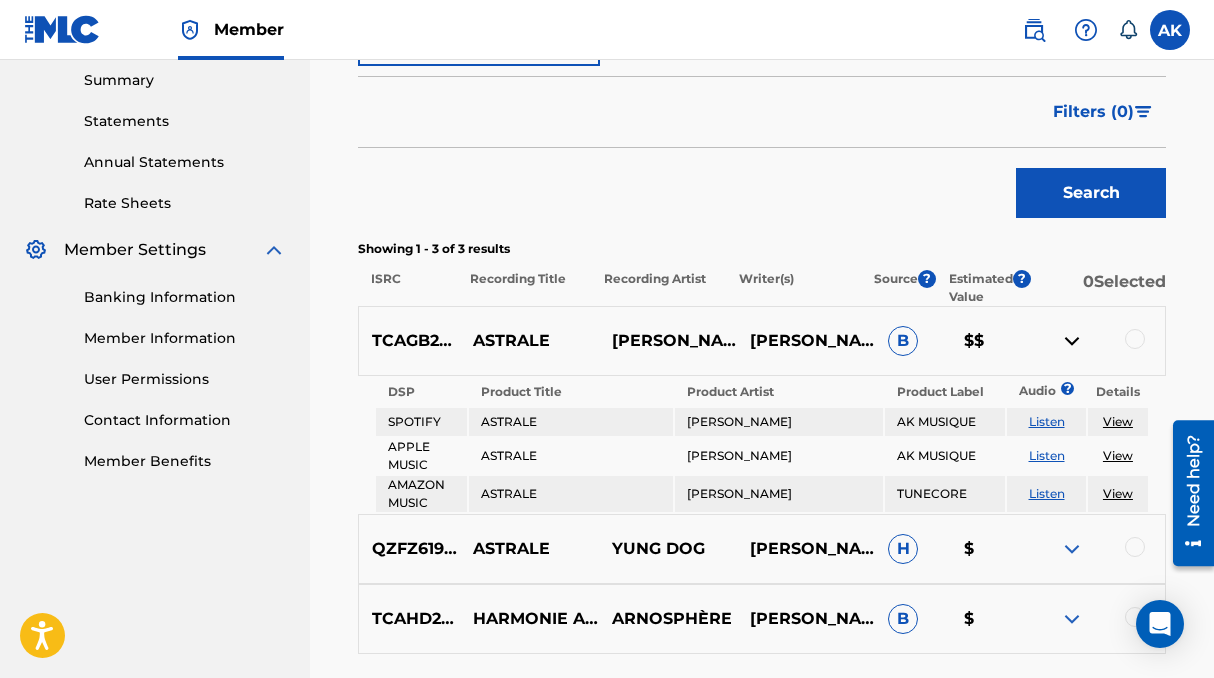 scroll, scrollTop: 650, scrollLeft: 0, axis: vertical 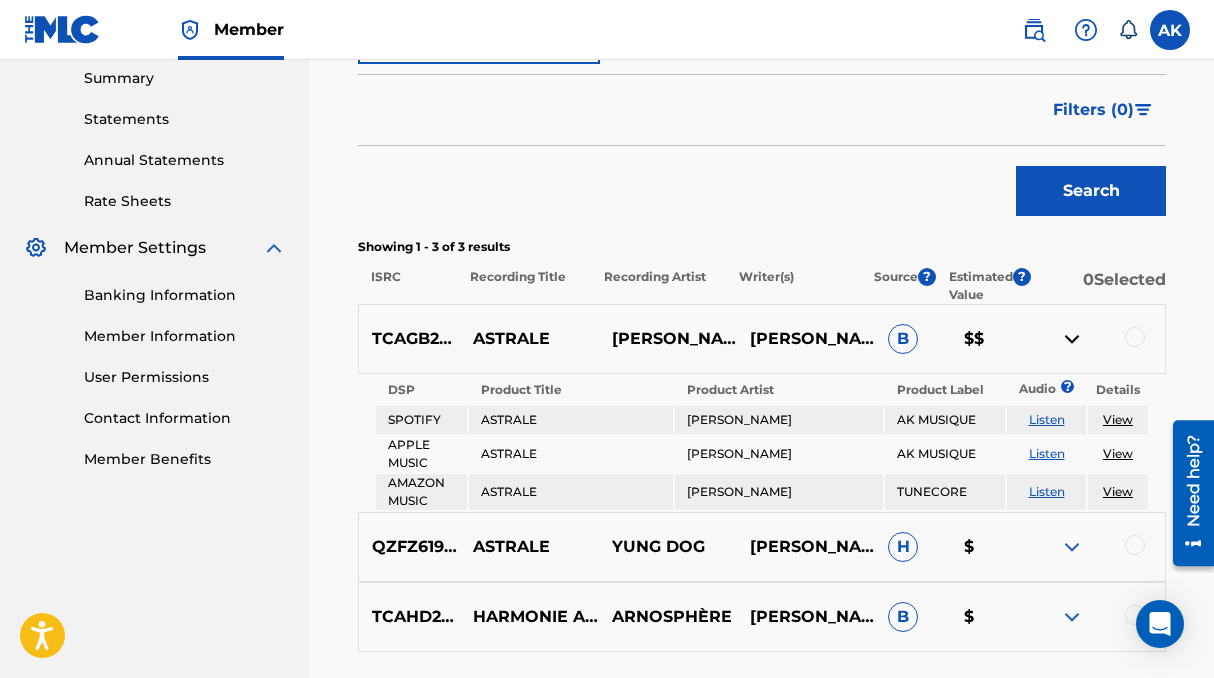 click at bounding box center (1072, 339) 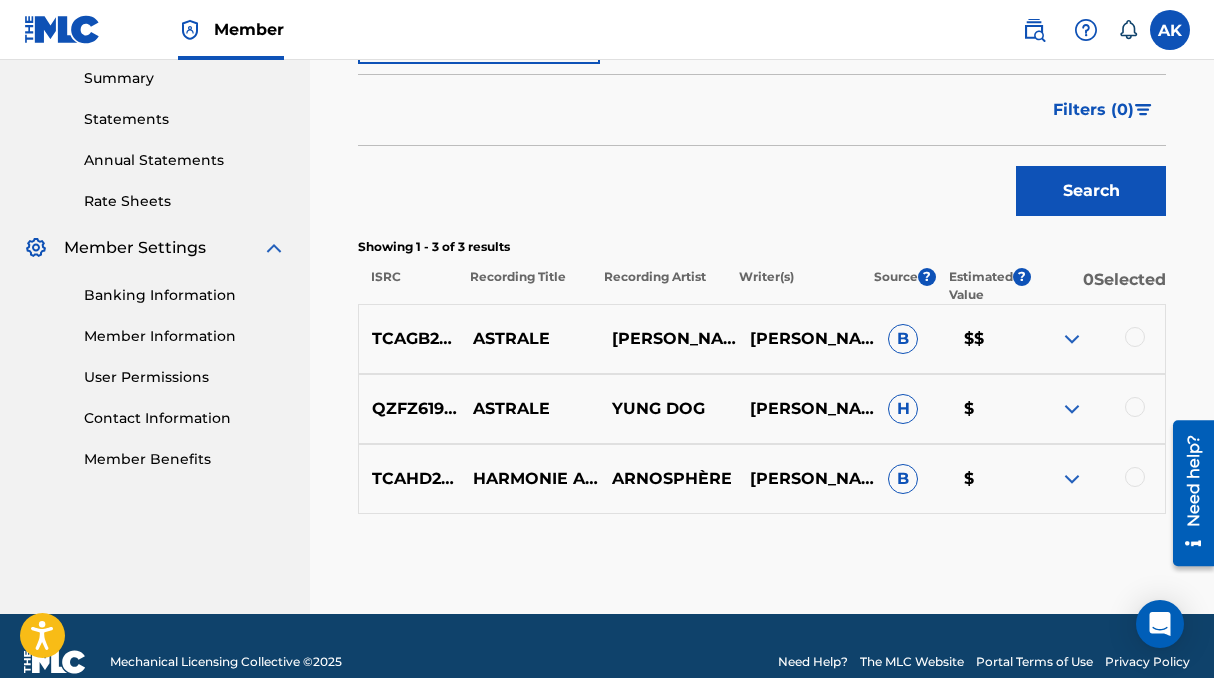 click at bounding box center [1135, 337] 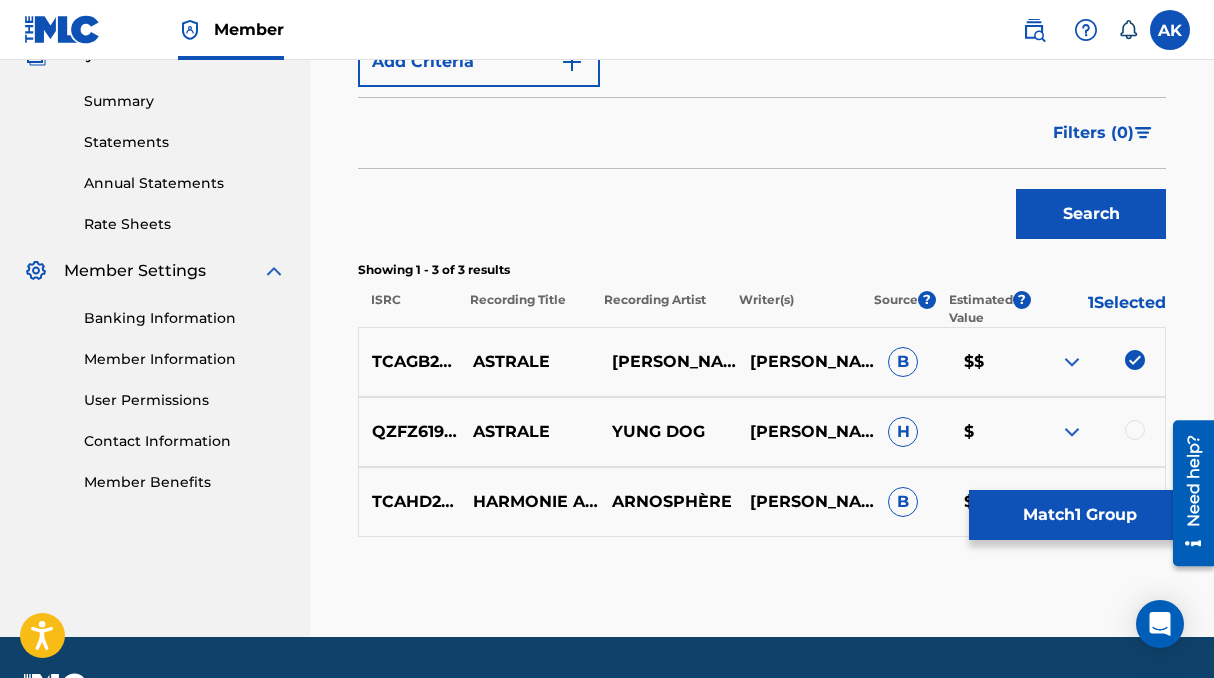 scroll, scrollTop: 626, scrollLeft: 0, axis: vertical 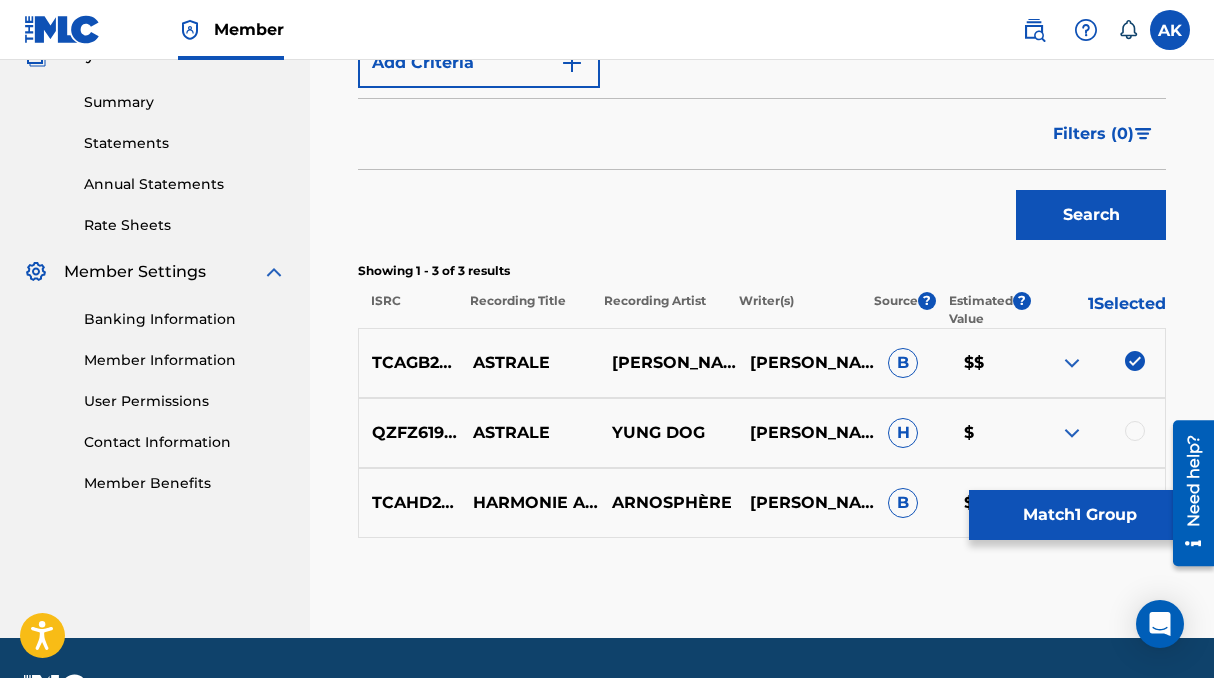 click on "Match  1 Group" at bounding box center (1079, 515) 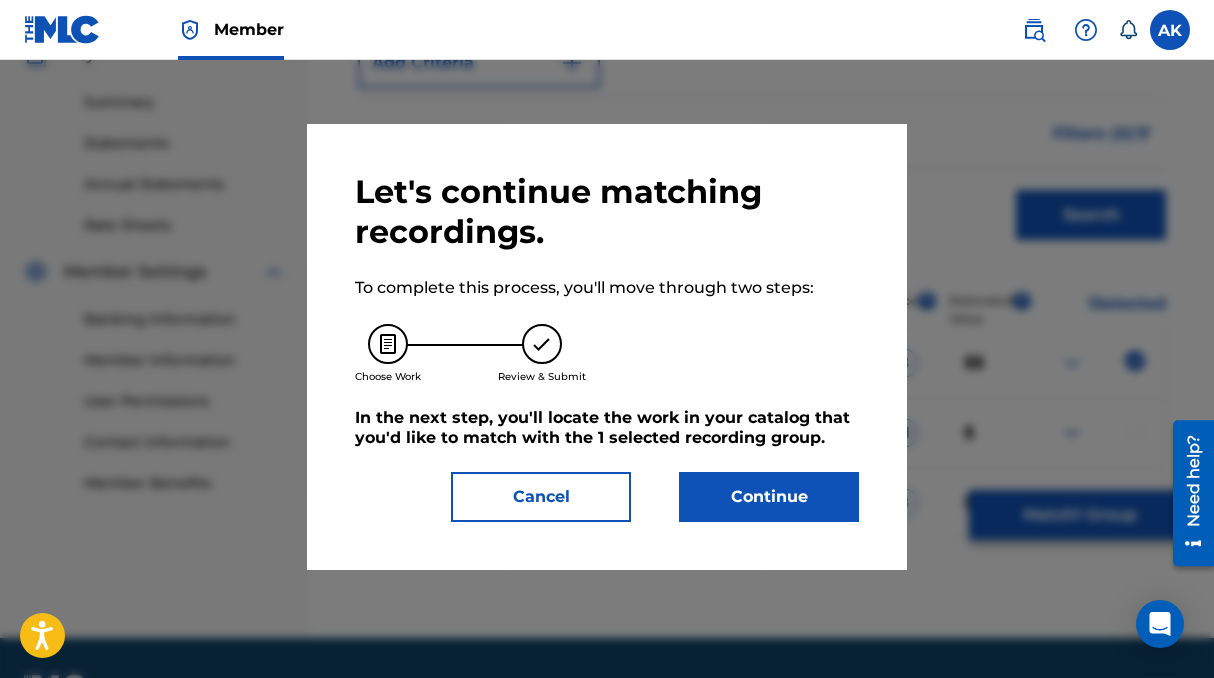 click on "Continue" at bounding box center [769, 497] 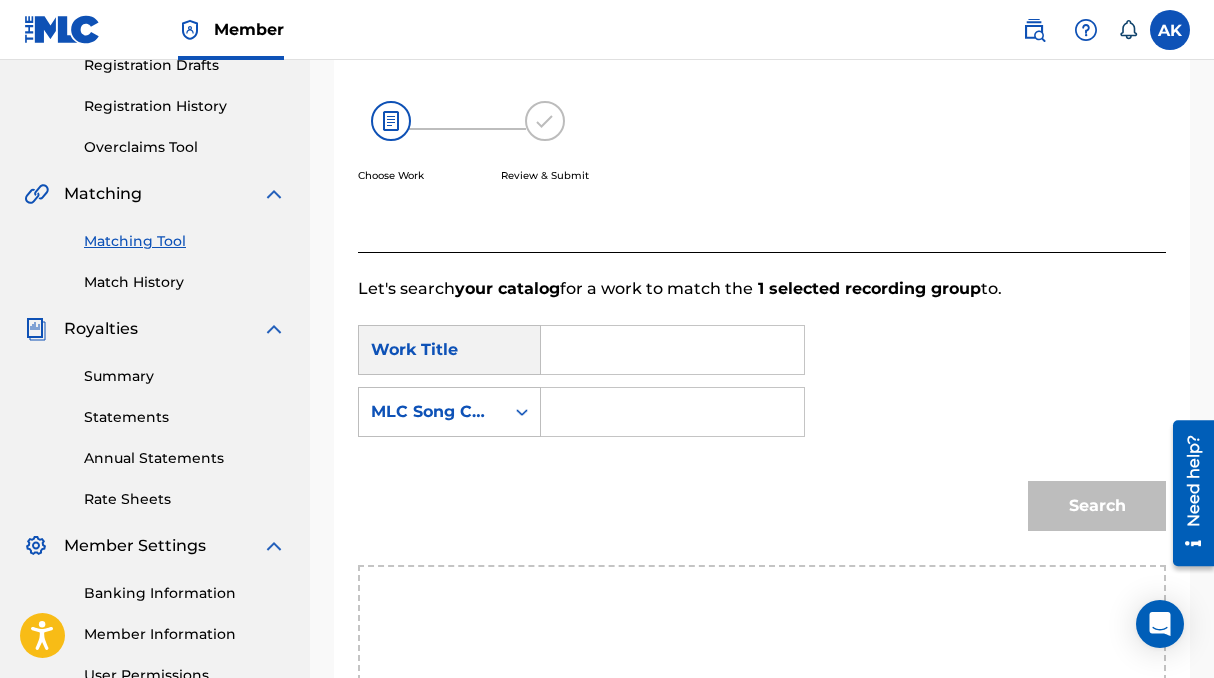 scroll, scrollTop: 372, scrollLeft: 0, axis: vertical 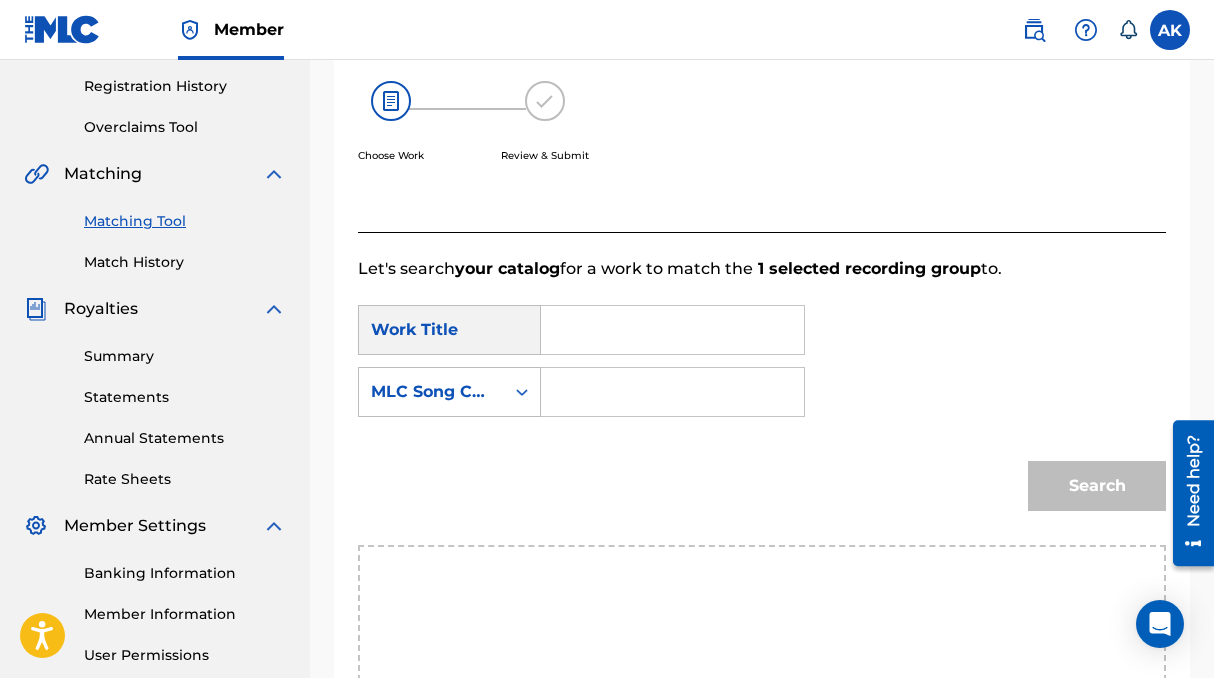 click at bounding box center [672, 330] 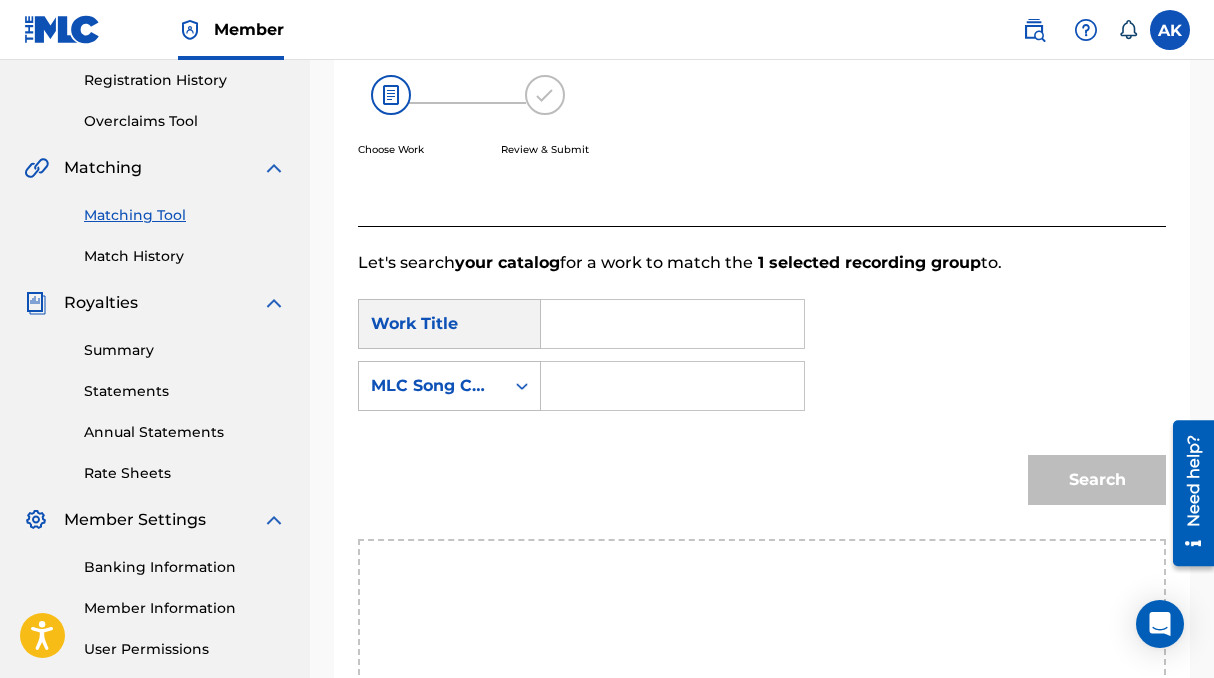 scroll, scrollTop: 369, scrollLeft: 0, axis: vertical 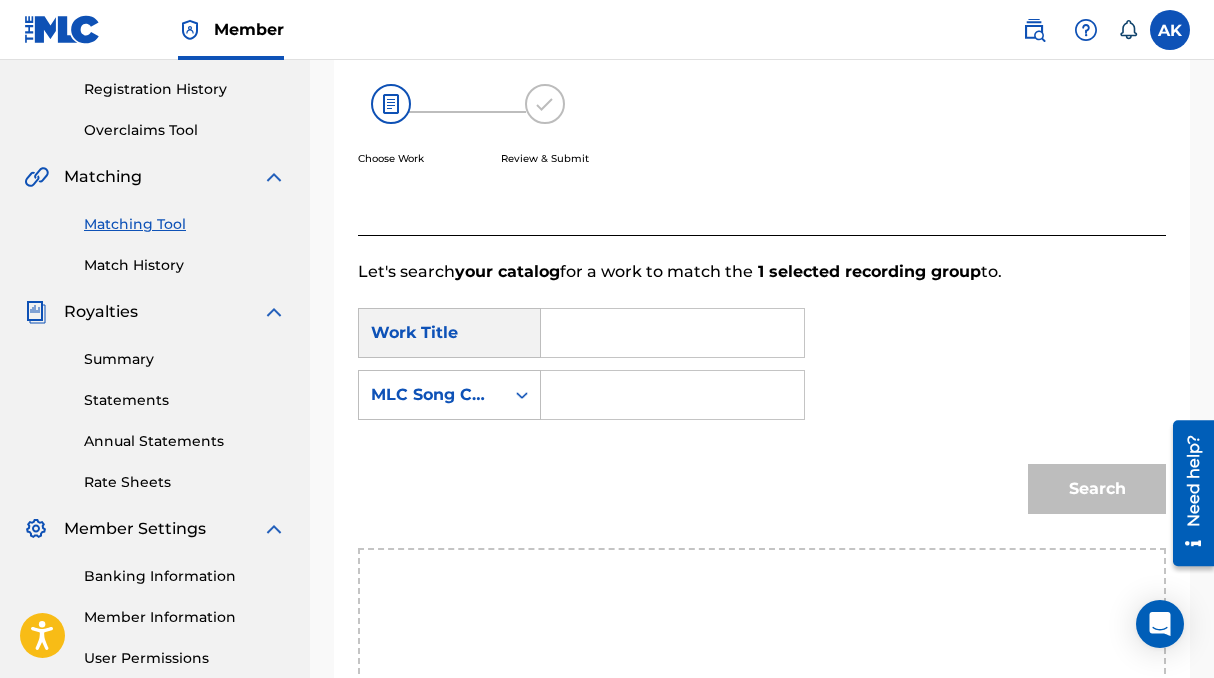 click at bounding box center [672, 333] 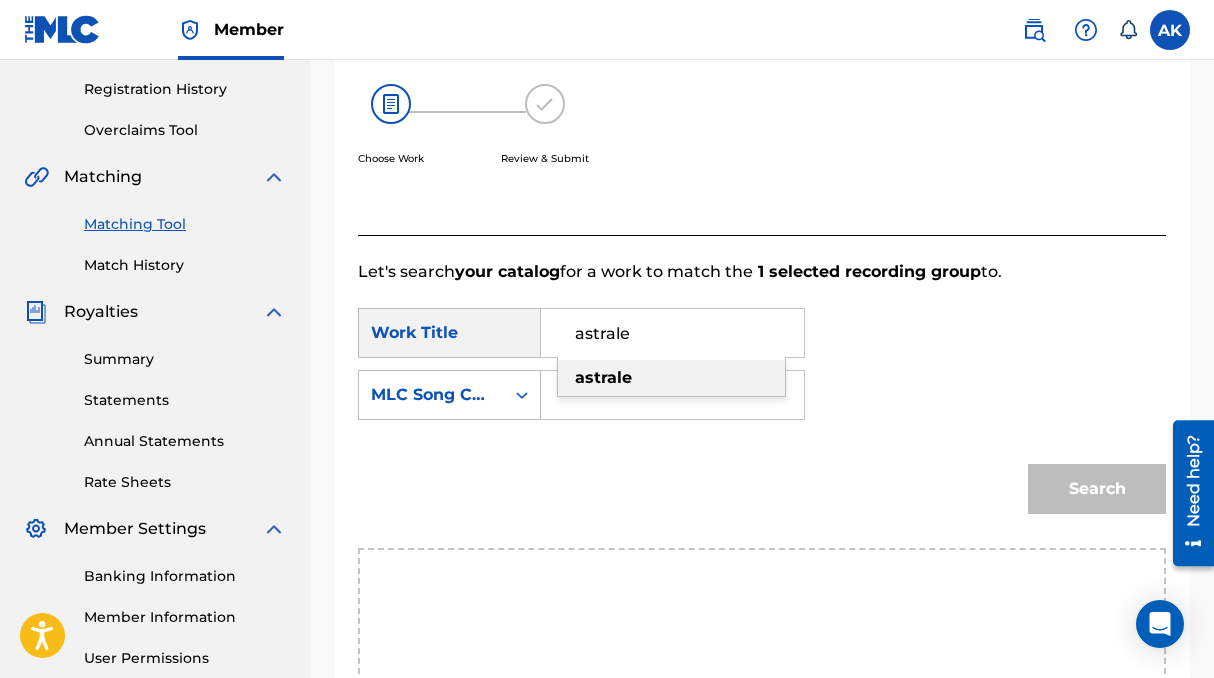 type on "astrale" 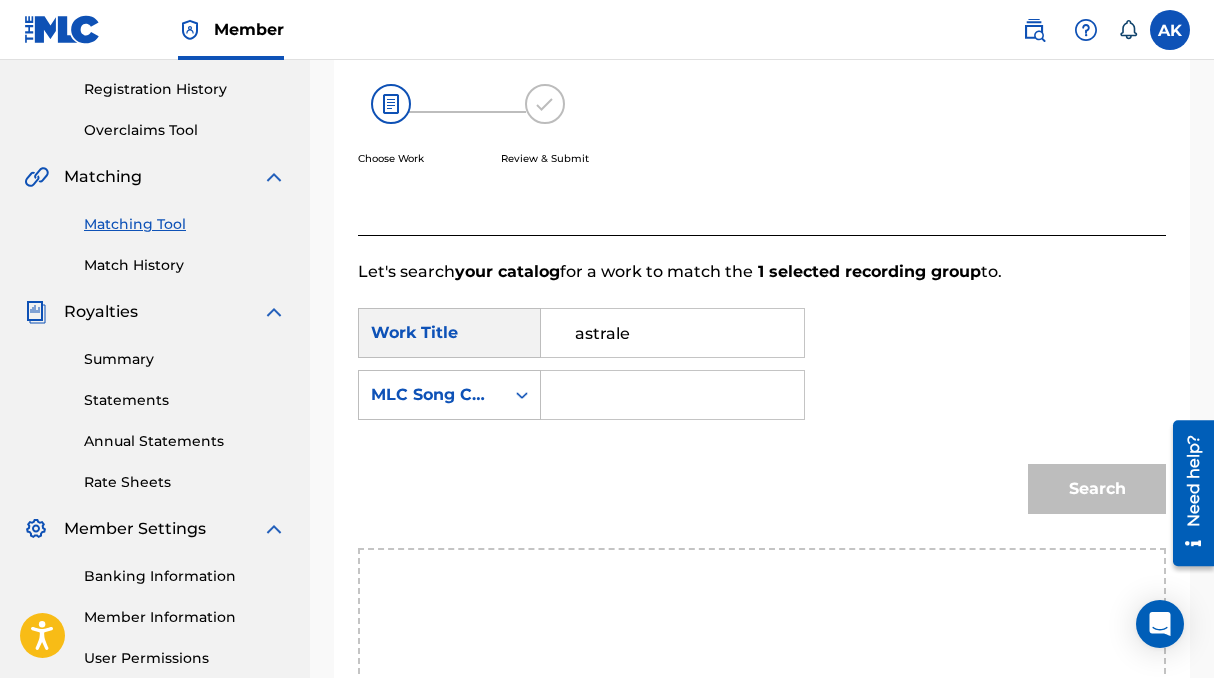 click at bounding box center (672, 395) 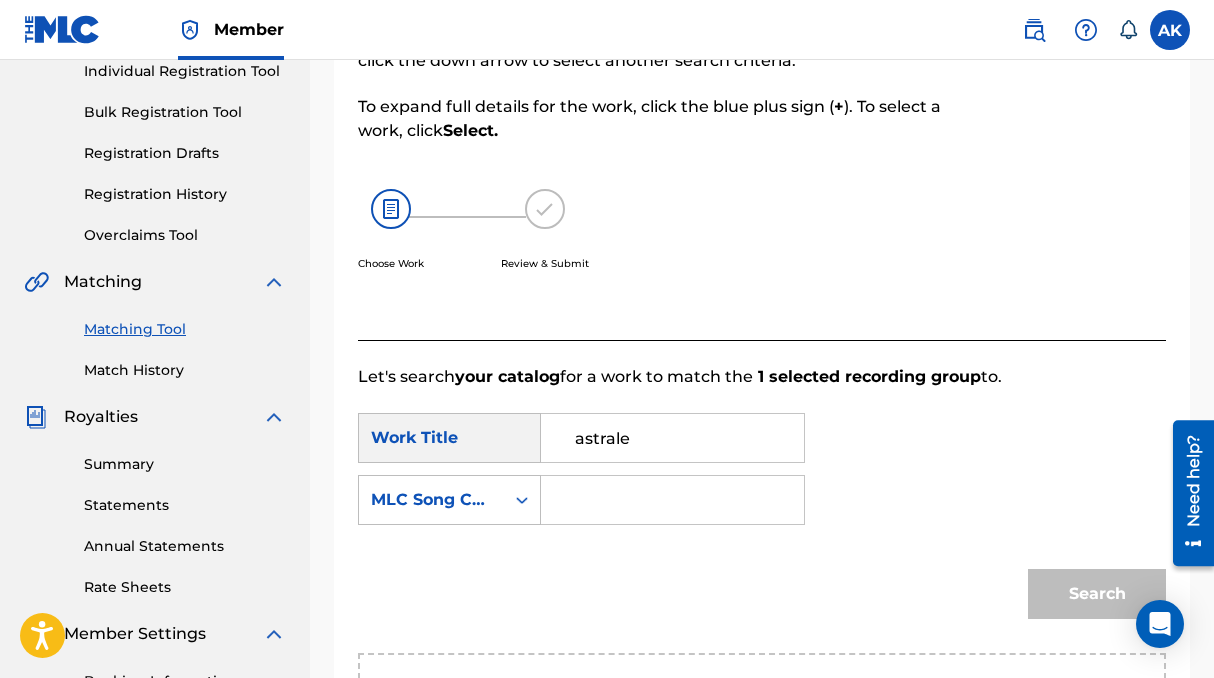 scroll, scrollTop: 258, scrollLeft: 0, axis: vertical 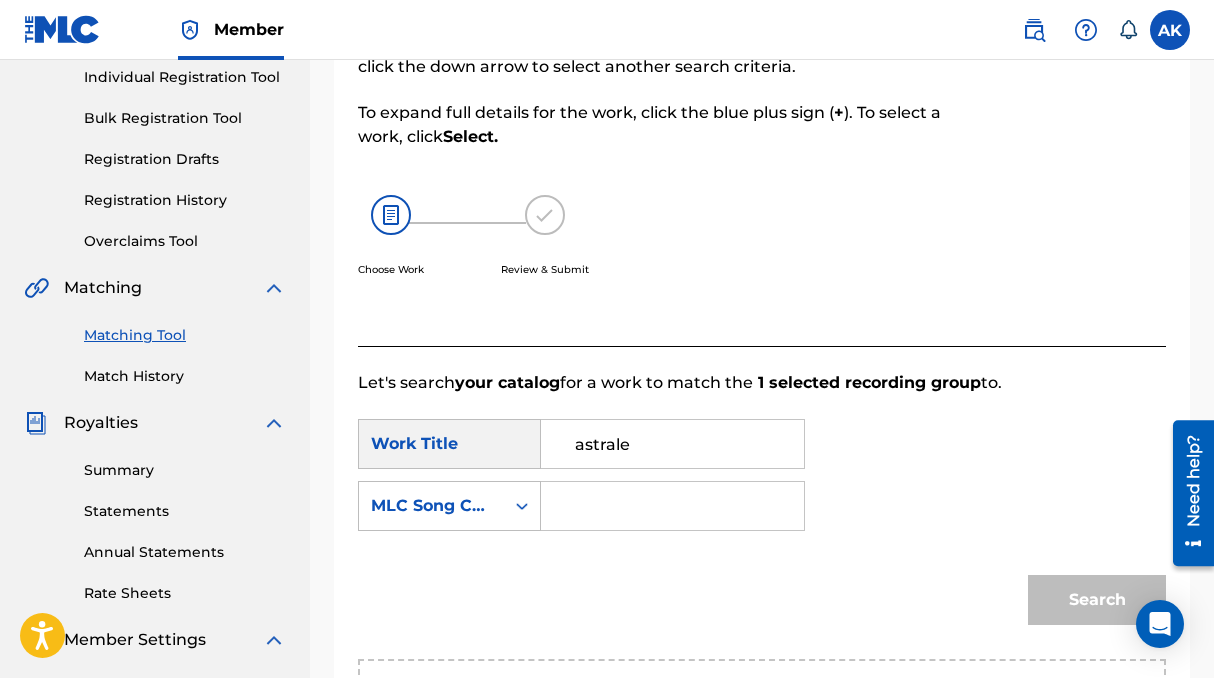 click at bounding box center [672, 506] 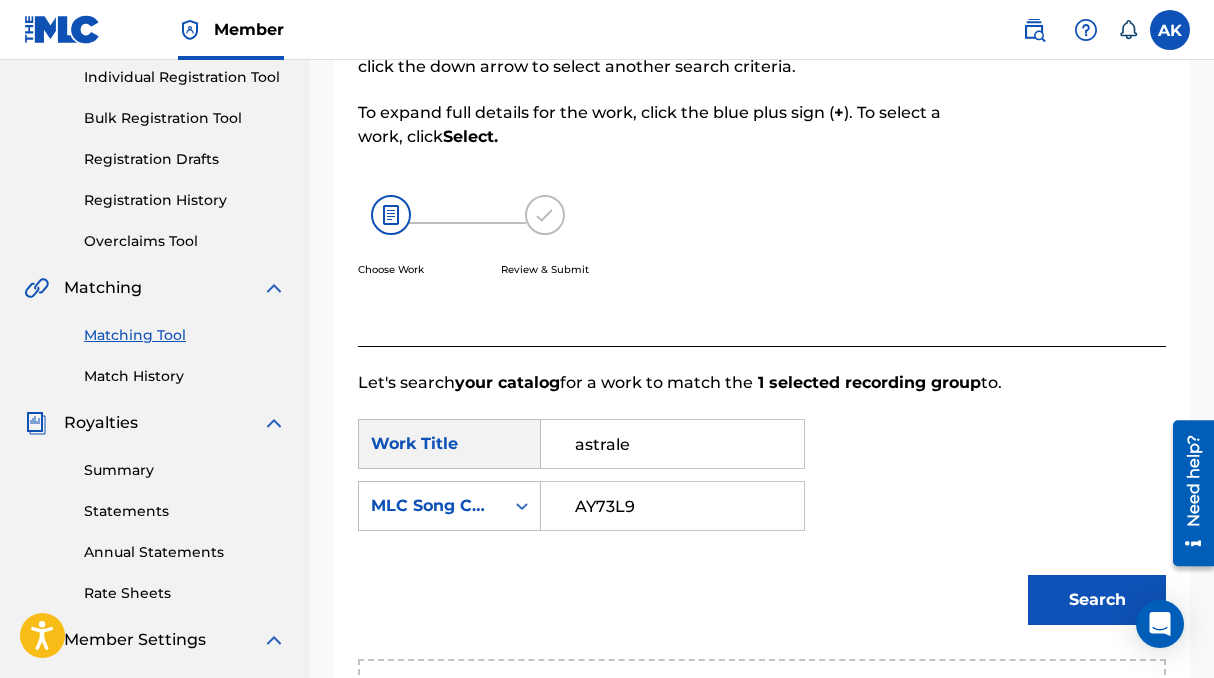 type on "AY73L9" 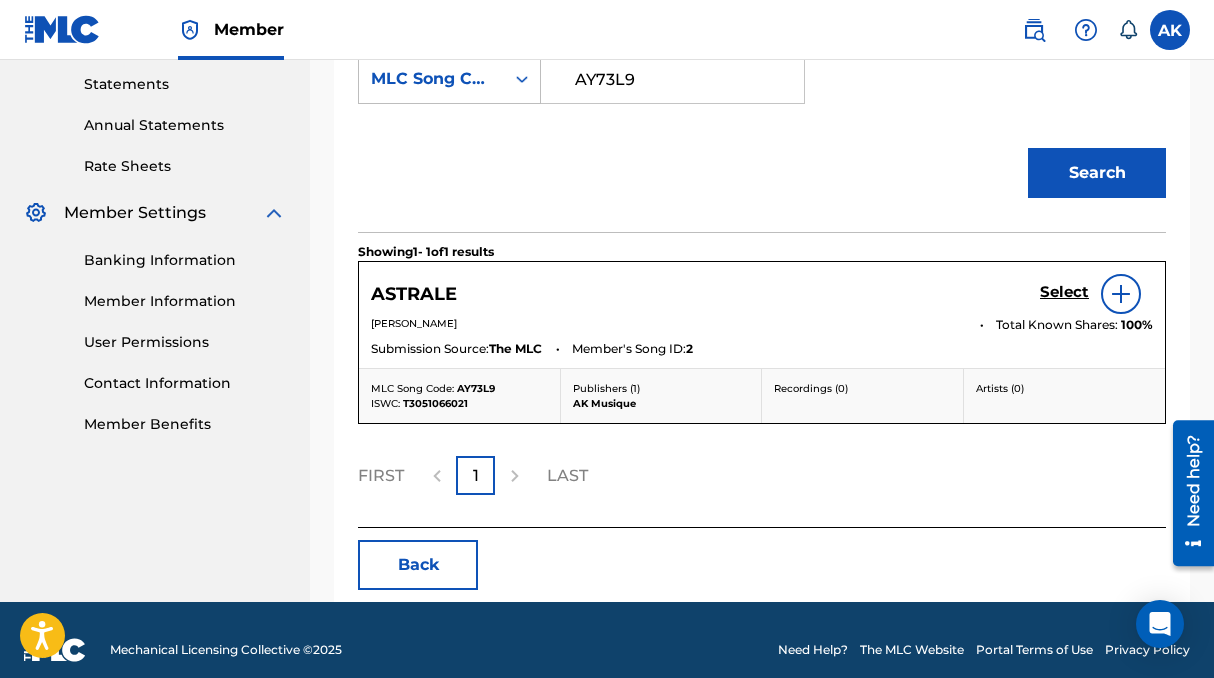 scroll, scrollTop: 705, scrollLeft: 0, axis: vertical 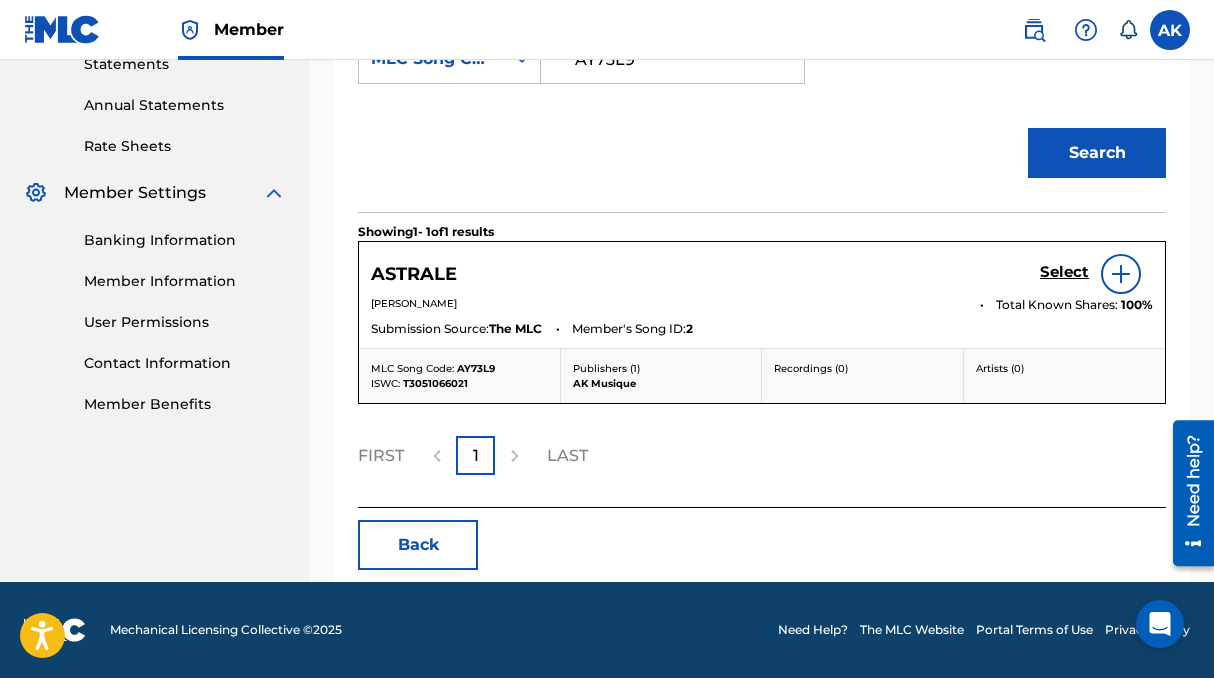 click at bounding box center [1121, 274] 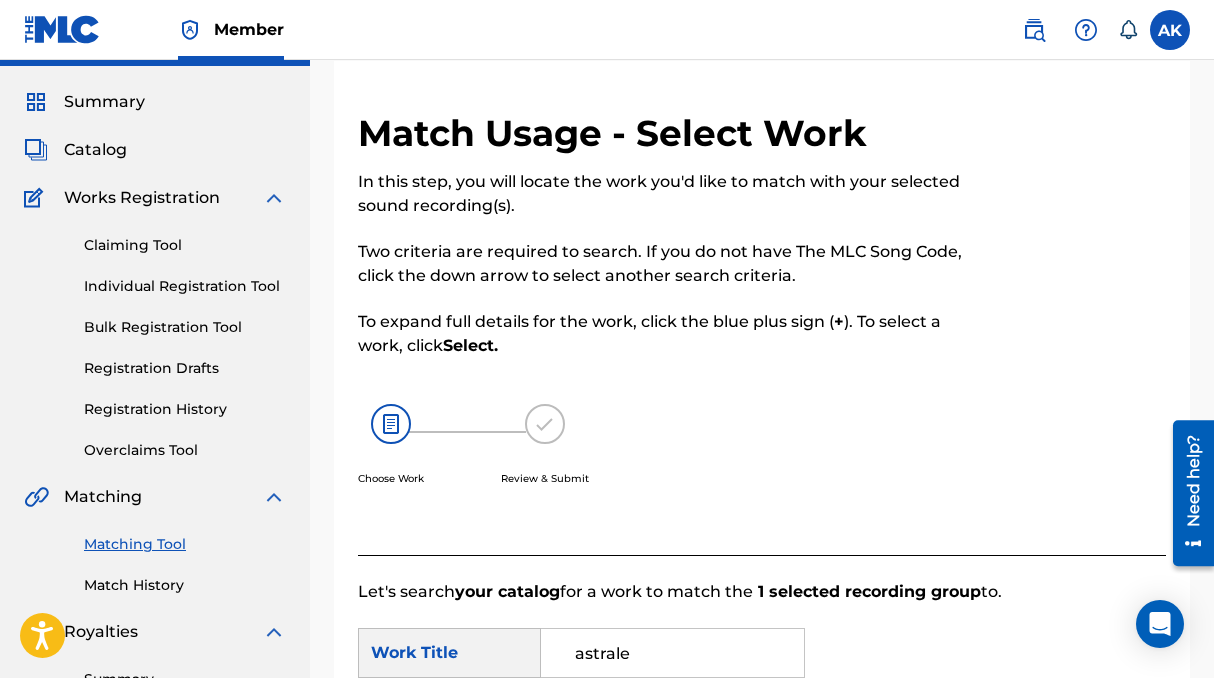 scroll, scrollTop: 0, scrollLeft: 0, axis: both 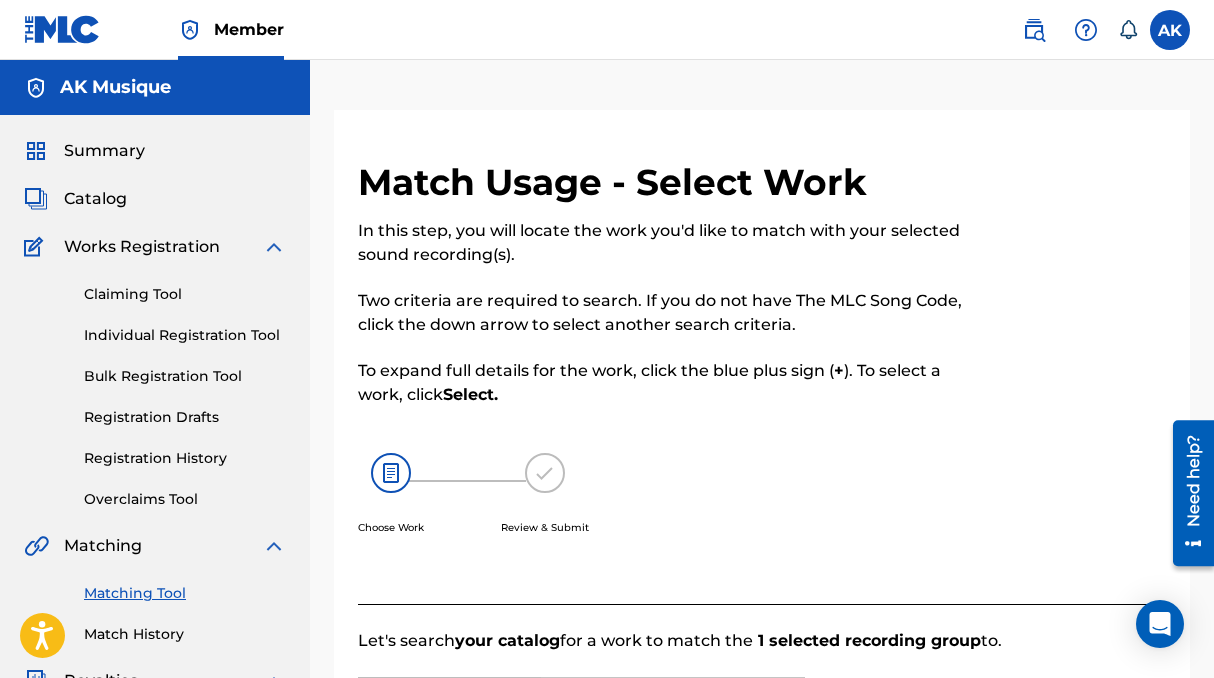 click on "Catalog" at bounding box center (95, 199) 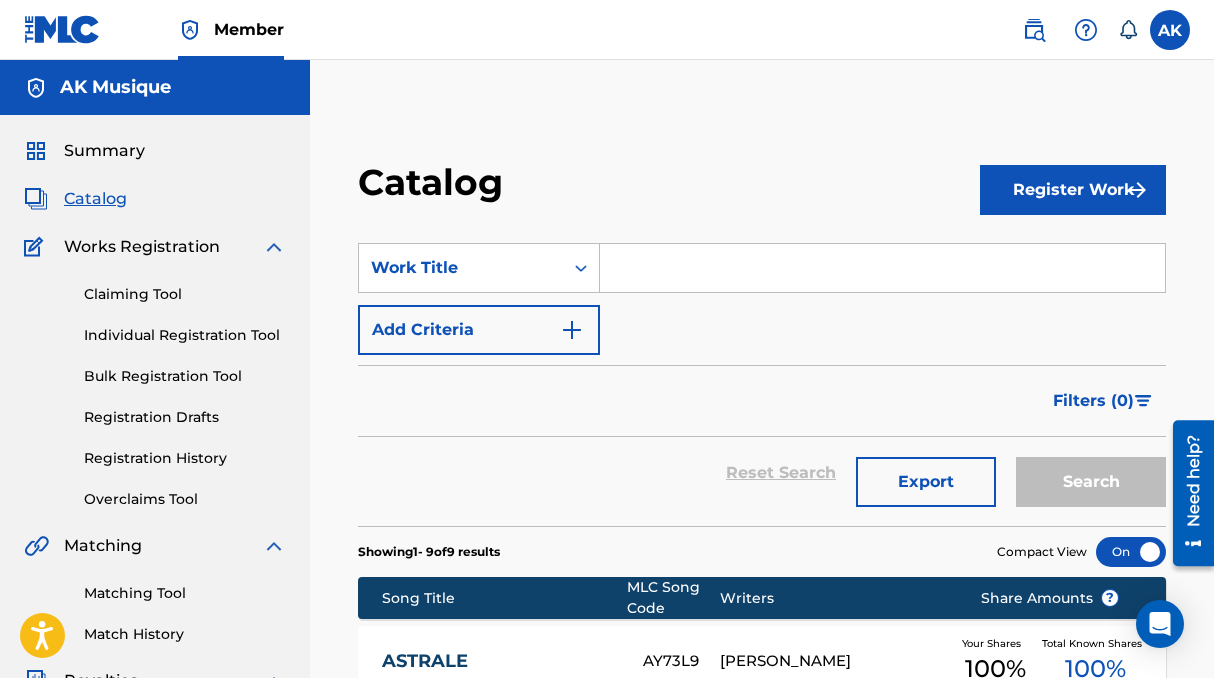 click on "Register Work" at bounding box center (1073, 190) 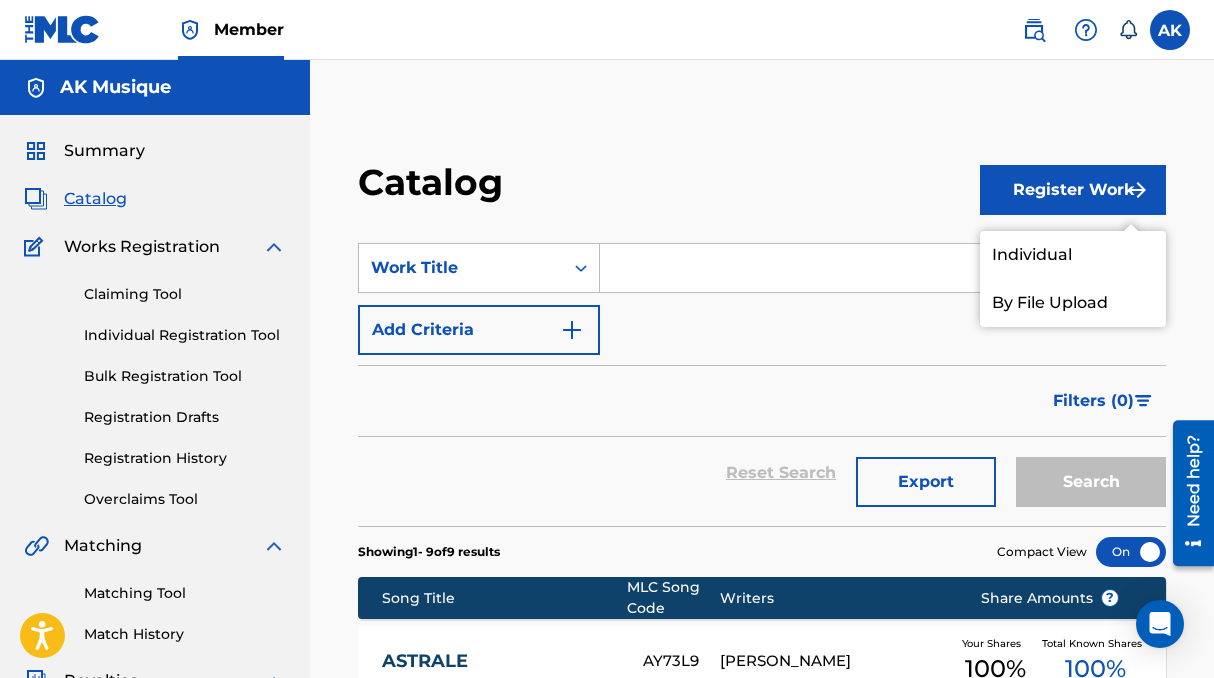 click on "Individual" at bounding box center (1073, 255) 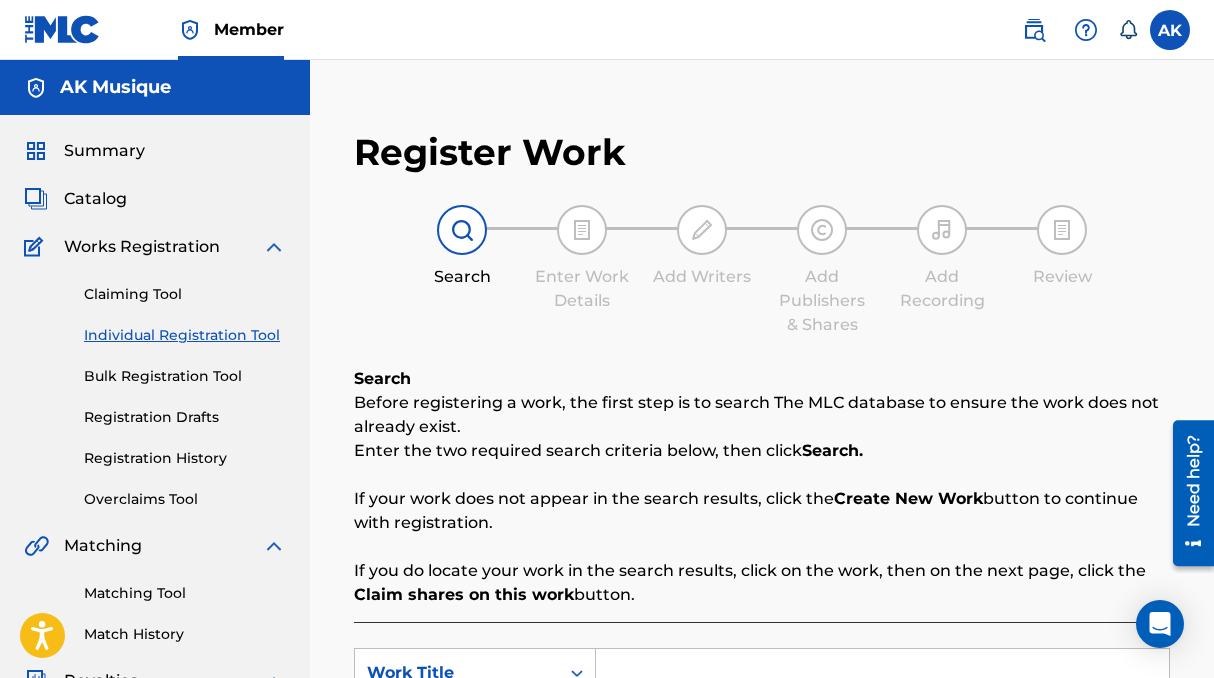scroll, scrollTop: 278, scrollLeft: 0, axis: vertical 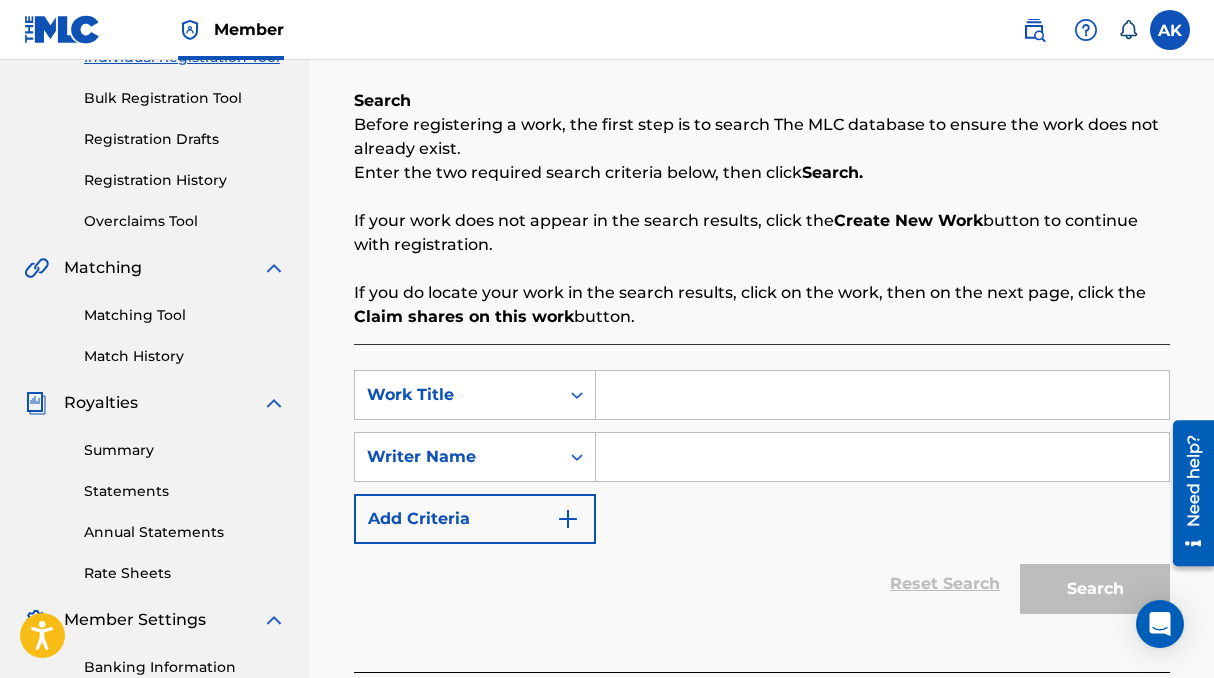click at bounding box center (882, 395) 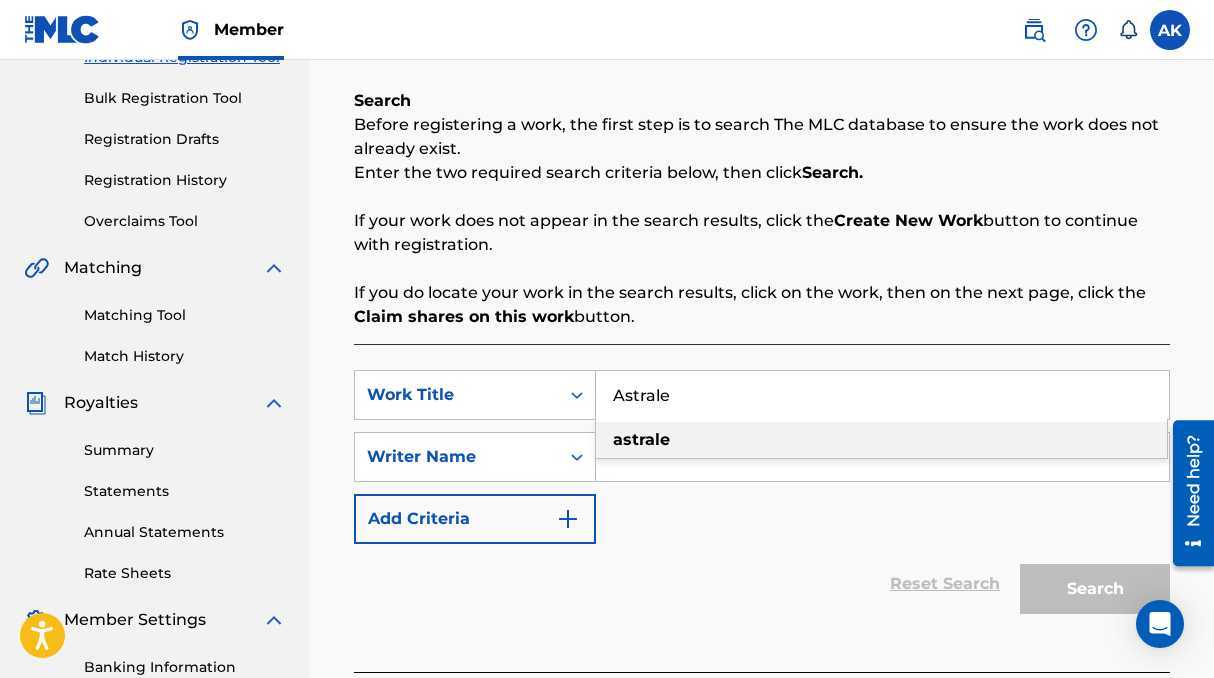 click on "astrale" at bounding box center (641, 439) 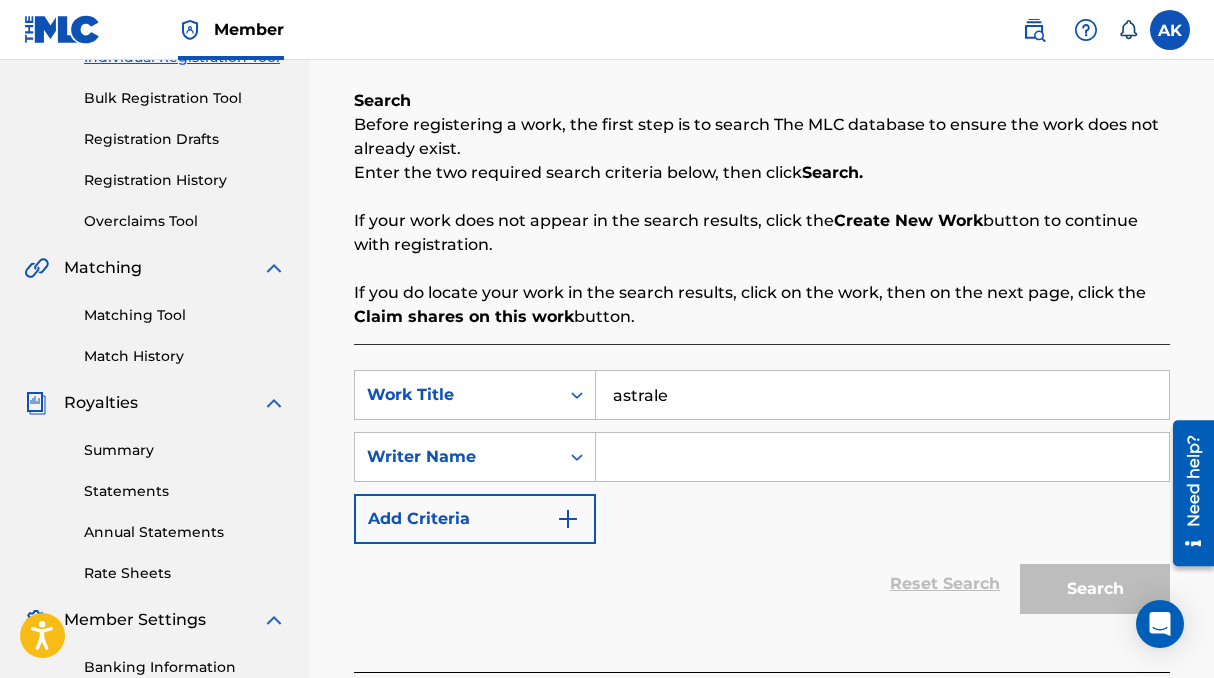 click at bounding box center [882, 457] 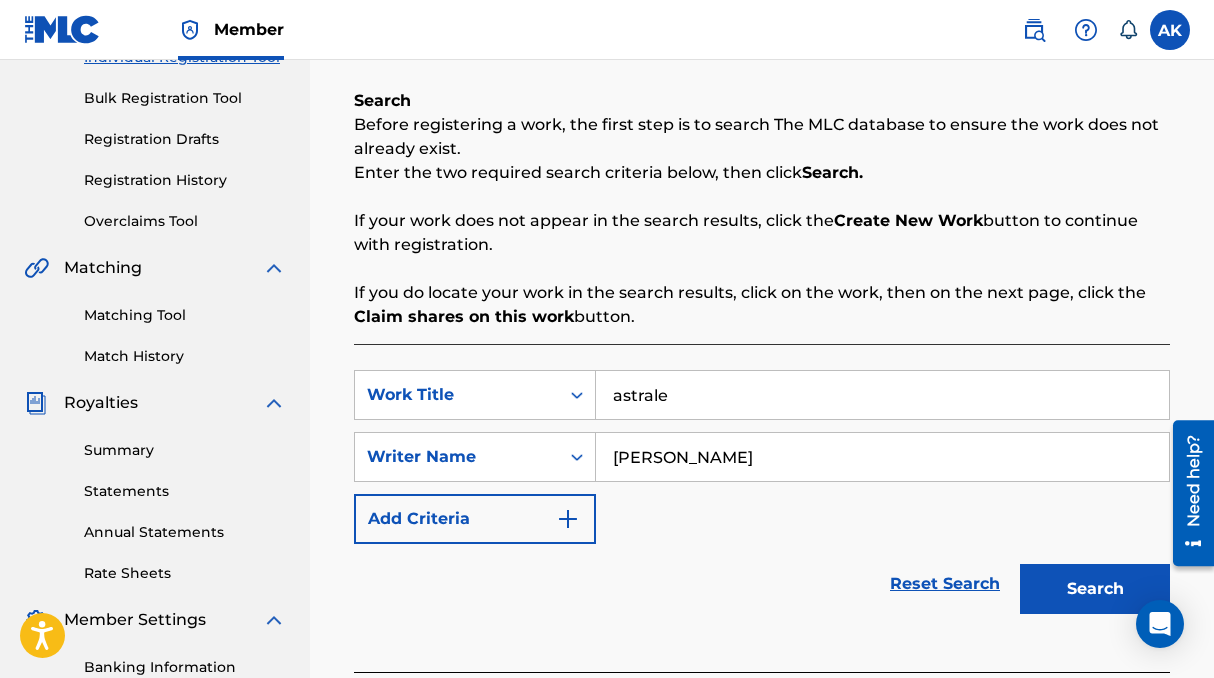 type on "[PERSON_NAME]" 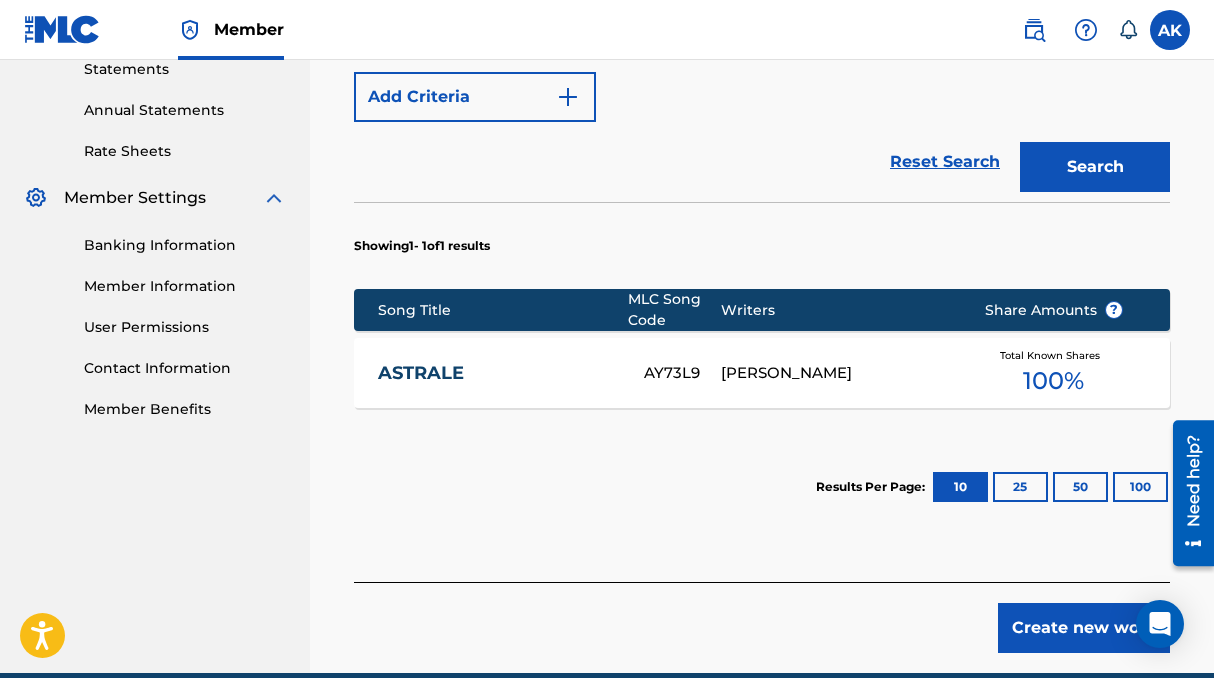 scroll, scrollTop: 714, scrollLeft: 0, axis: vertical 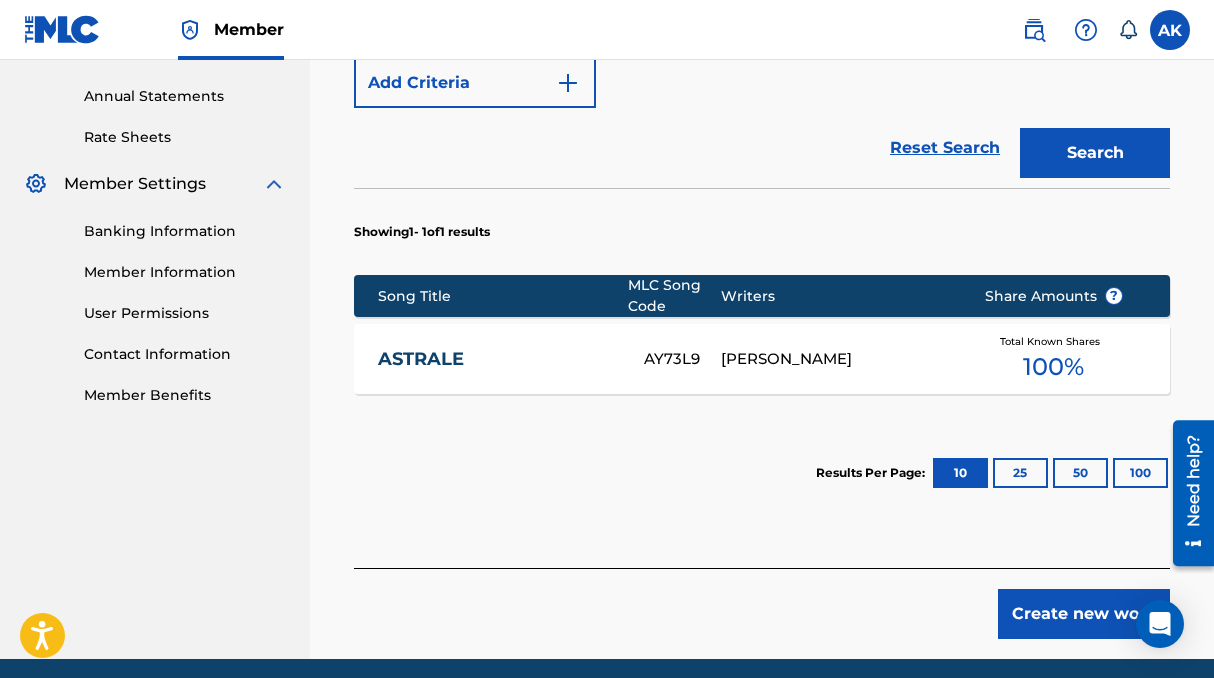 click on "Create new work" at bounding box center (1084, 614) 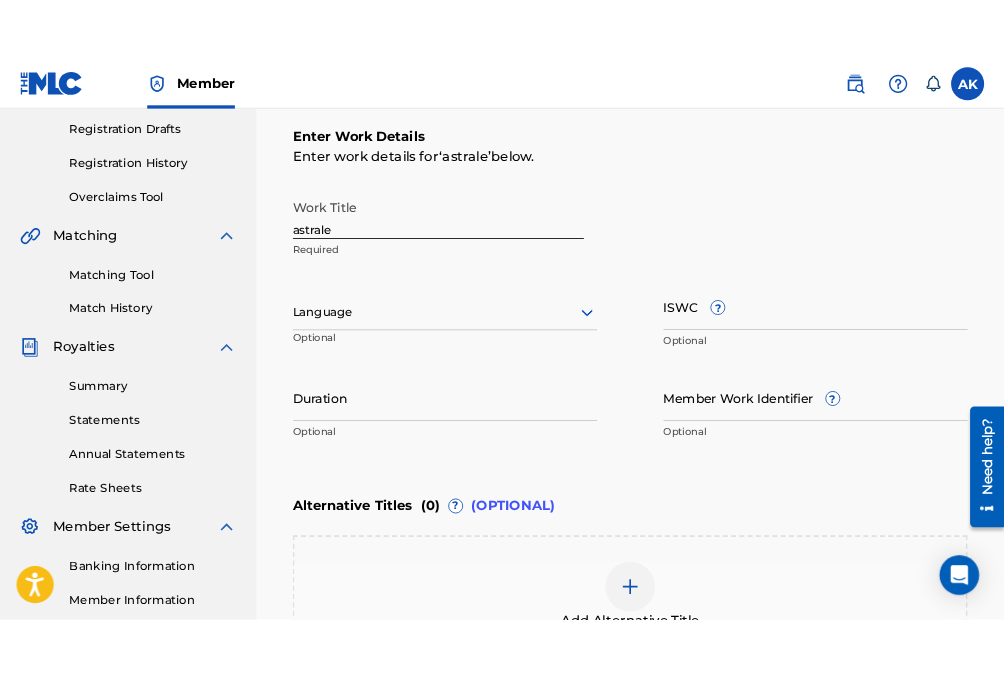 scroll, scrollTop: 280, scrollLeft: 0, axis: vertical 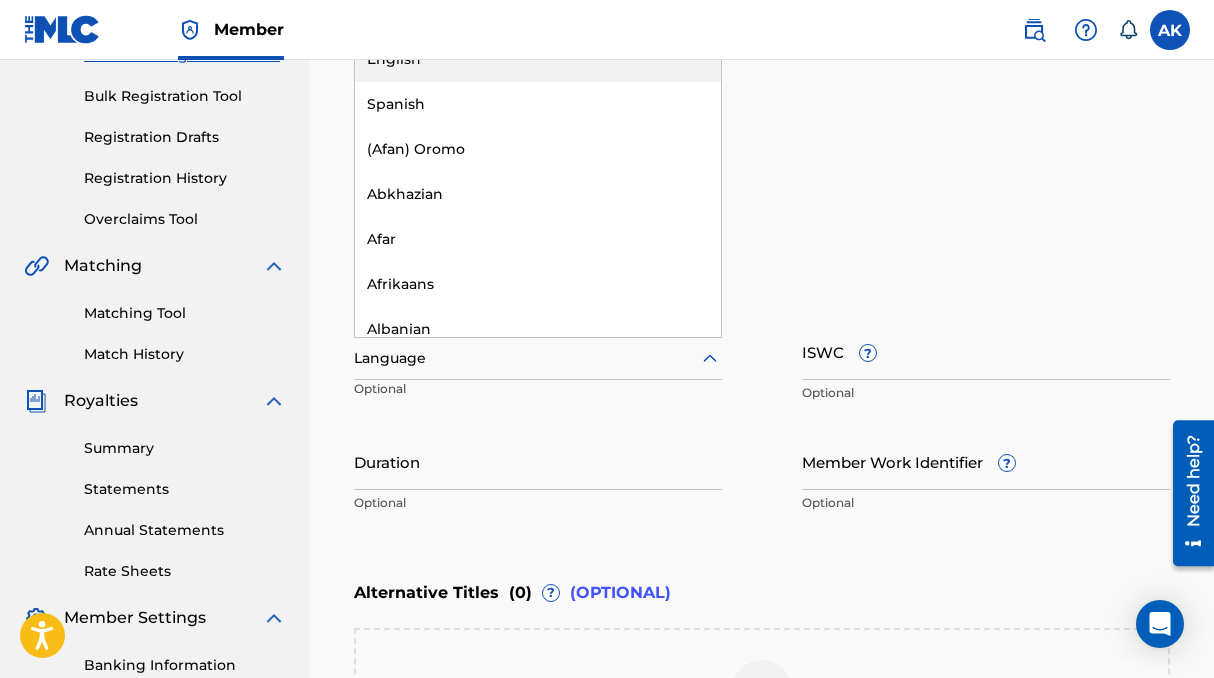 click at bounding box center [538, 358] 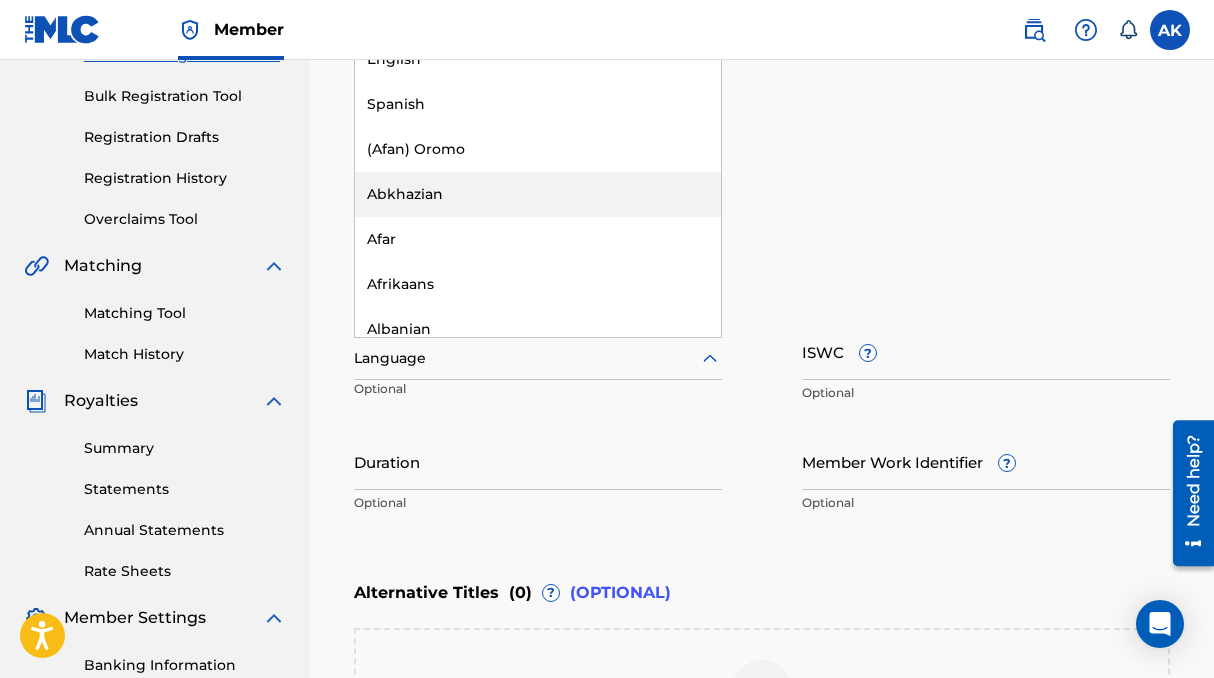 click on "Enter Work Details Enter work details for  ‘ astrale ’  below. Work Title   astrale Required [PERSON_NAME], 4 of 153. 153 results available. Use Up and Down to choose options, press Enter to select the currently focused option, press Escape to exit the menu, press Tab to select the option and exit the menu. Language English Spanish (Afan) Oromo Abkhazian Afar Afrikaans Albanian Amharic Arabic Armenian Assamese Aymara Azerbaijani Bashkir Basque Bengali [PERSON_NAME] Bihari Bislama Breton Bulgarian Burmese Byelorussian Cambodian Catalan Chinese Corsican Croatian Czech Danish Dutch Esperanto Estonian Faeroese Farsi Fiji Finnish French Frisian Galician Georgian German Greek Greenlandic Guarani Gujarati Hausa [US_STATE] Hebrew Hindi Hungarian Icelandic Indonesian Interlingua Interlingue Inupiak Irish Italian Japanese Javanese Kannada Kashmiri Kazakh Kinyarwanda Kirghiz Kirundi Korean Kurdish Laothian [GEOGRAPHIC_DATA] Latvian Lingala Lithuanian Macedonian Malagasy Malay Malayalam Maltese Maori Marathi Moldavian Mongolian [GEOGRAPHIC_DATA] [GEOGRAPHIC_DATA]" at bounding box center (762, 329) 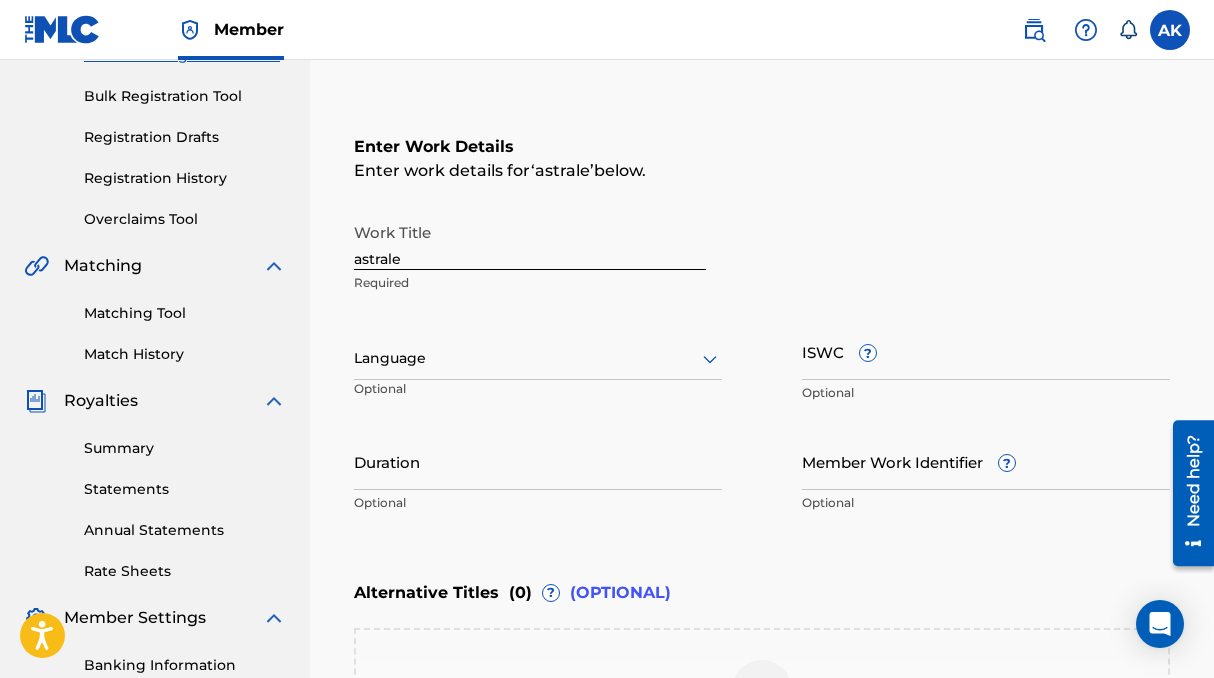 click on "astrale" at bounding box center (530, 241) 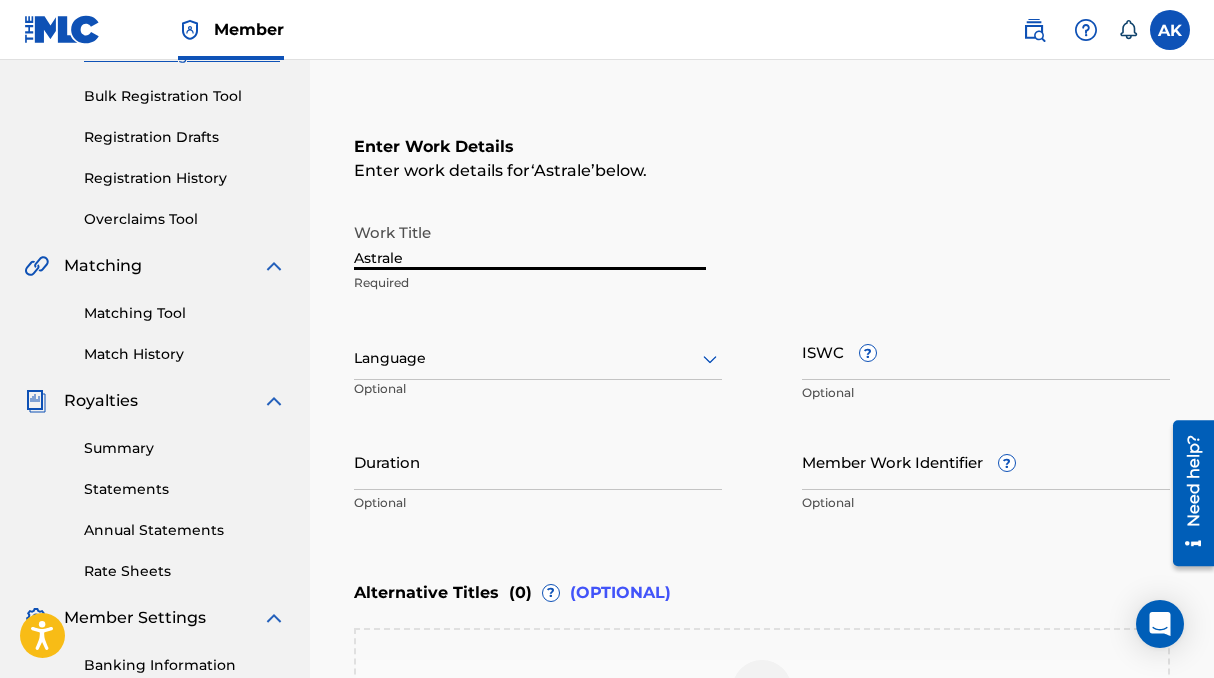 type on "Astrale" 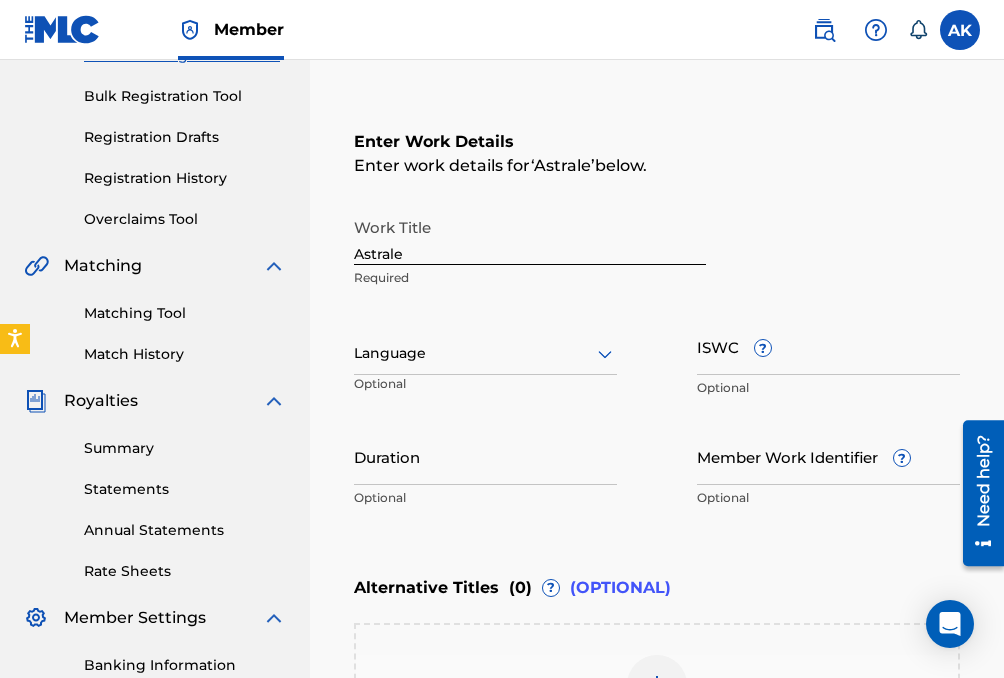 click on "ISWC   ?" at bounding box center [828, 346] 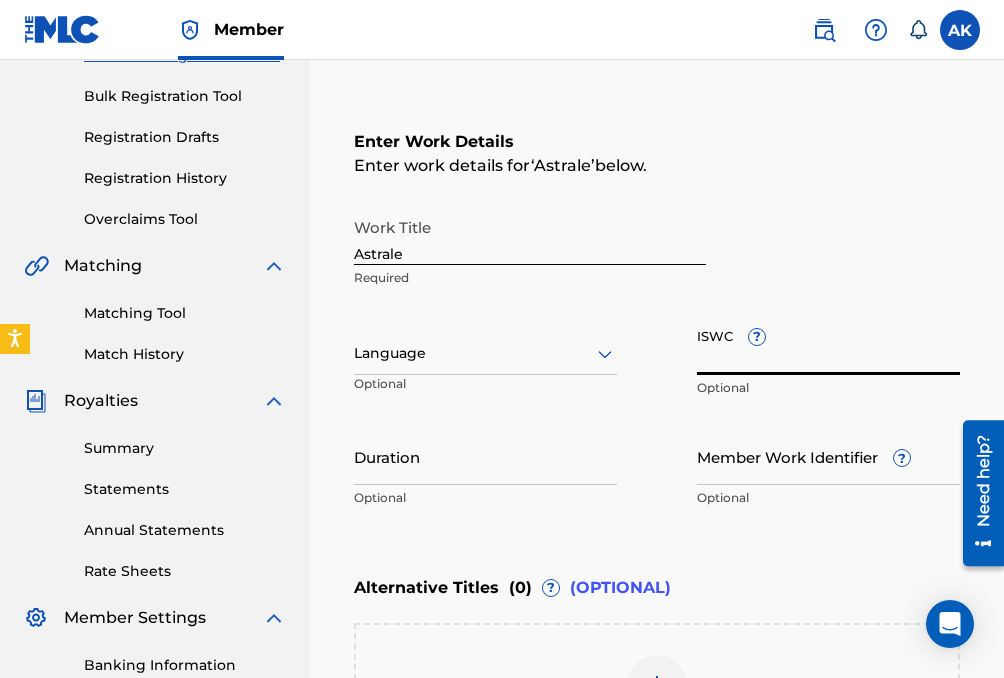 paste on "T-305.106.602.1" 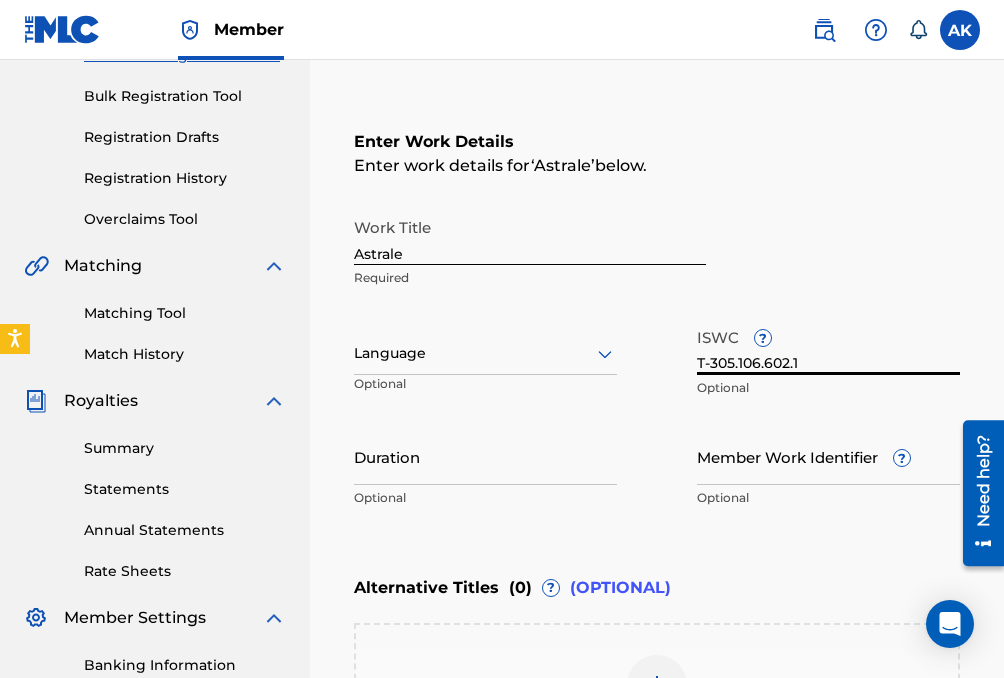 type on "T-305.106.602.1" 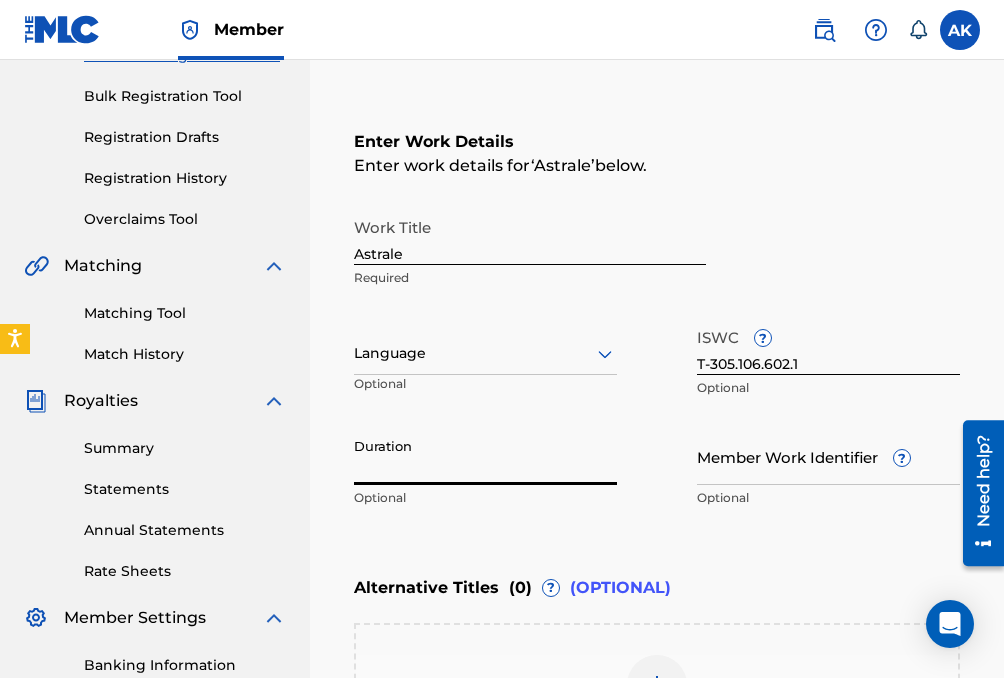 click on "Duration" at bounding box center (485, 456) 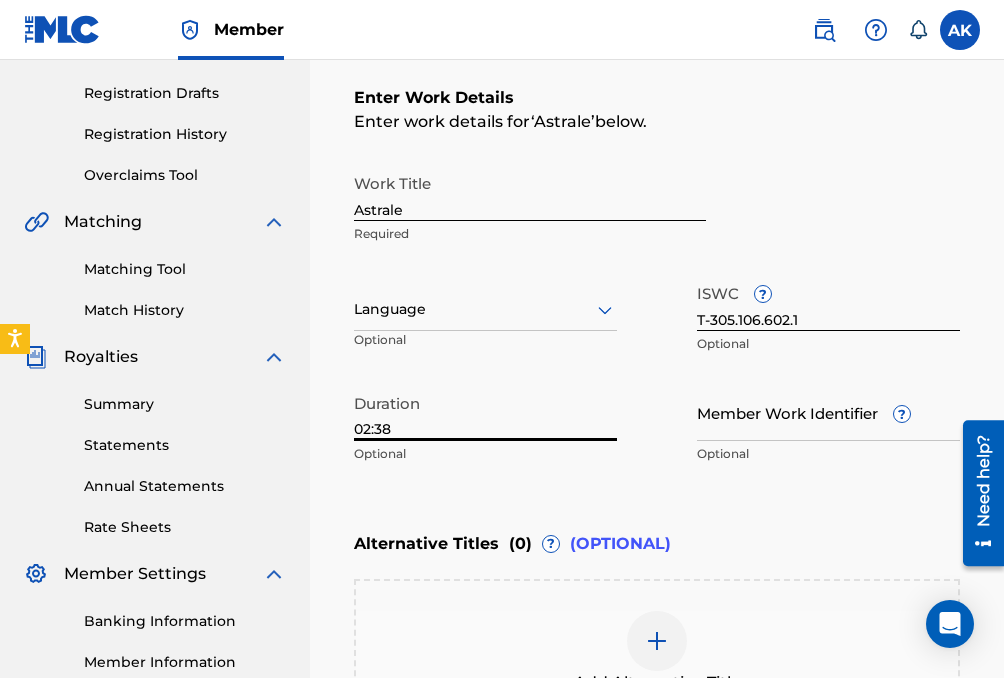 scroll, scrollTop: 326, scrollLeft: 0, axis: vertical 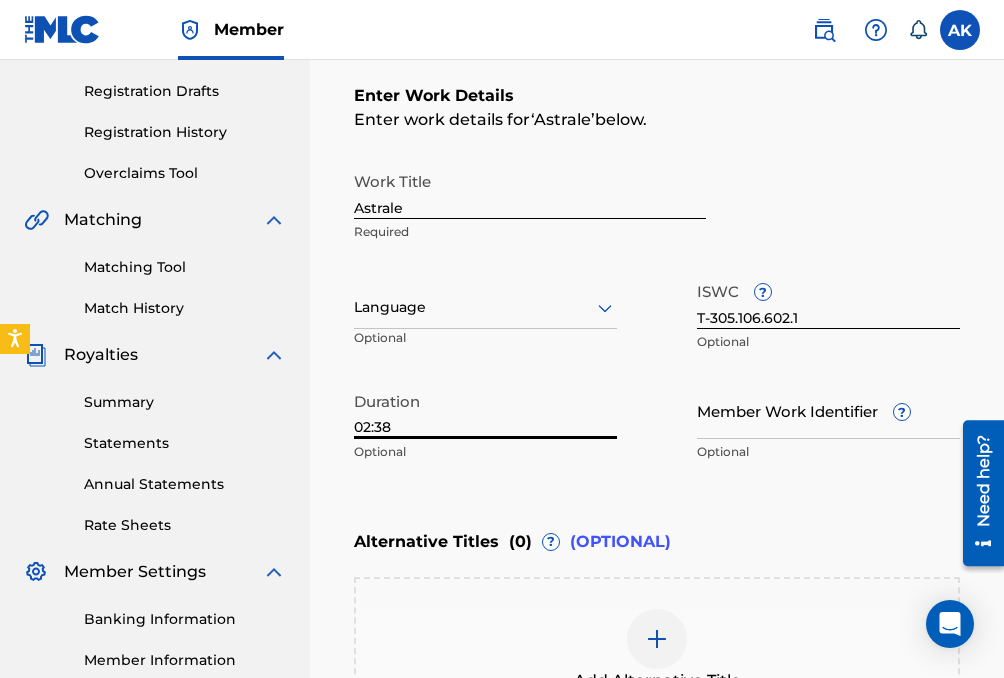 type on "02:38" 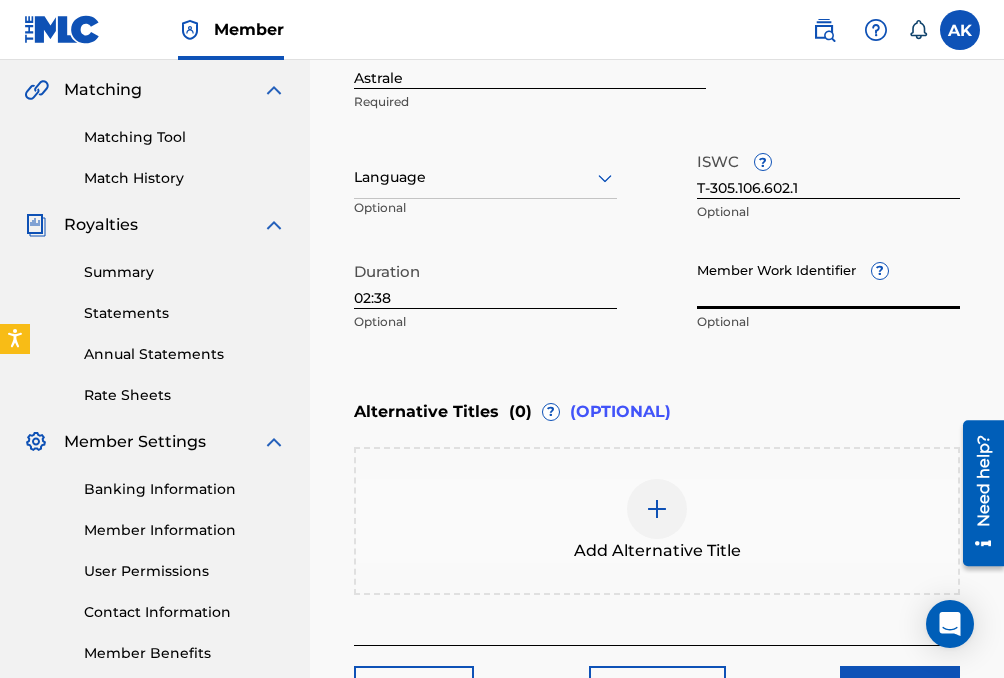 scroll, scrollTop: 396, scrollLeft: 0, axis: vertical 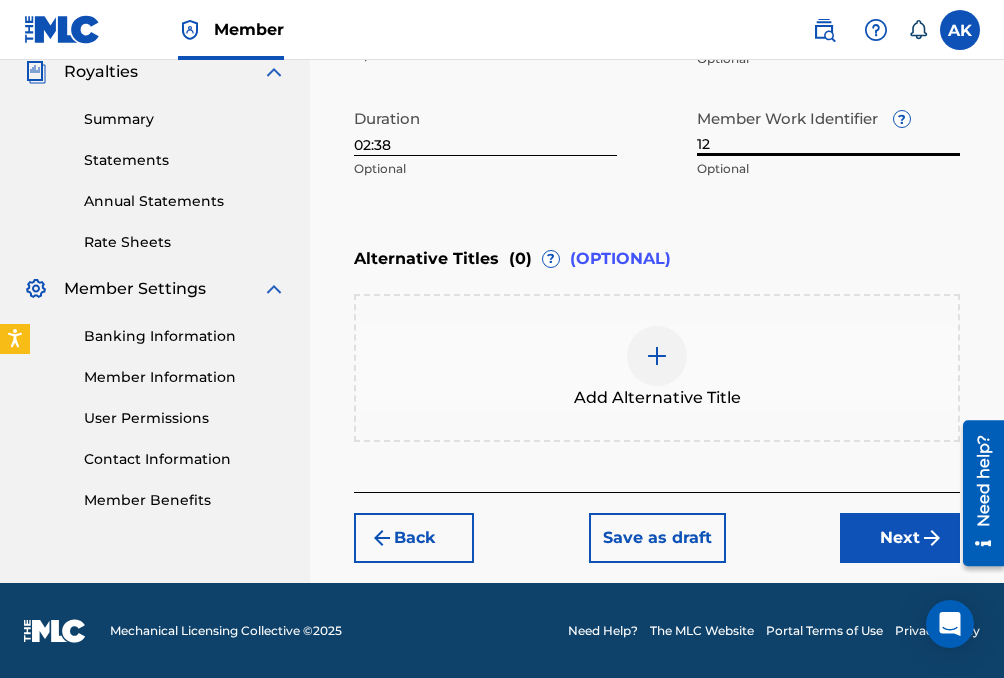 type on "12" 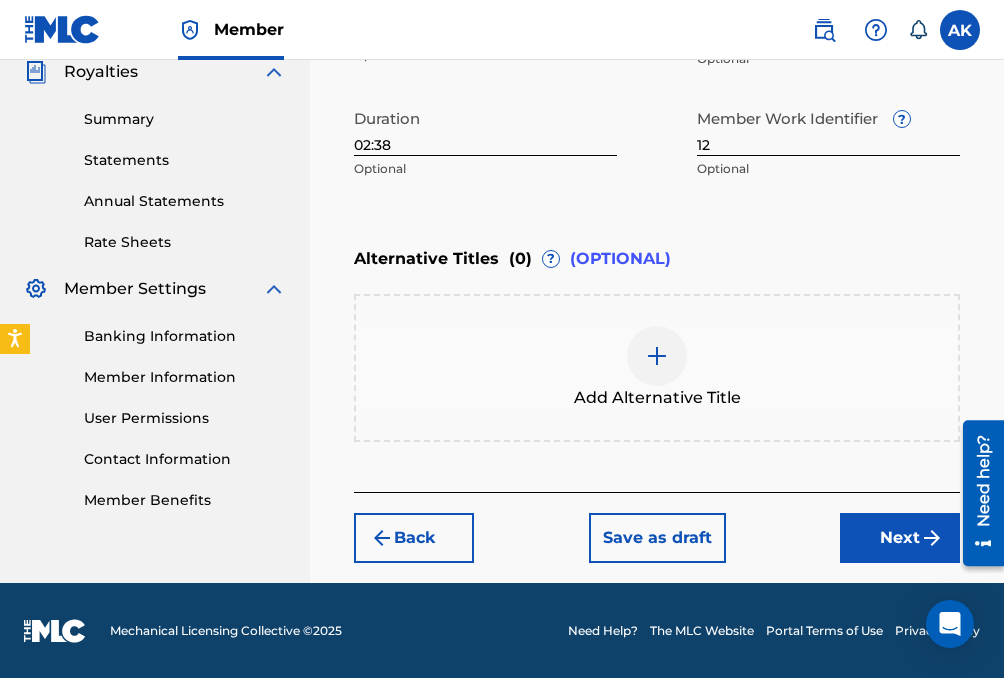 click on "Next" at bounding box center (900, 538) 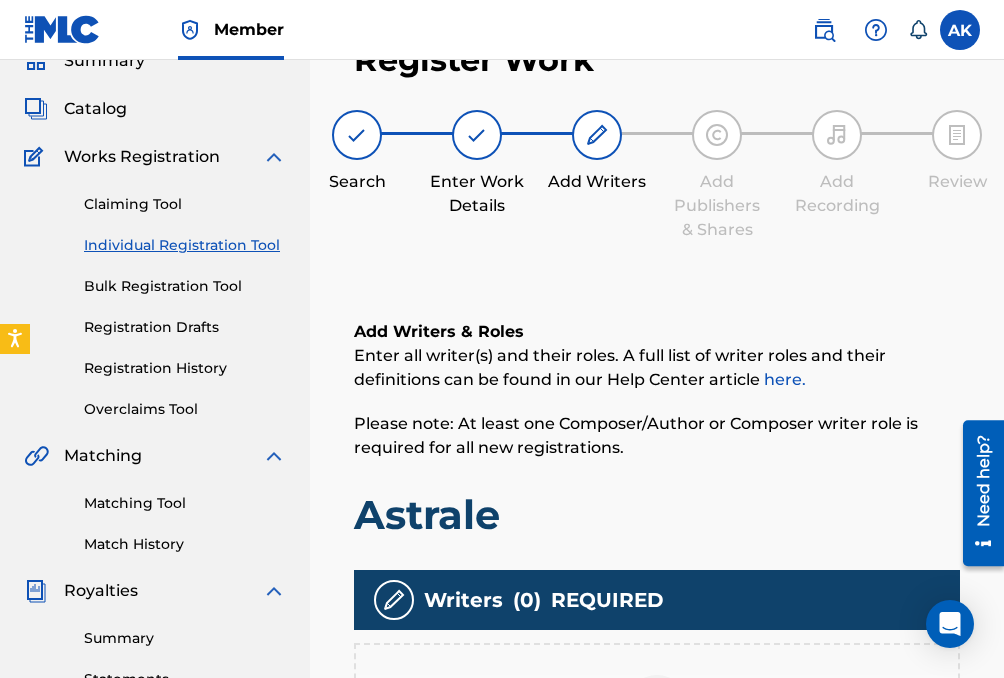 scroll, scrollTop: 267, scrollLeft: 0, axis: vertical 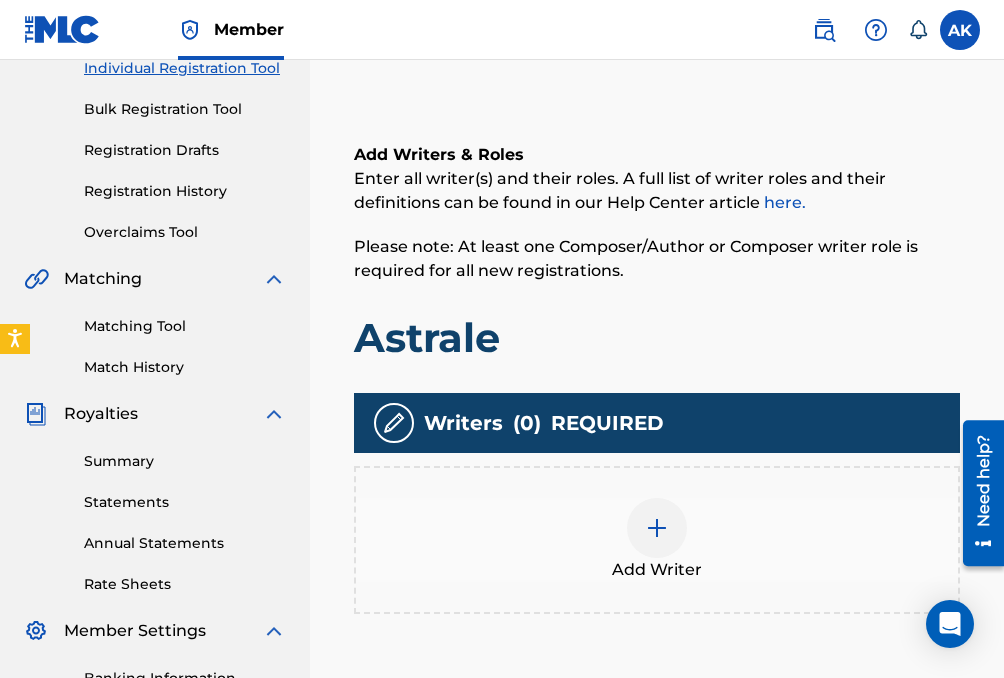 click at bounding box center [657, 528] 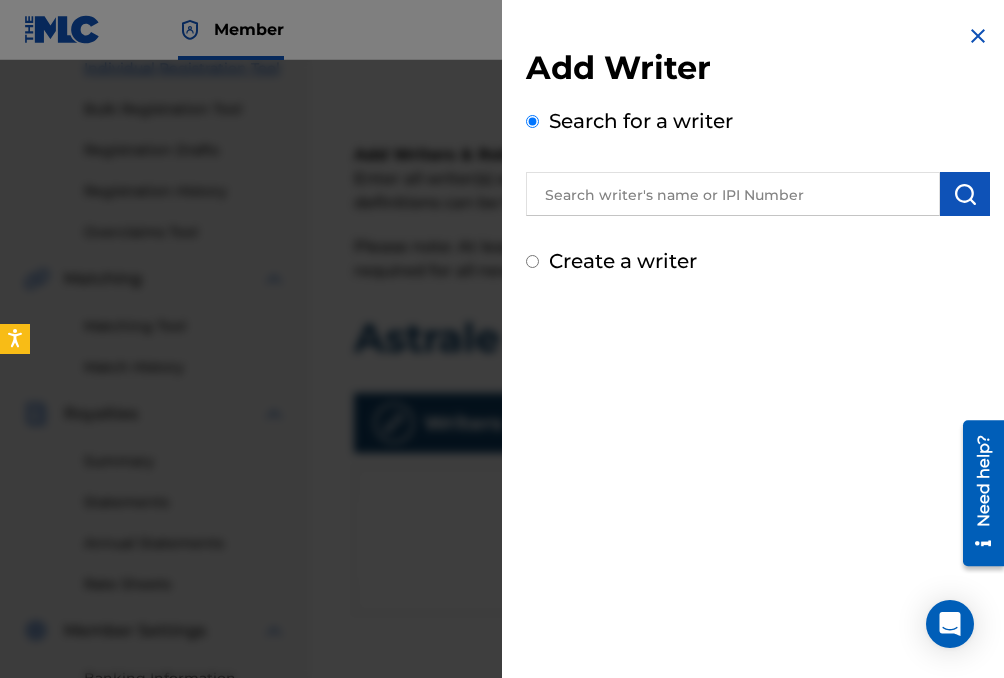 click at bounding box center [733, 194] 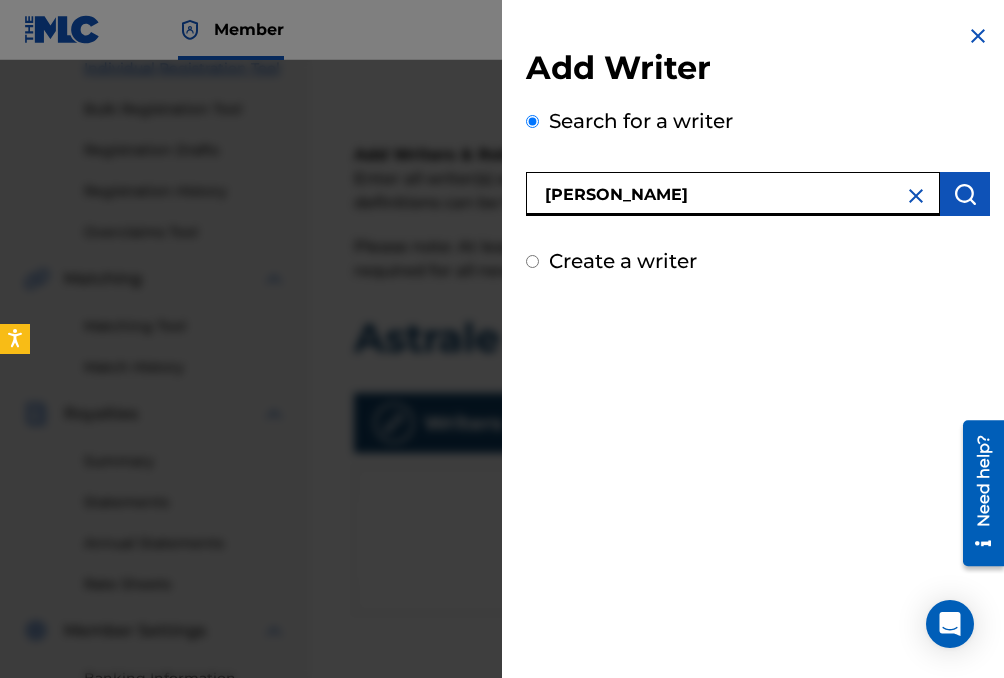 type on "[PERSON_NAME]" 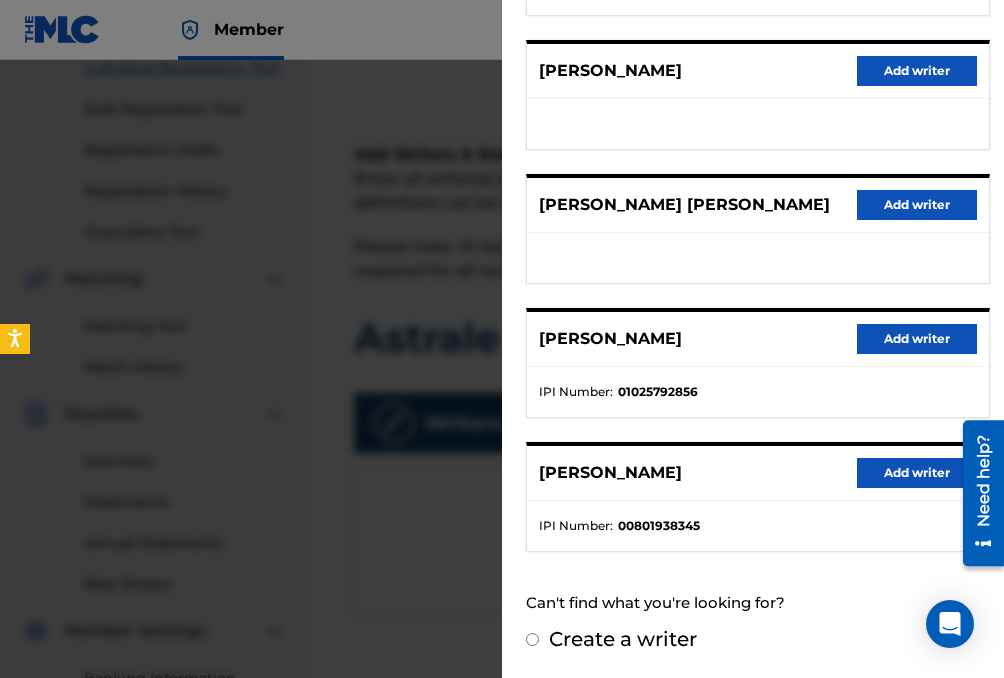 scroll, scrollTop: 228, scrollLeft: 0, axis: vertical 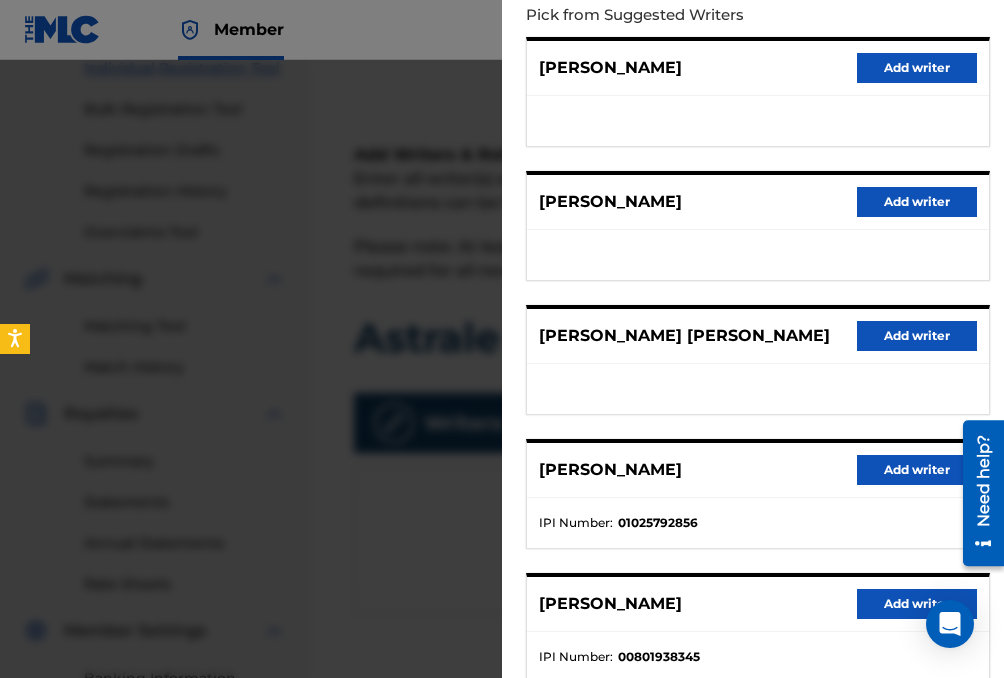 click on "Add writer" at bounding box center [917, 470] 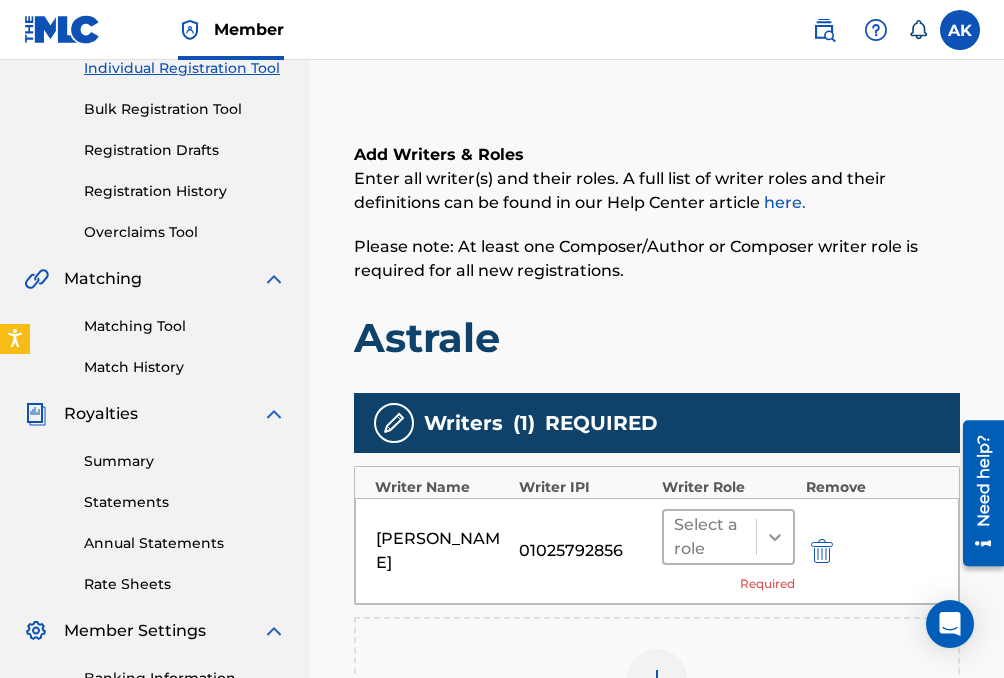 click 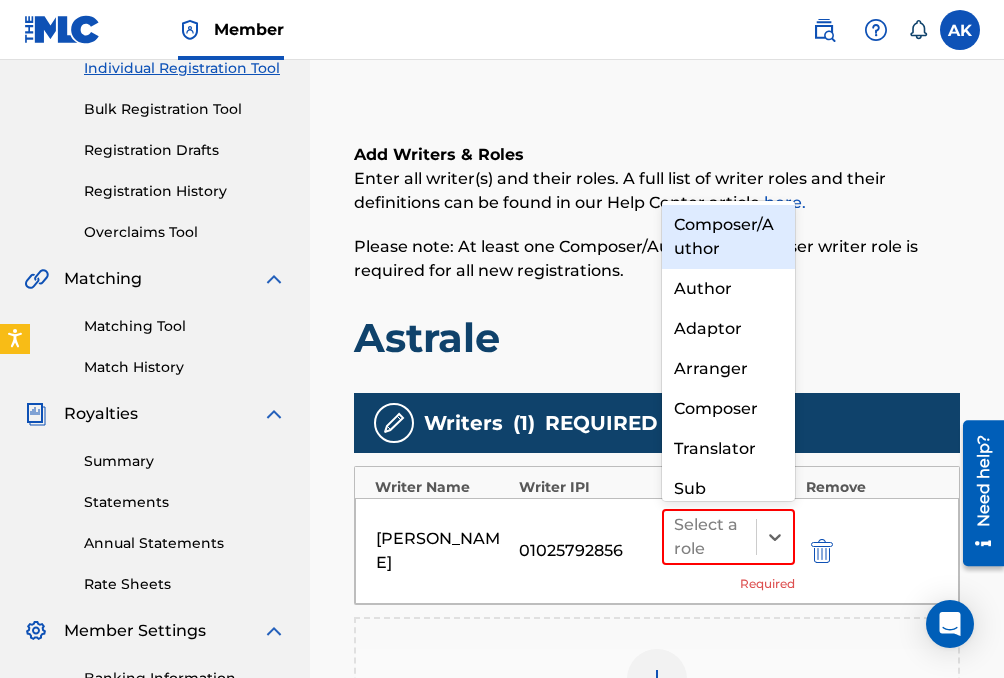 scroll, scrollTop: 21, scrollLeft: 0, axis: vertical 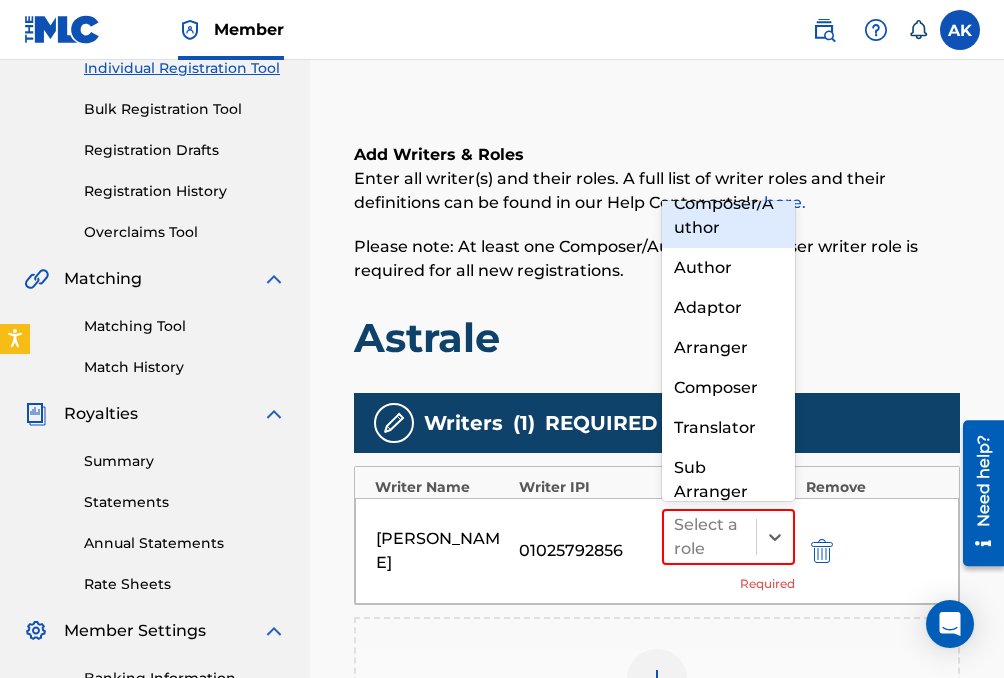 click on "Composer/Author" at bounding box center [728, 216] 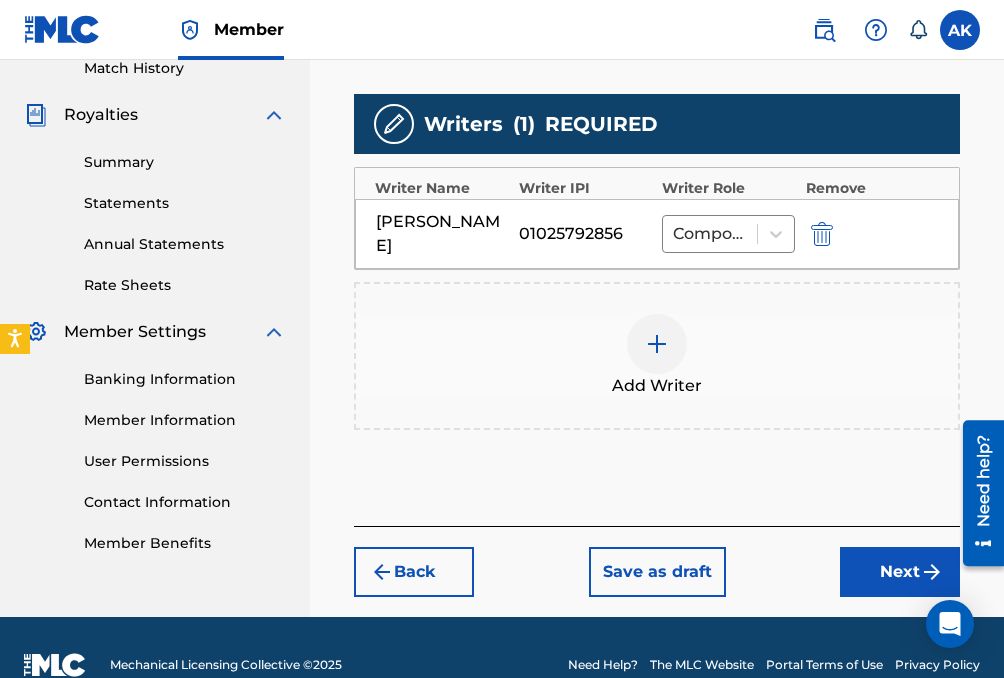 scroll, scrollTop: 585, scrollLeft: 0, axis: vertical 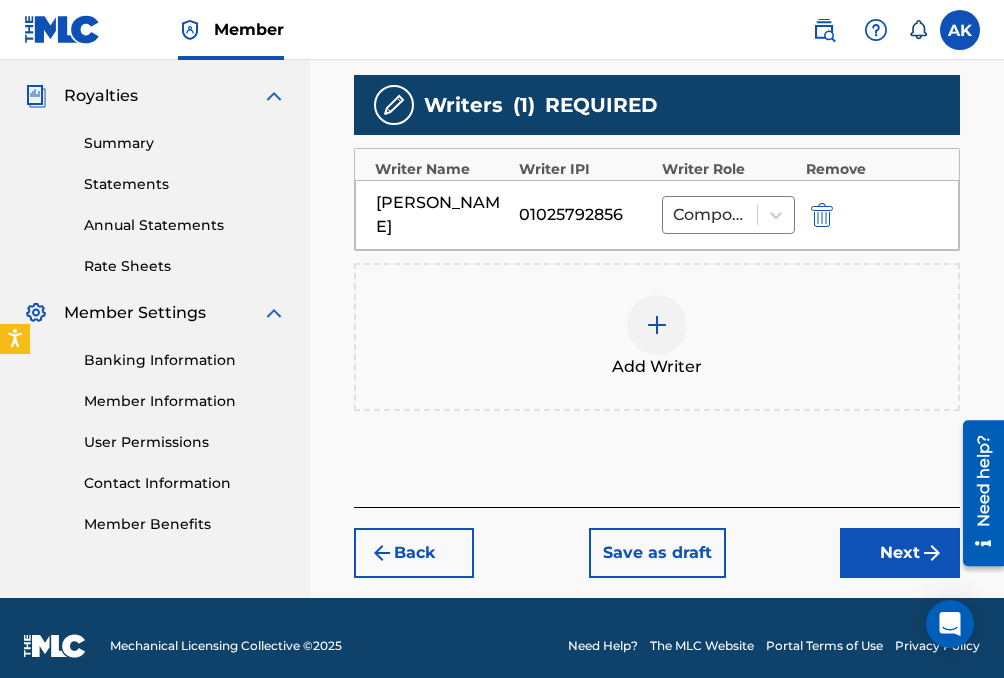 click on "Next" at bounding box center [900, 553] 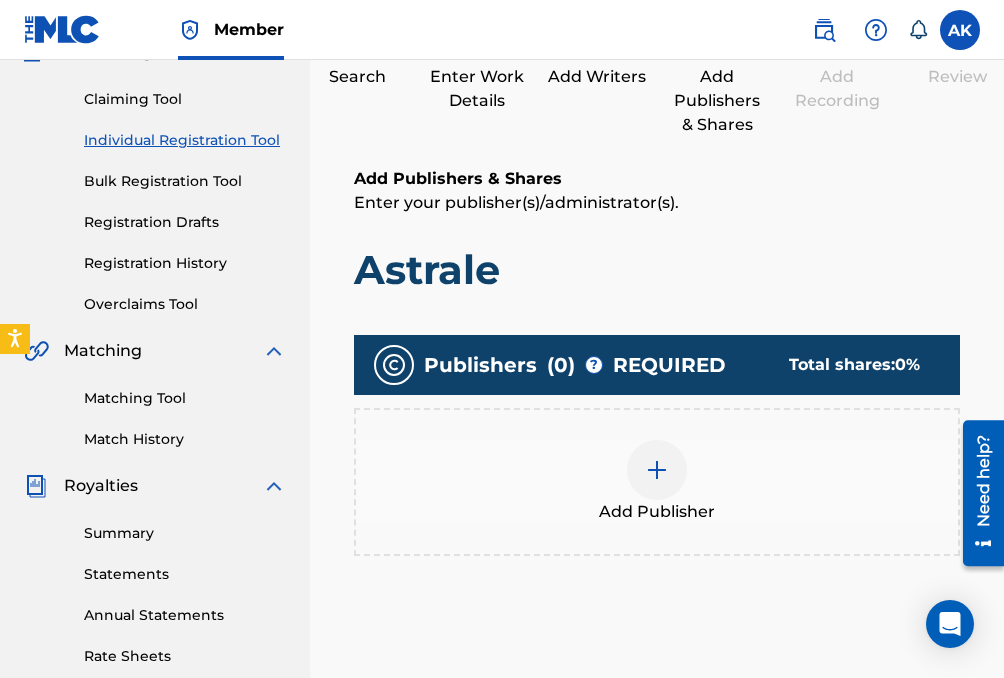 scroll, scrollTop: 209, scrollLeft: 0, axis: vertical 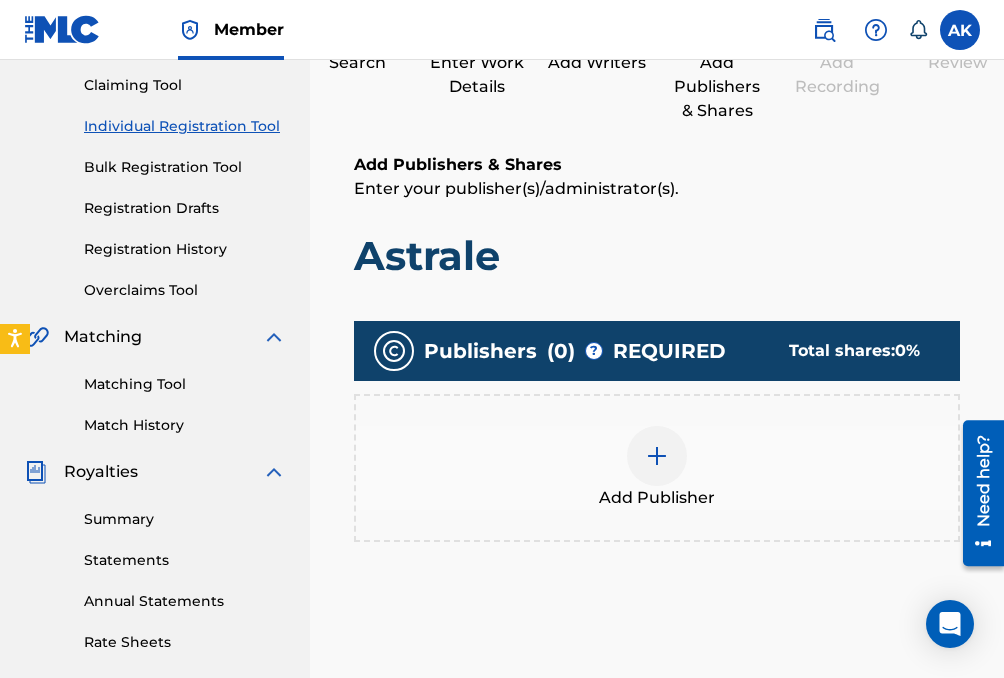click at bounding box center (657, 456) 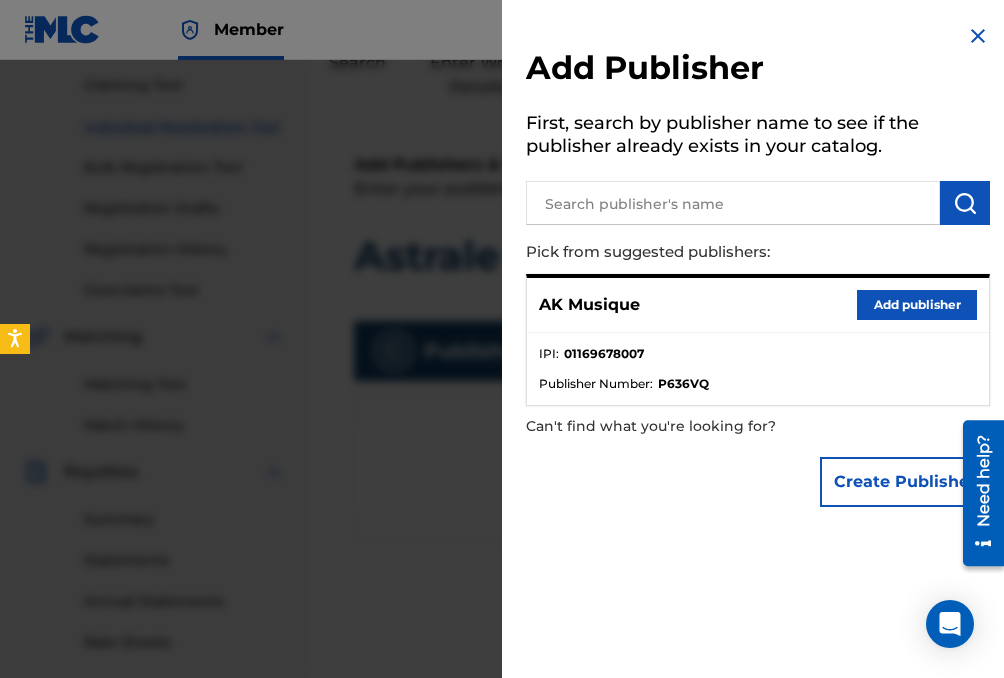 click on "Add publisher" at bounding box center (917, 305) 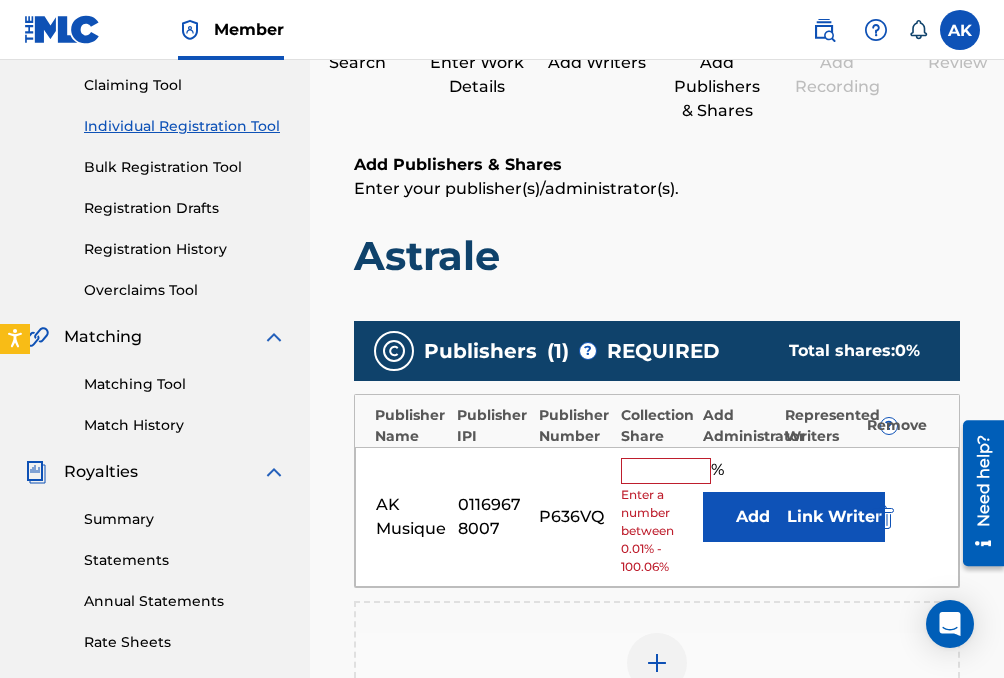 click at bounding box center (666, 471) 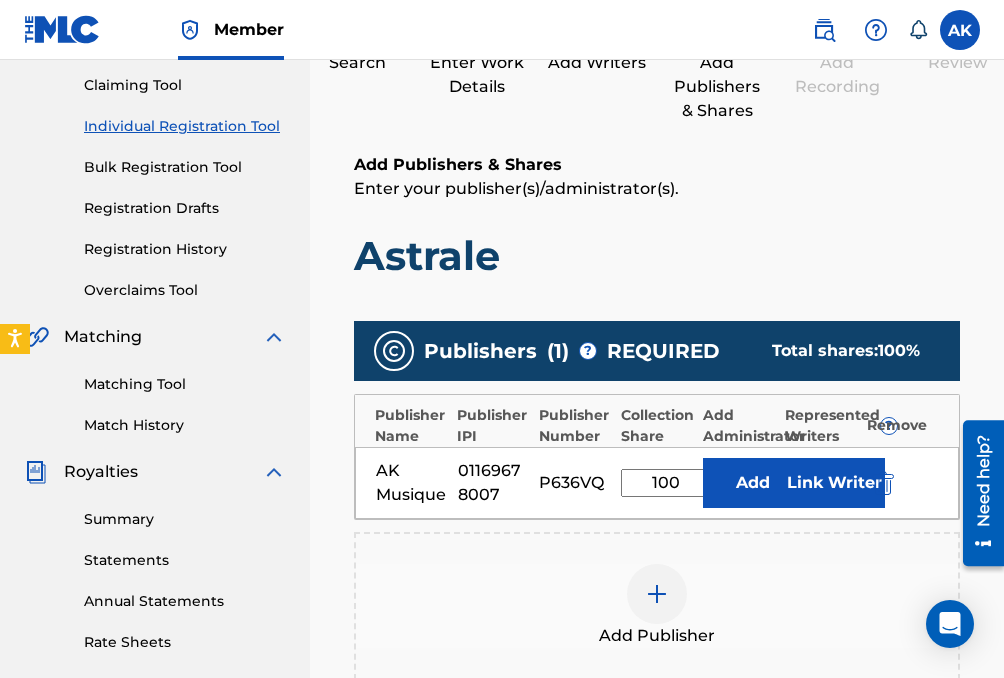 type on "100" 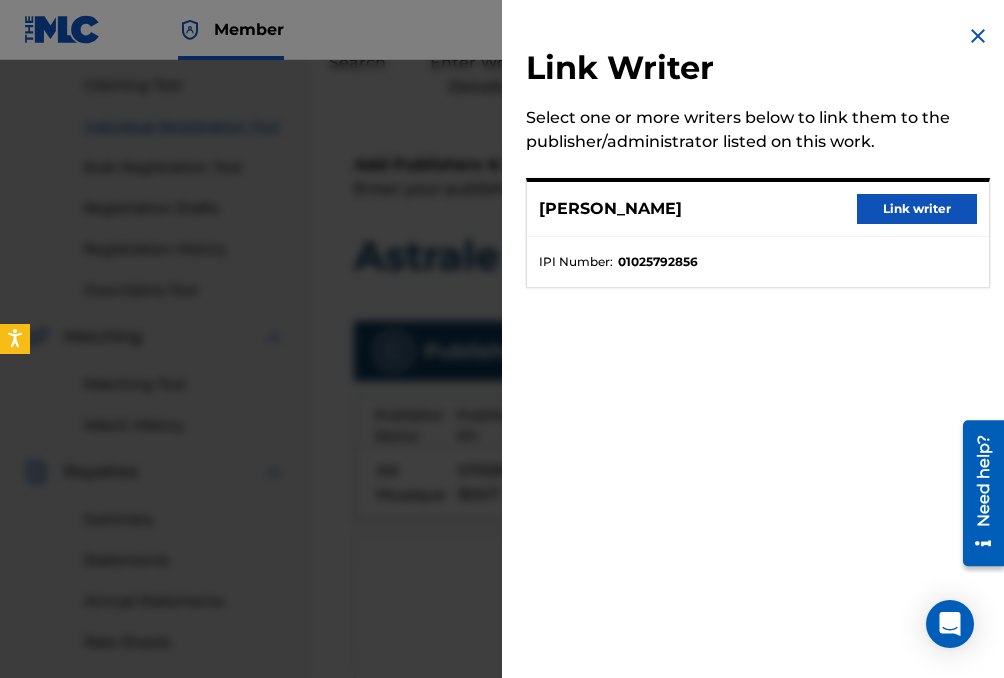 click on "Link writer" at bounding box center (917, 209) 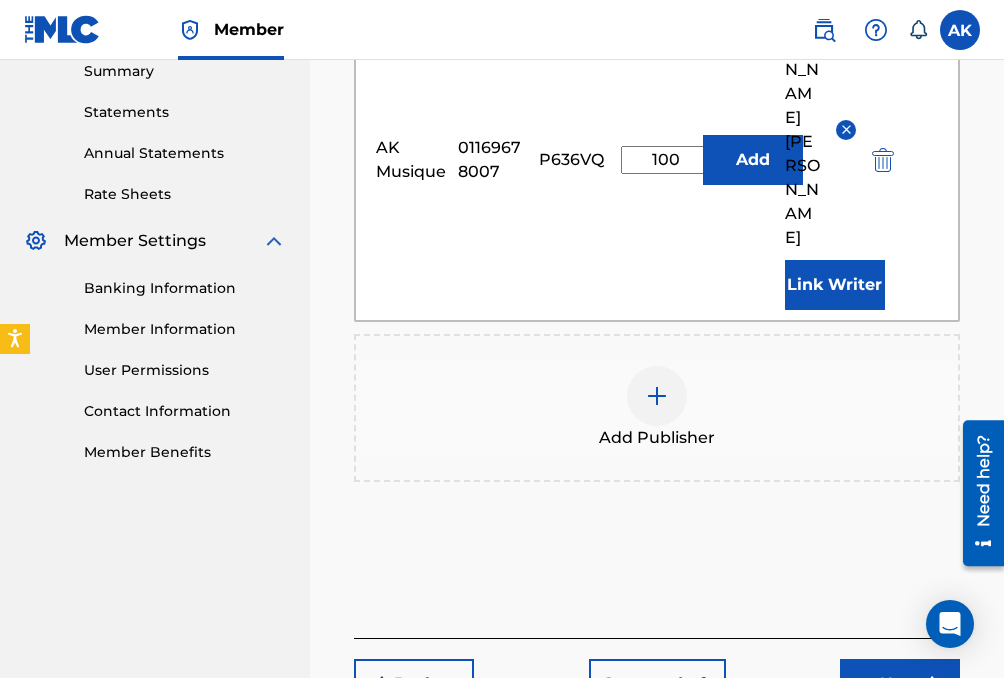 click on "Next" at bounding box center (900, 684) 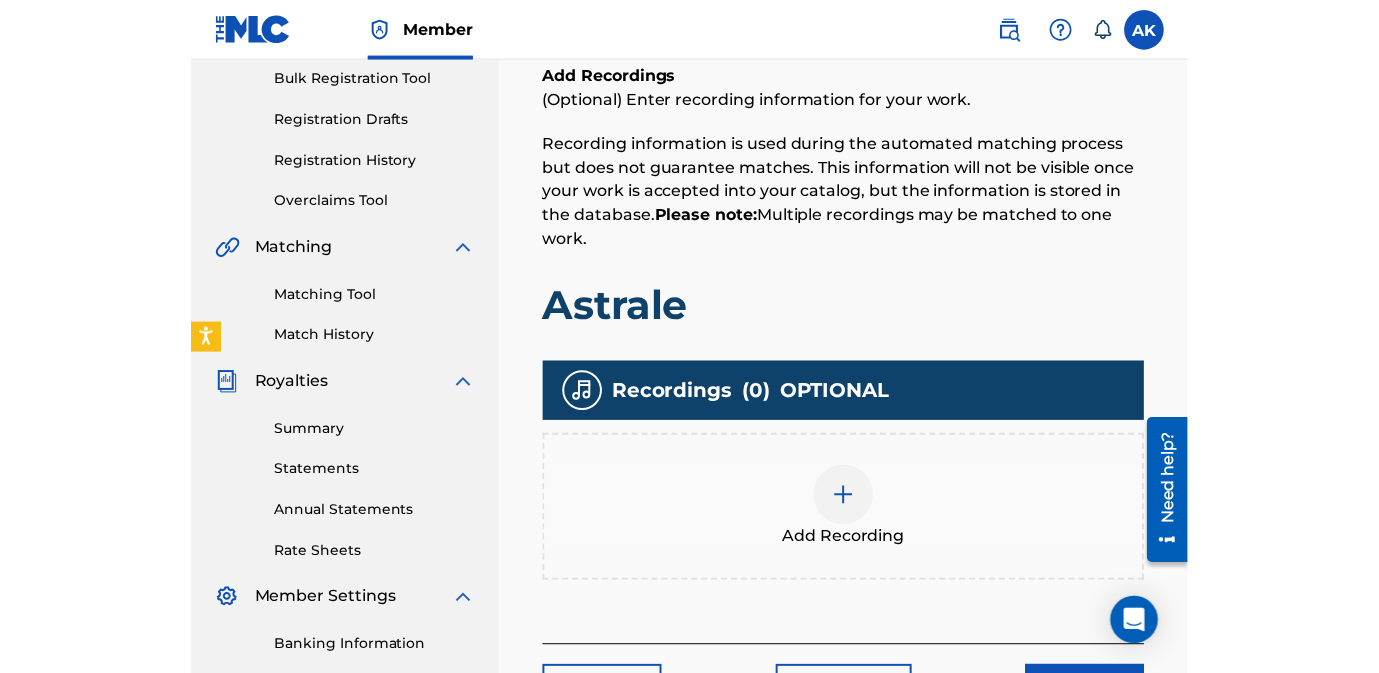 scroll, scrollTop: 331, scrollLeft: 0, axis: vertical 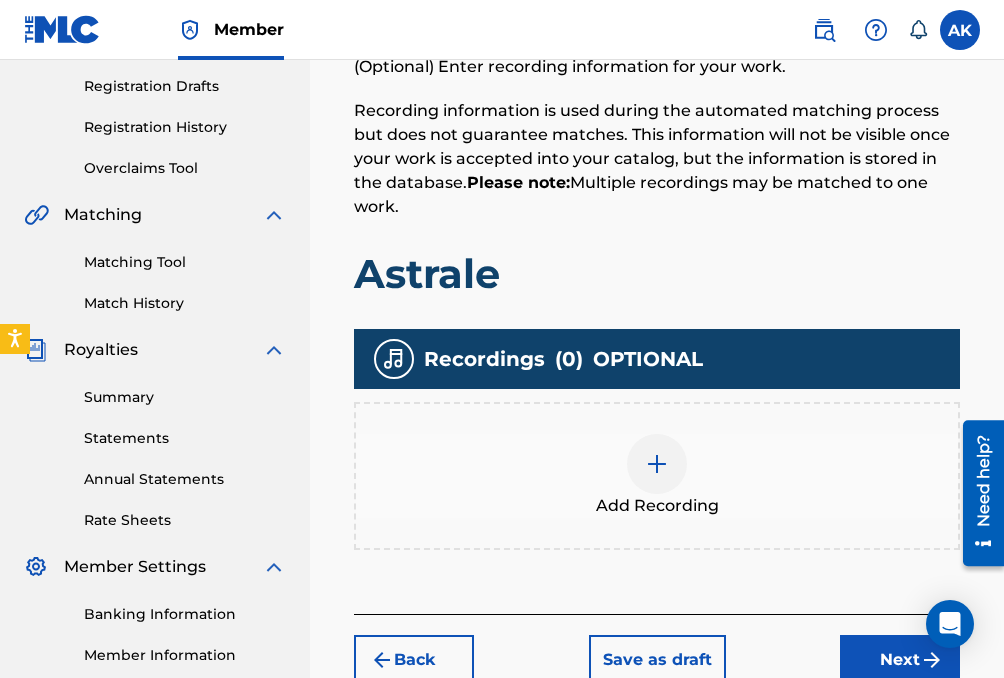 click at bounding box center (657, 464) 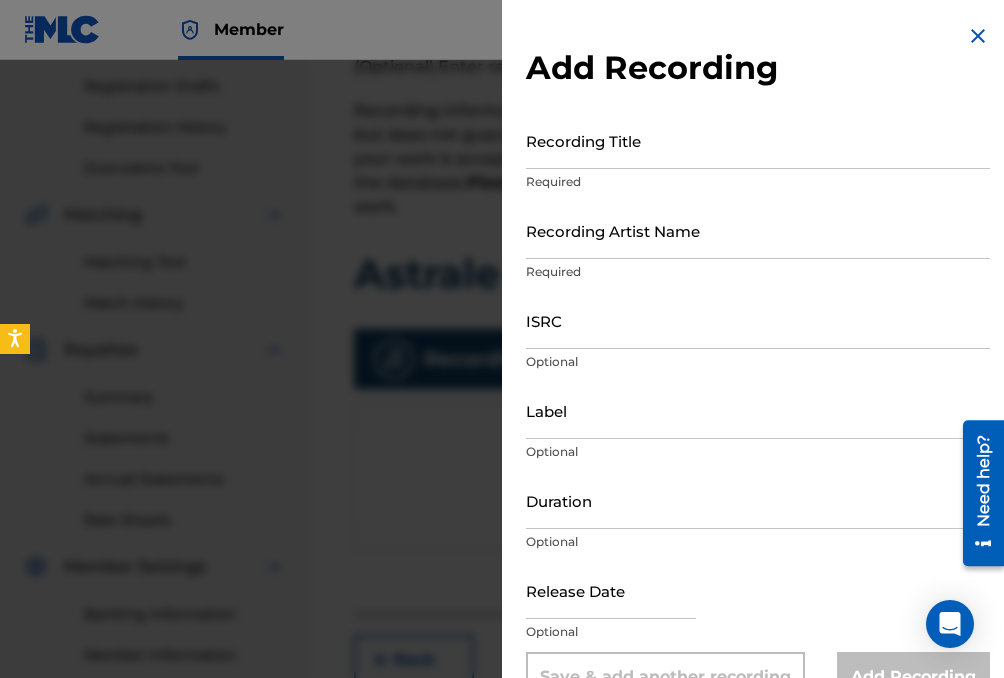 click on "Recording Title" at bounding box center [758, 140] 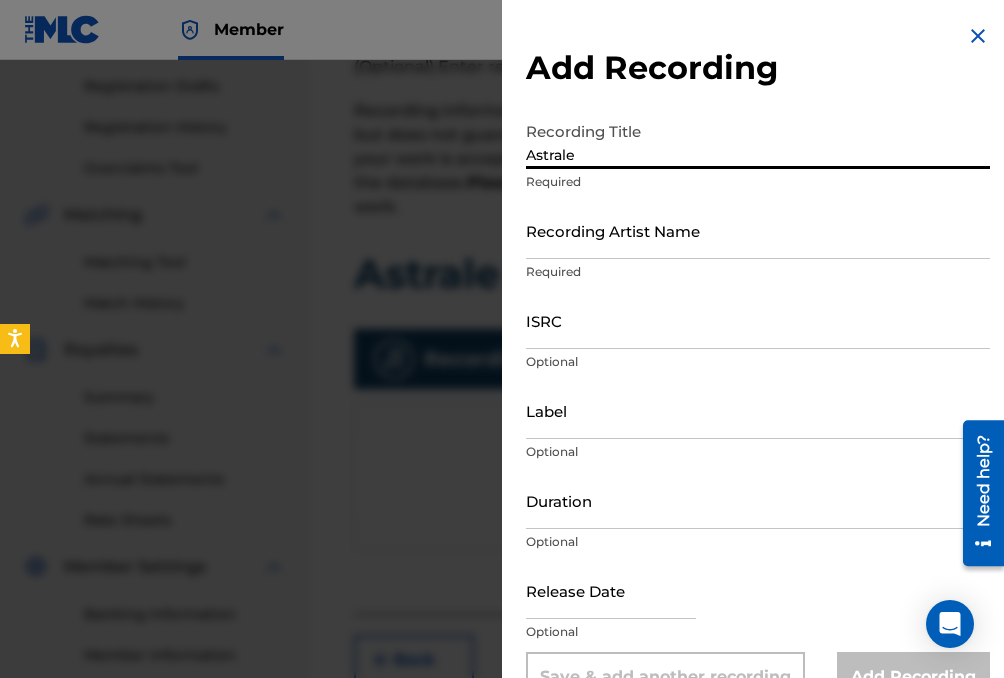 type on "Astrale" 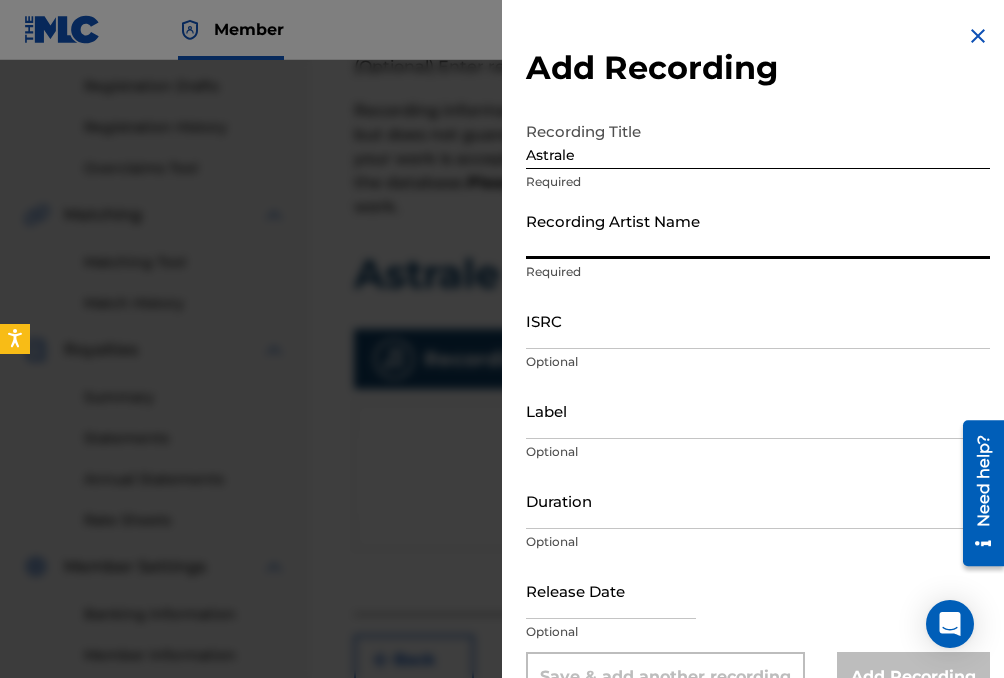 type on "[PERSON_NAME]" 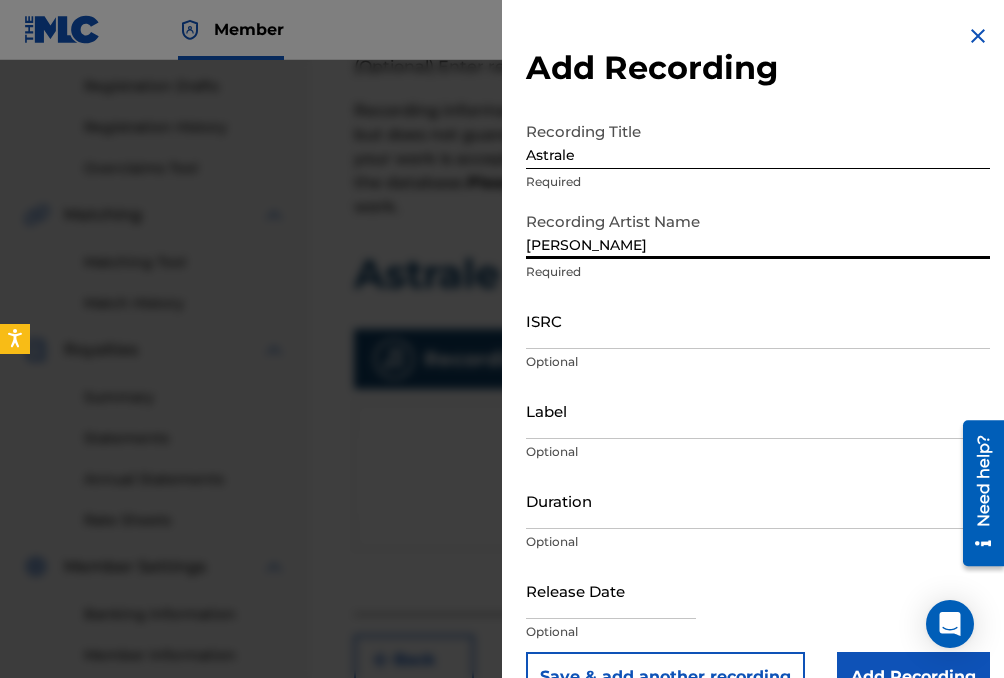 click on "ISRC" at bounding box center (758, 320) 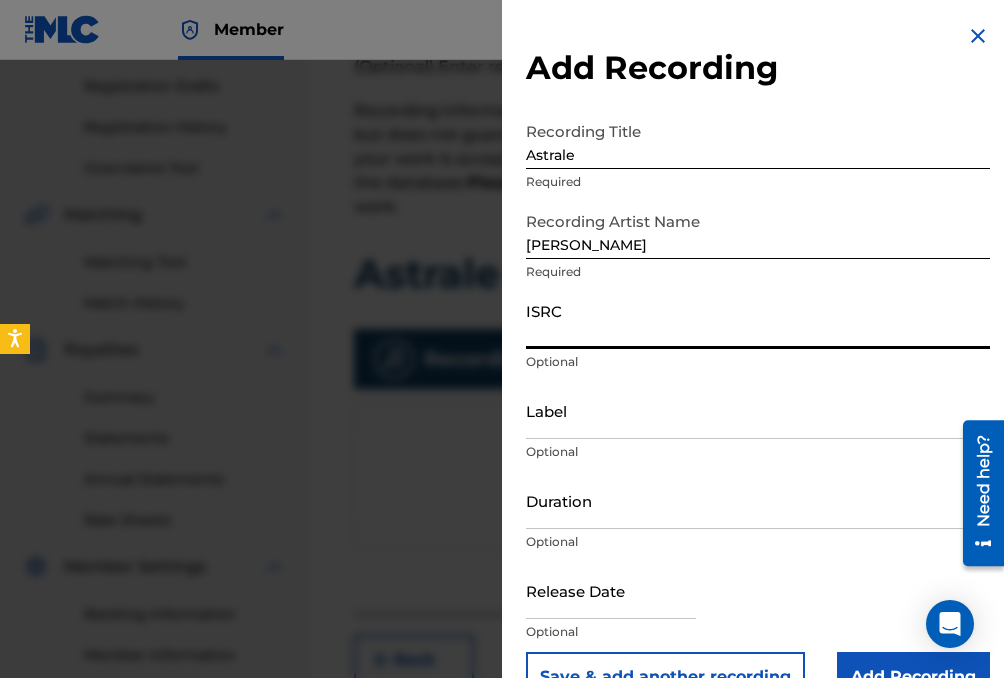 click on "ISRC" at bounding box center [758, 320] 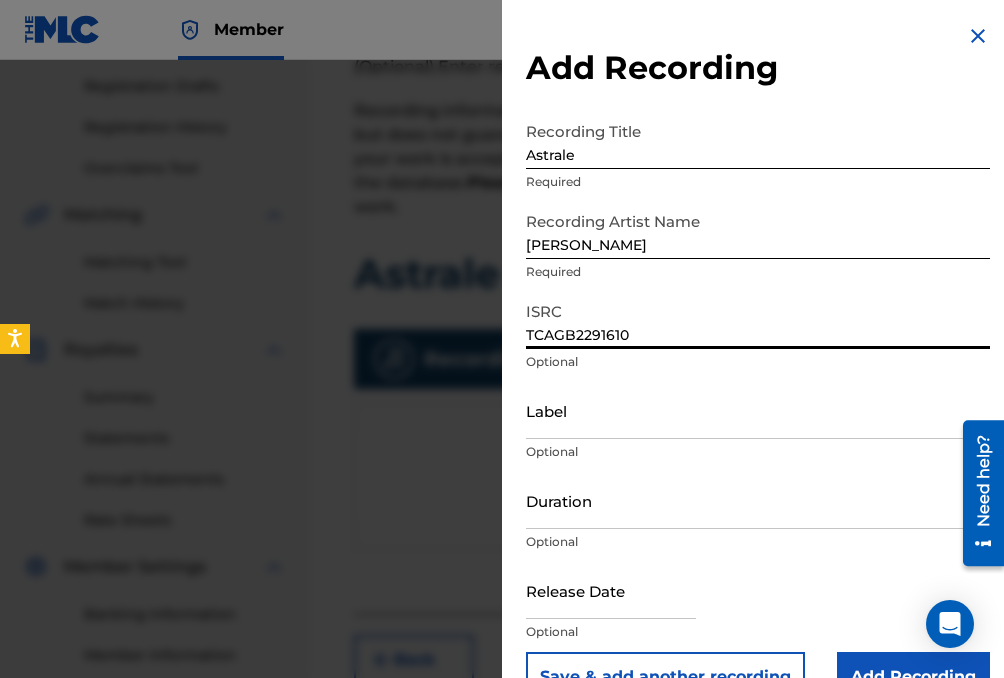 type on "TCAGB2291610" 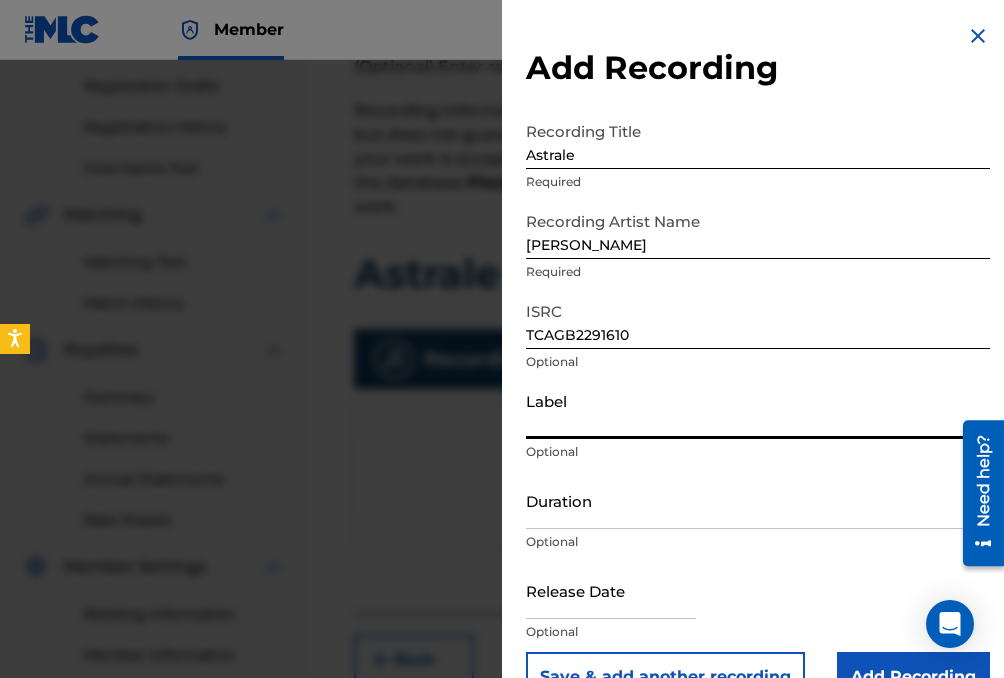 click on "Label" at bounding box center [758, 410] 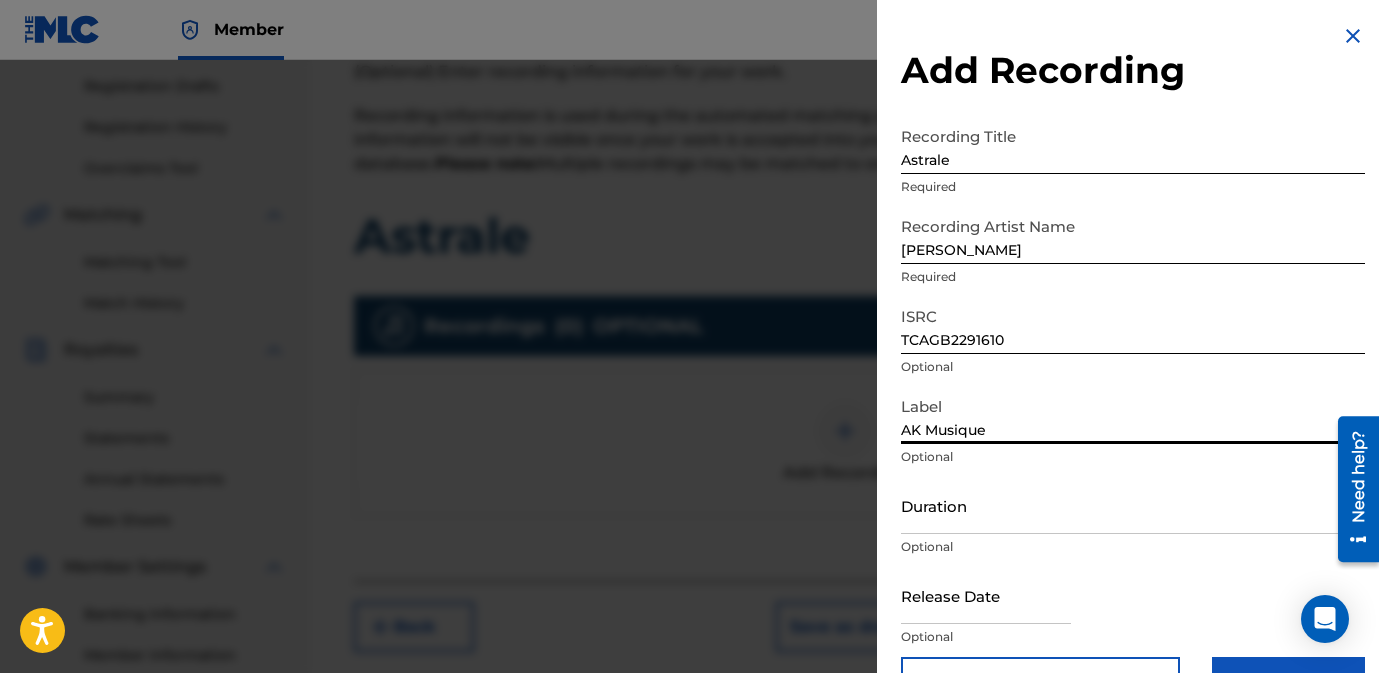 click on "Duration" at bounding box center (1133, 505) 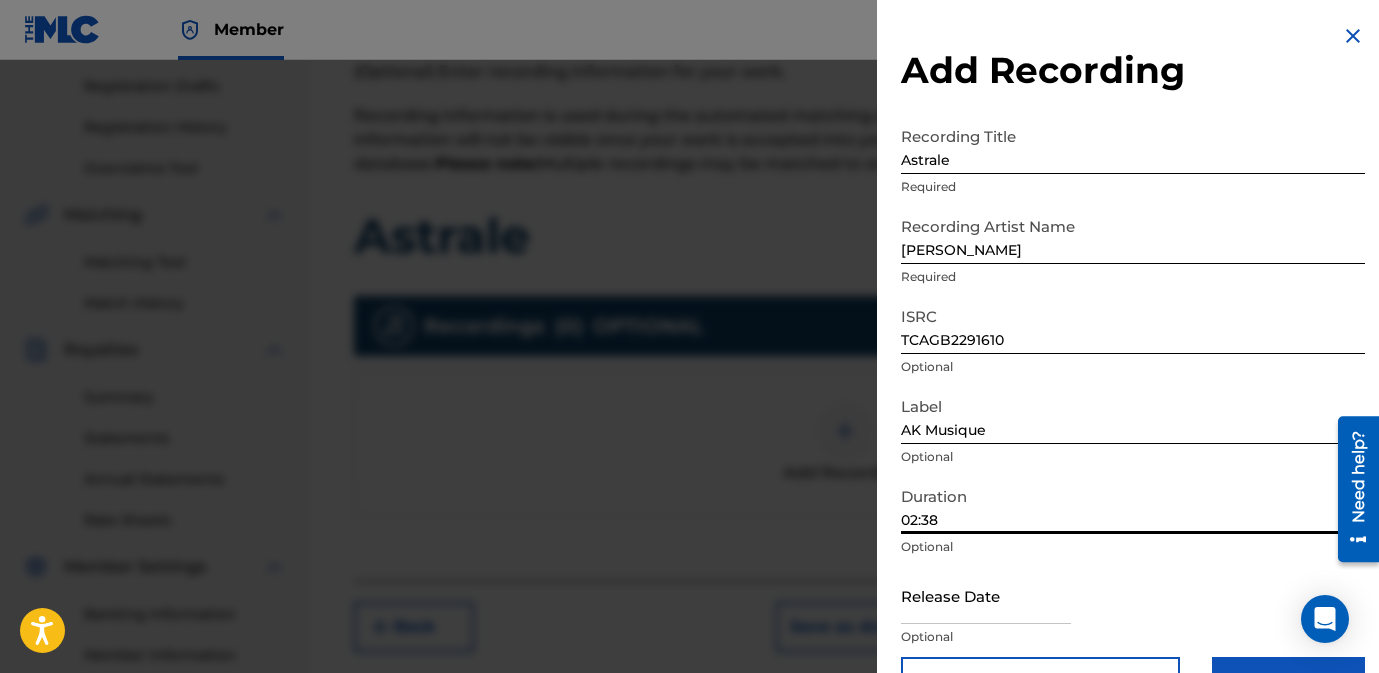 scroll, scrollTop: 58, scrollLeft: 0, axis: vertical 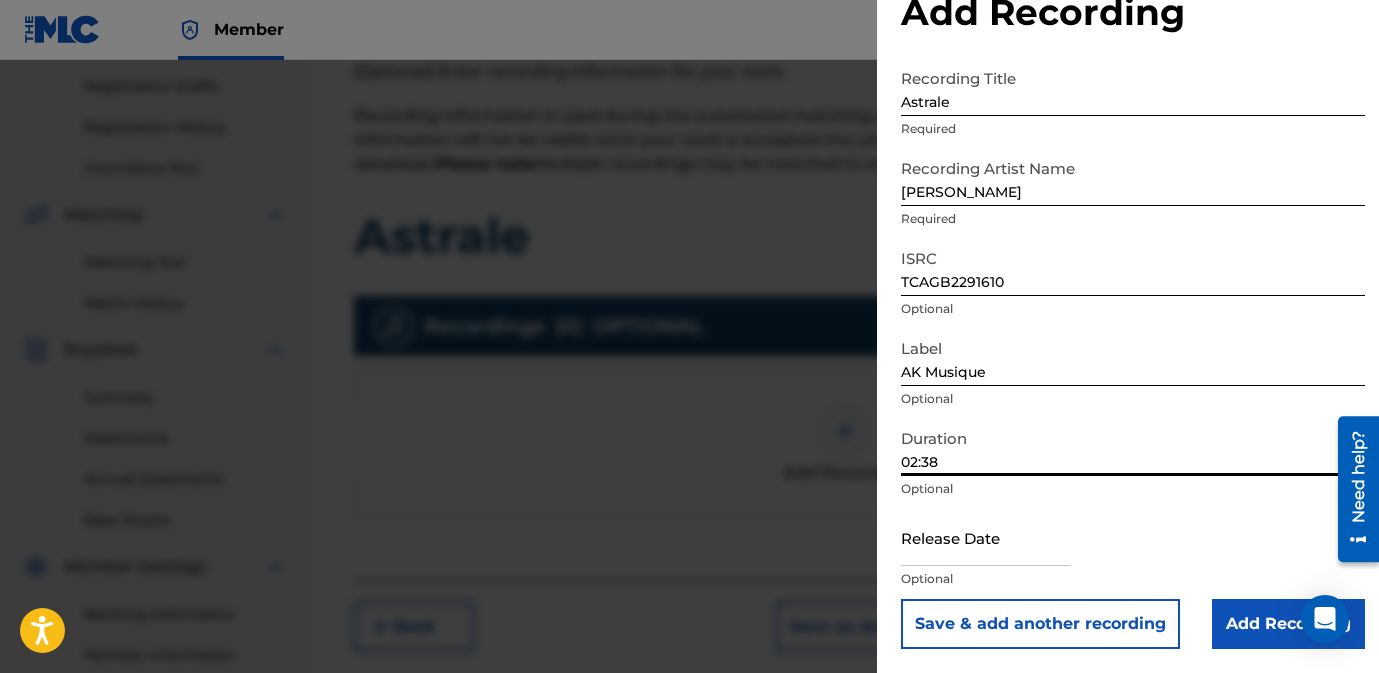 type on "02:38" 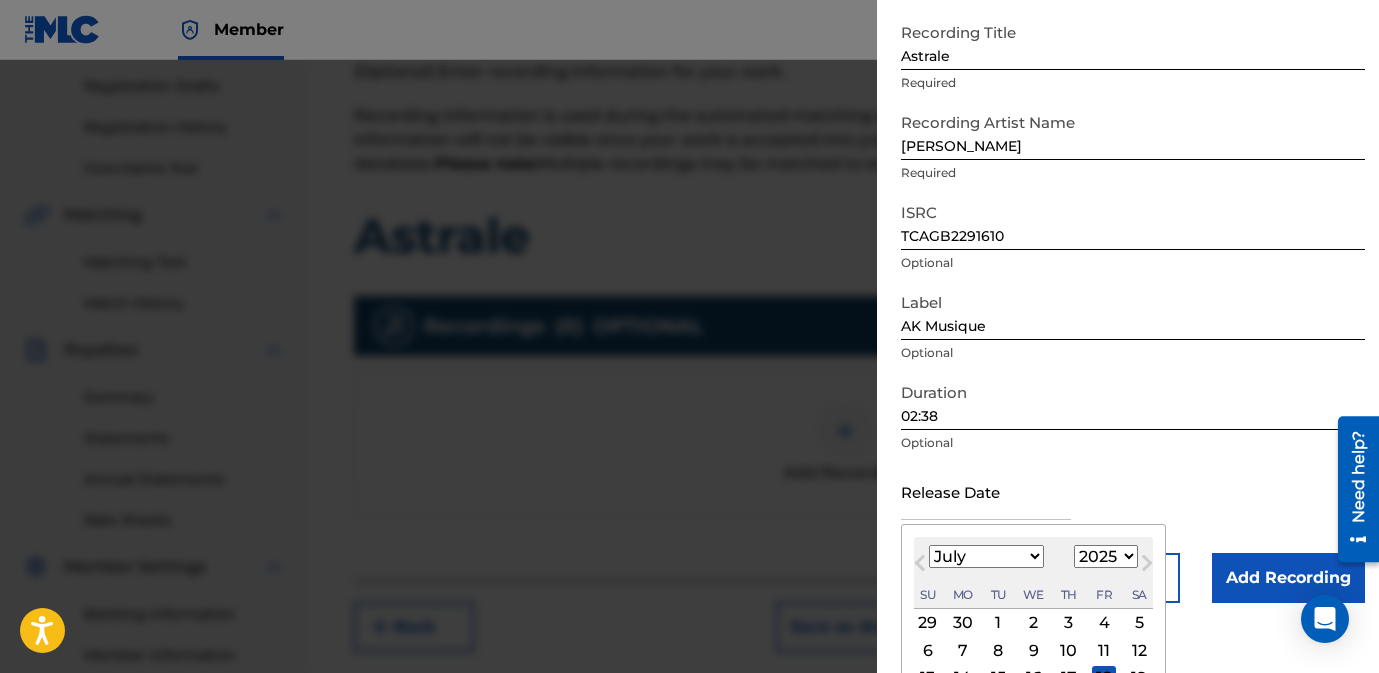 scroll, scrollTop: 109, scrollLeft: 0, axis: vertical 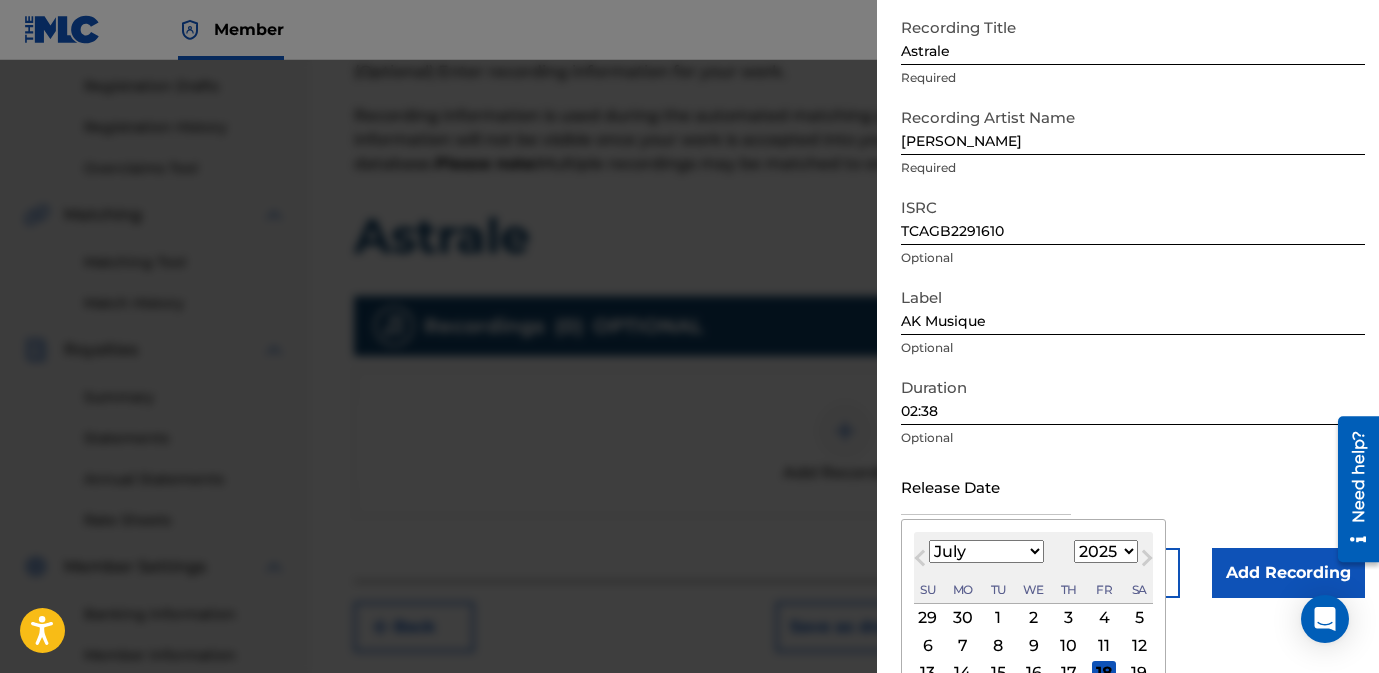 type on "[DATE]" 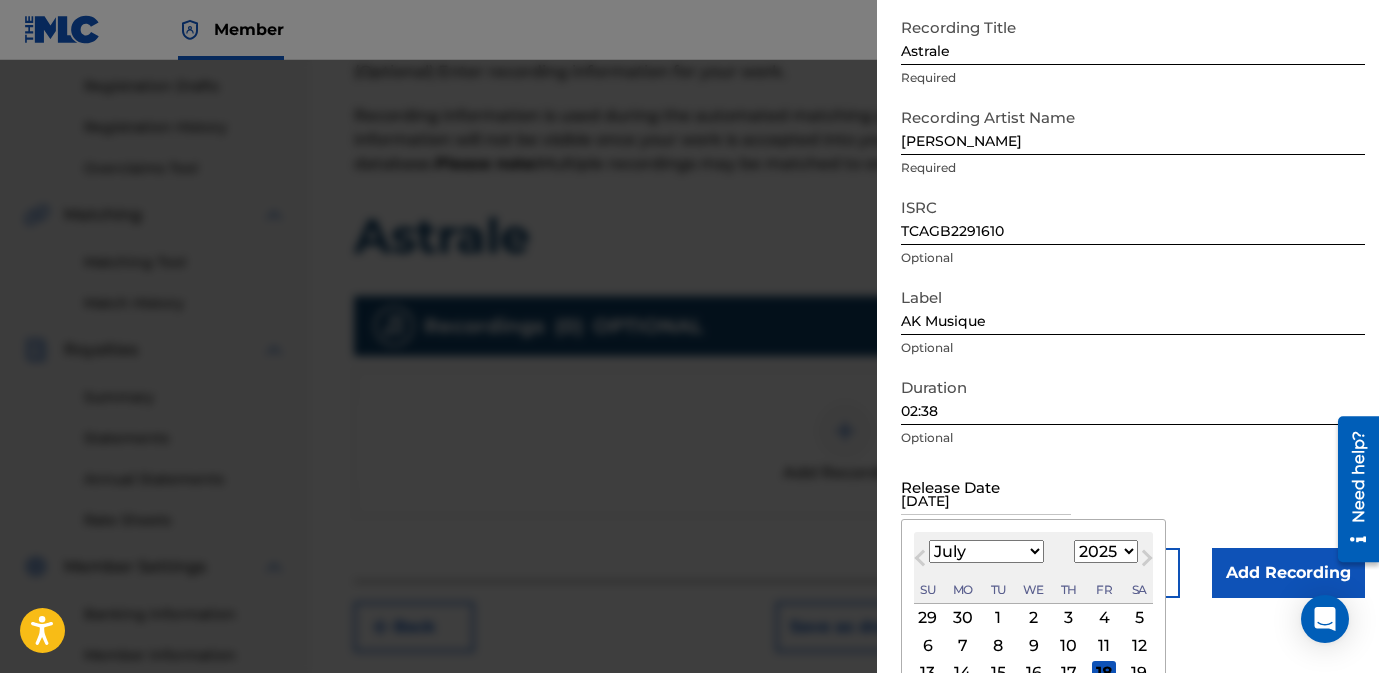 select on "11" 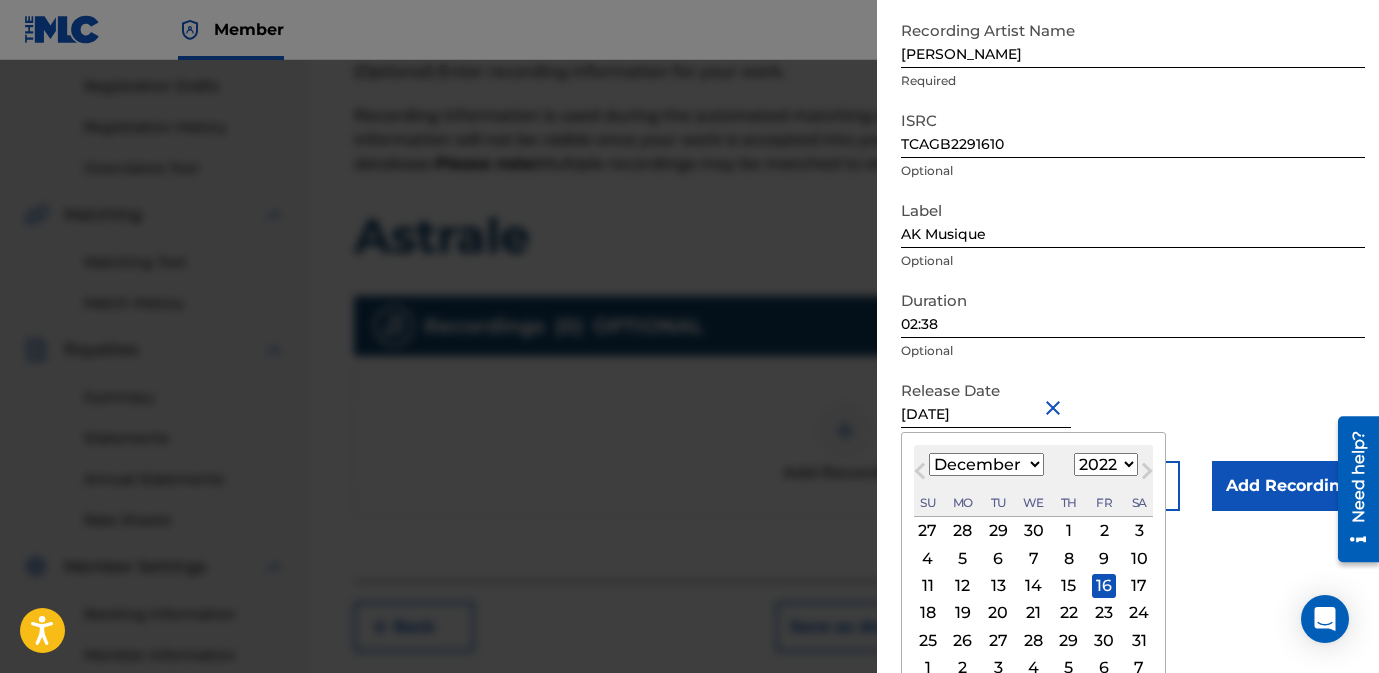 scroll, scrollTop: 217, scrollLeft: 0, axis: vertical 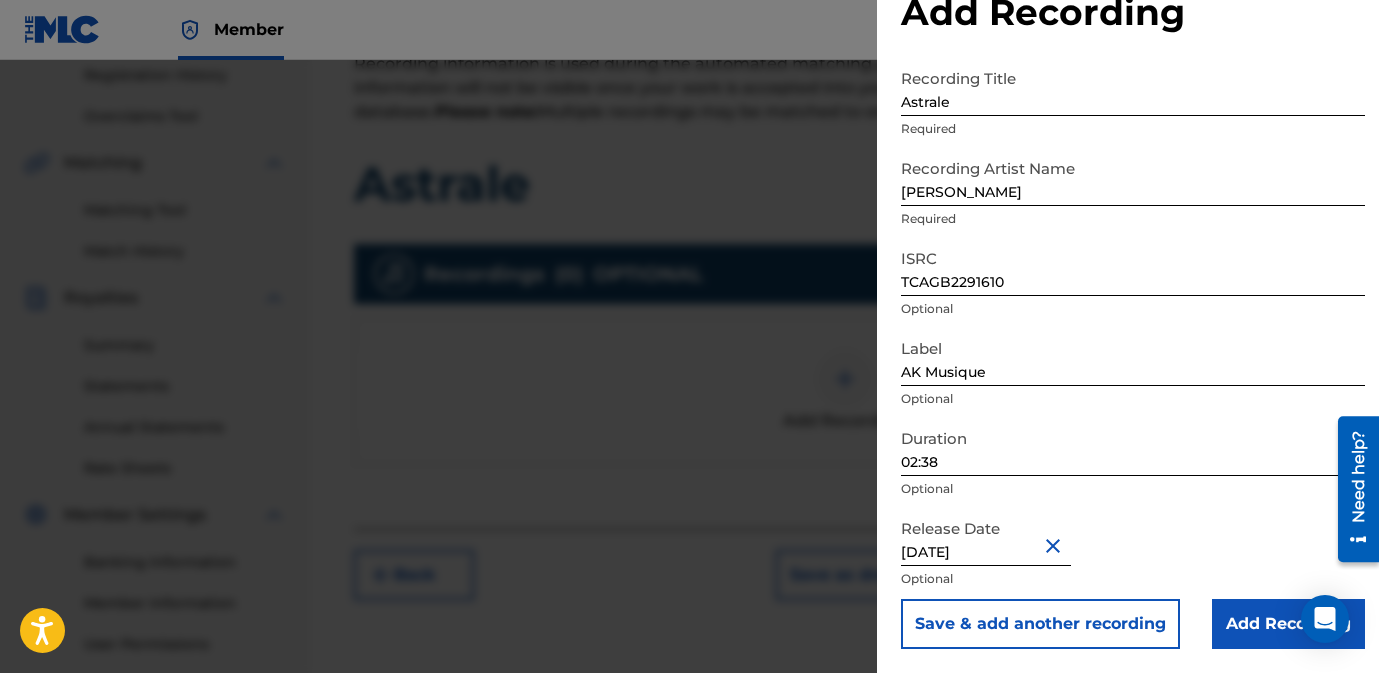 click on "Add Recording" at bounding box center [1288, 624] 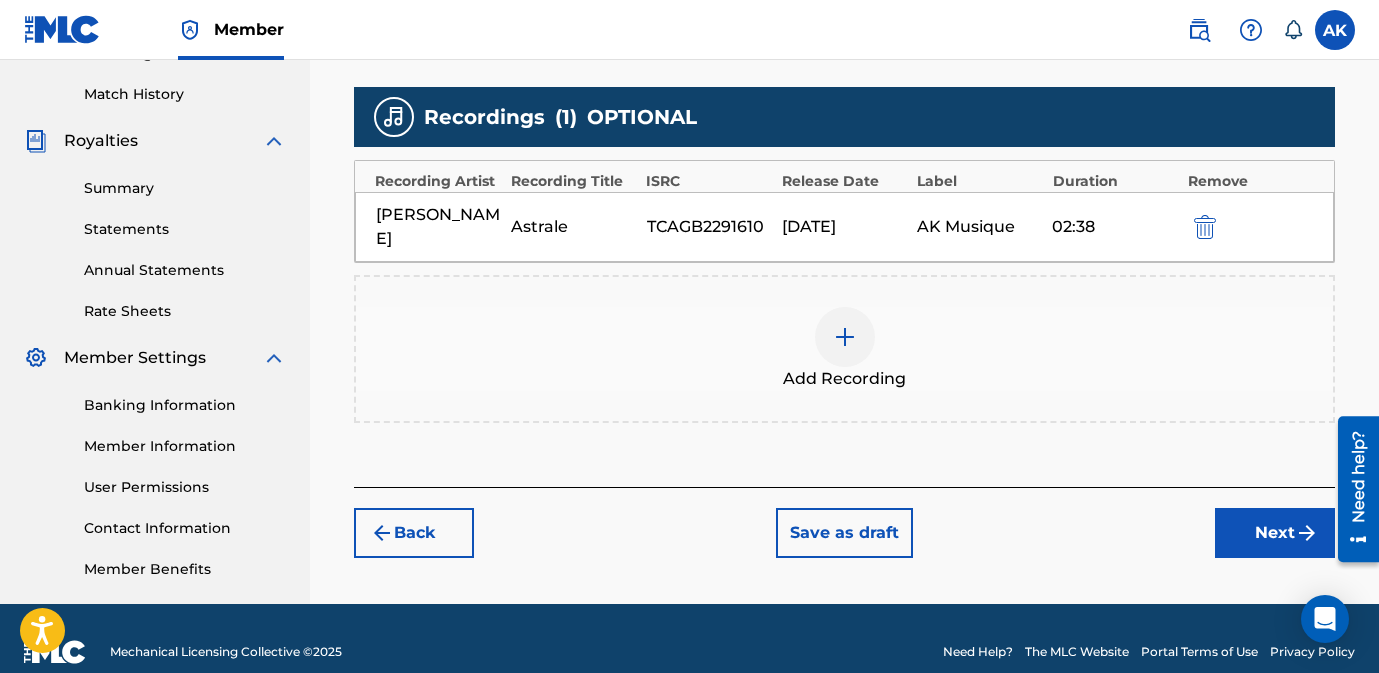 click on "Next" at bounding box center (1275, 533) 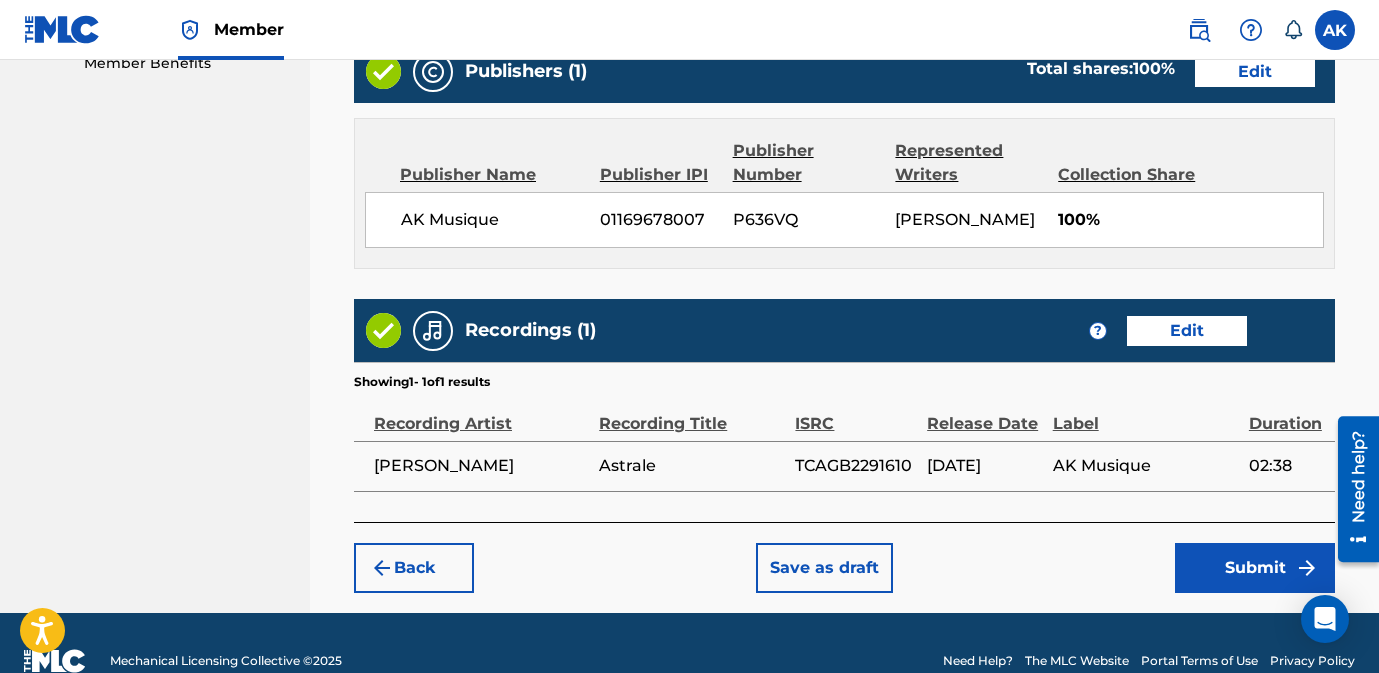 scroll, scrollTop: 1080, scrollLeft: 0, axis: vertical 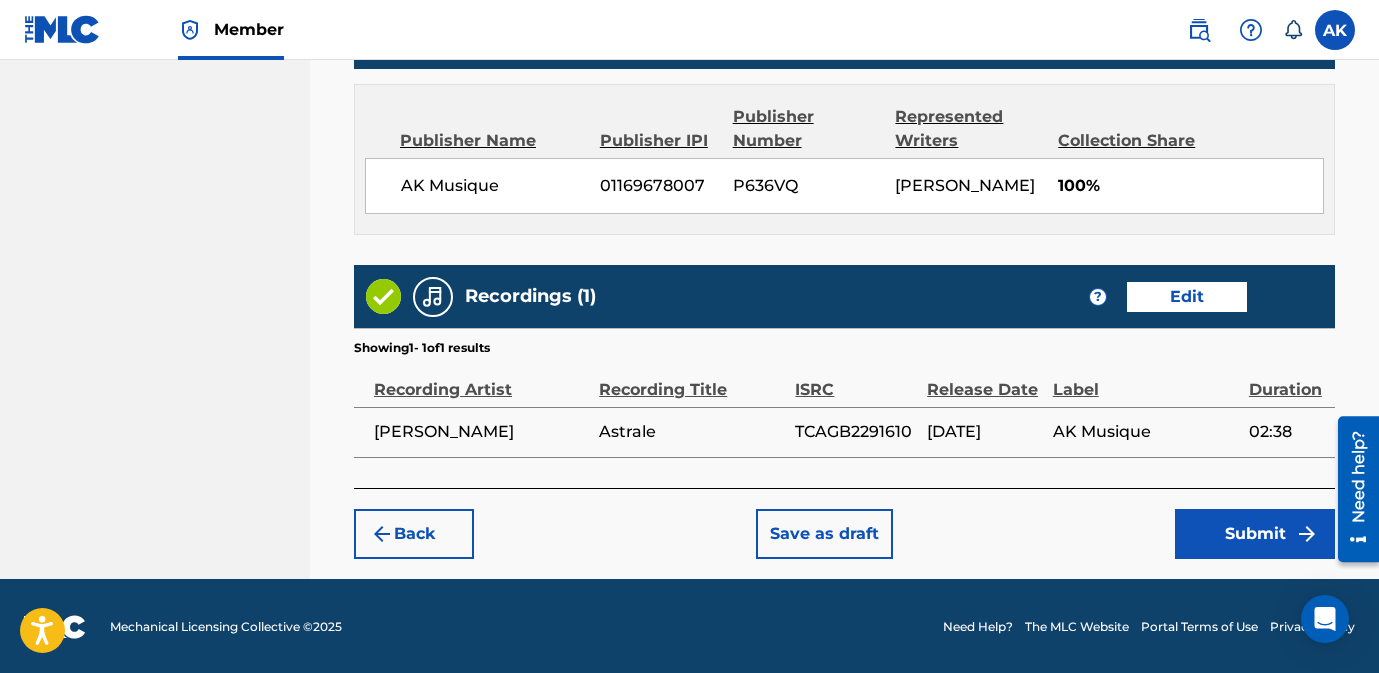 click on "Submit" at bounding box center (1255, 534) 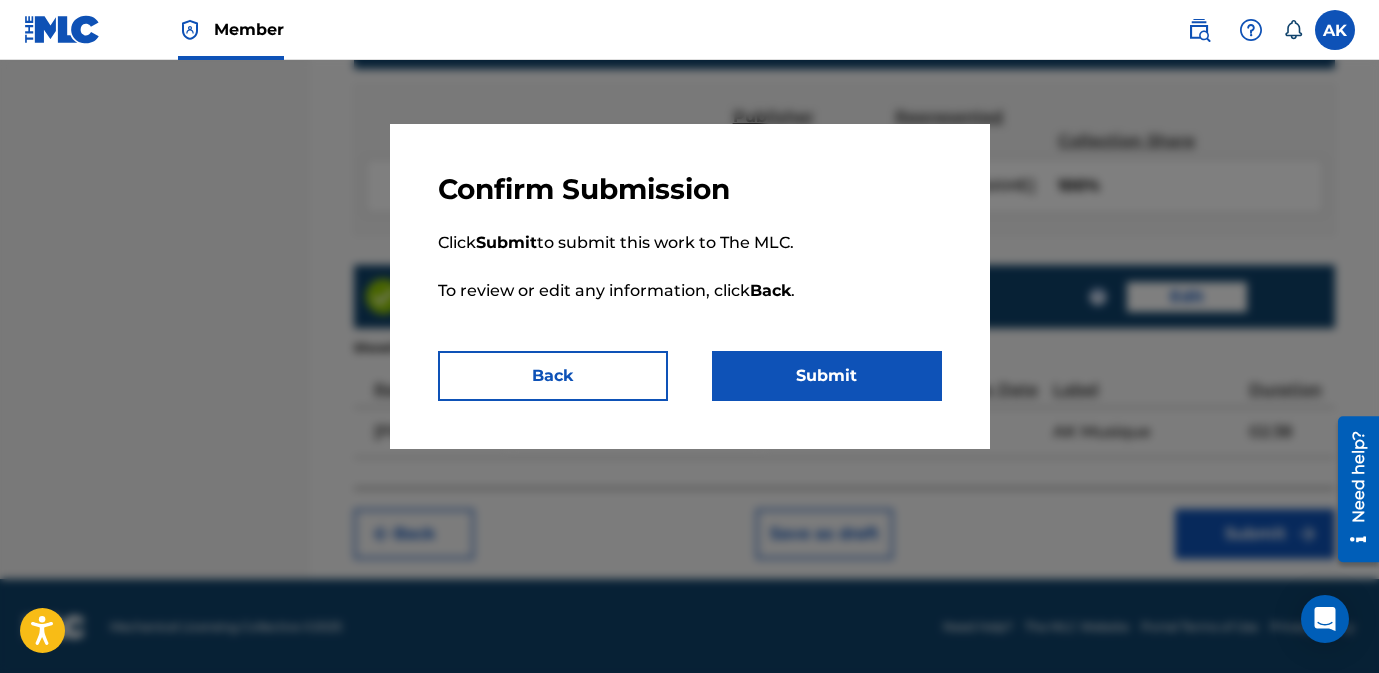 click on "Submit" at bounding box center [827, 376] 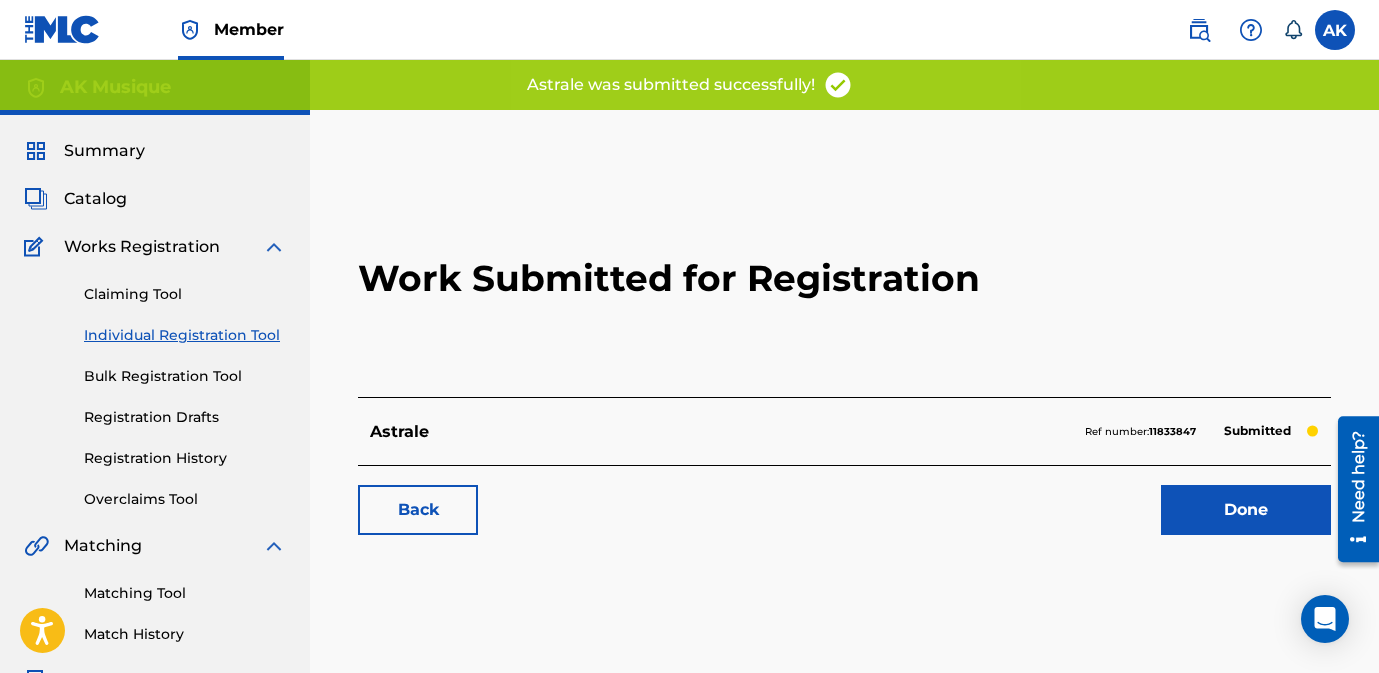 click on "Done" at bounding box center [1246, 510] 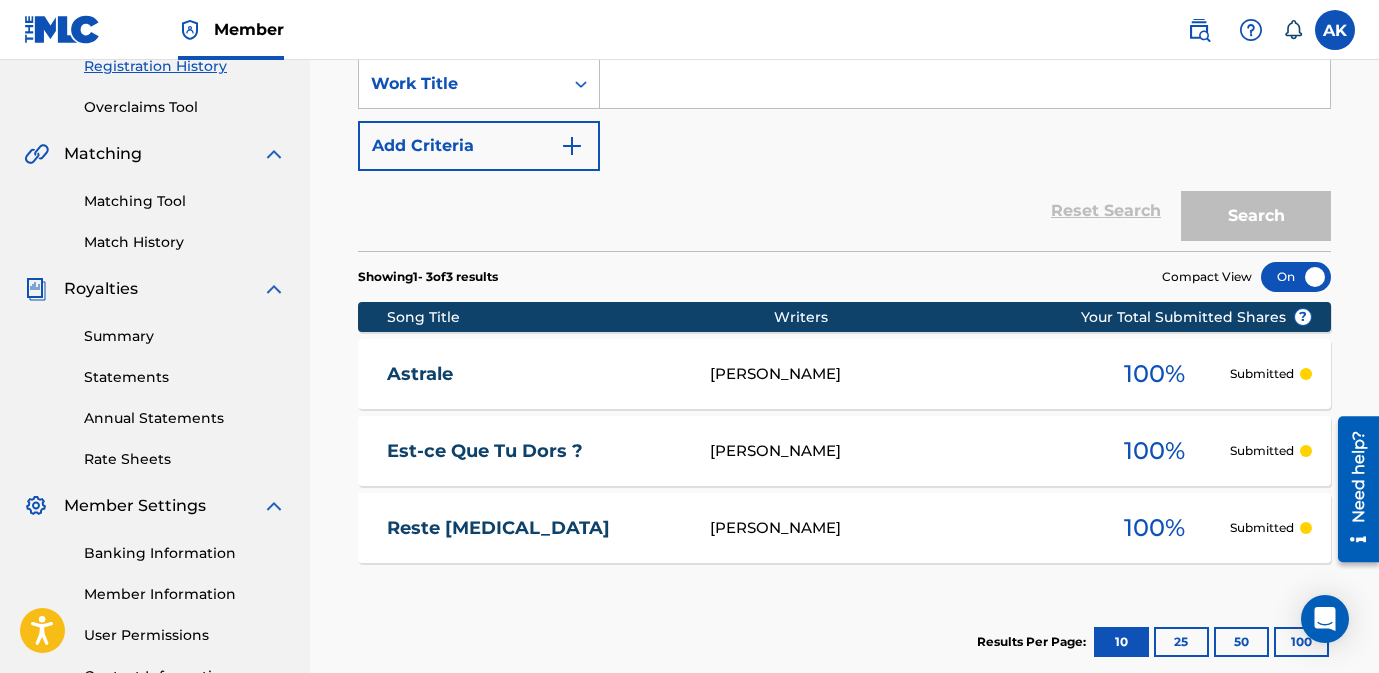 scroll, scrollTop: 376, scrollLeft: 0, axis: vertical 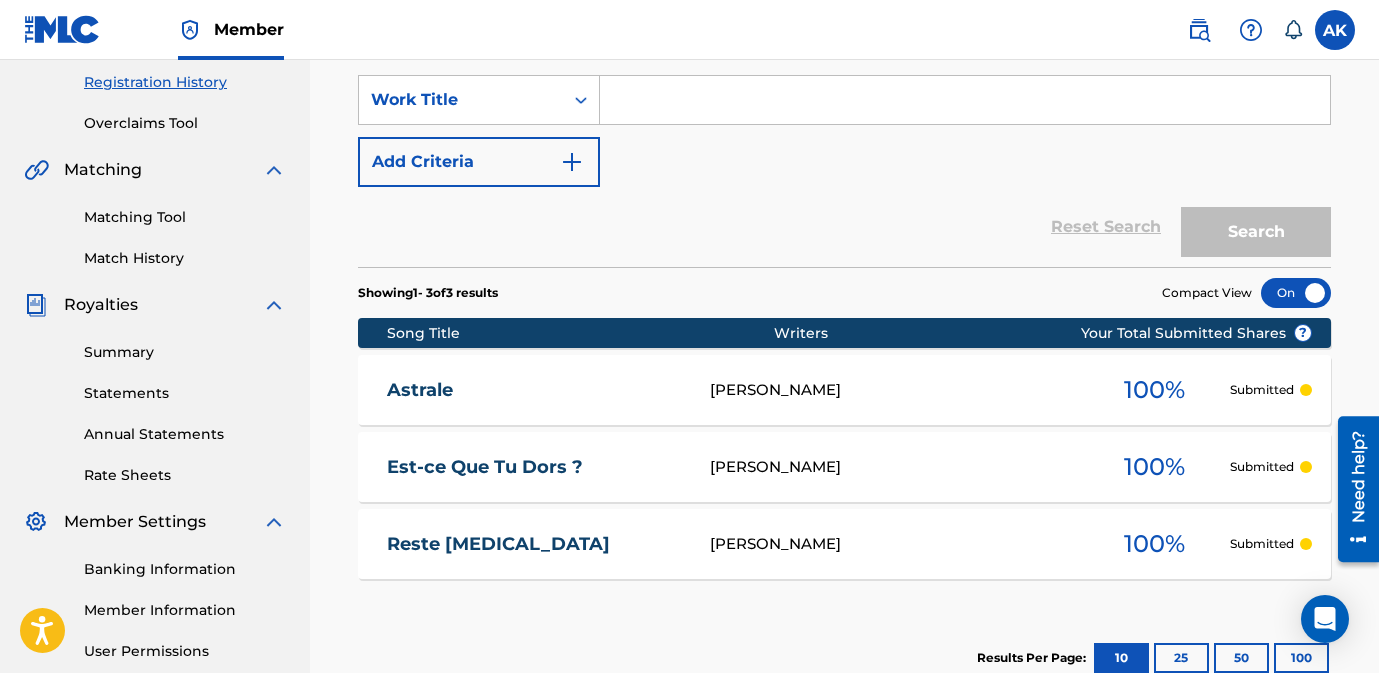 click on "[PERSON_NAME]" at bounding box center (895, 390) 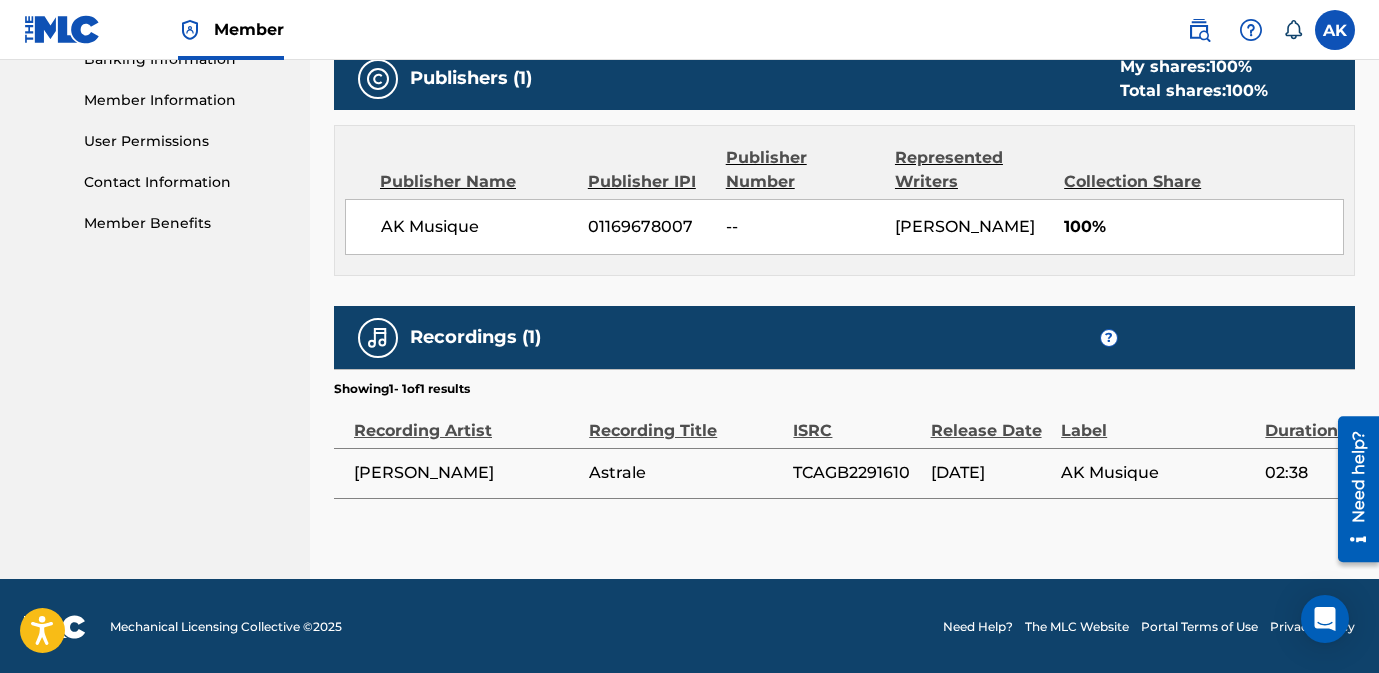 scroll, scrollTop: 0, scrollLeft: 0, axis: both 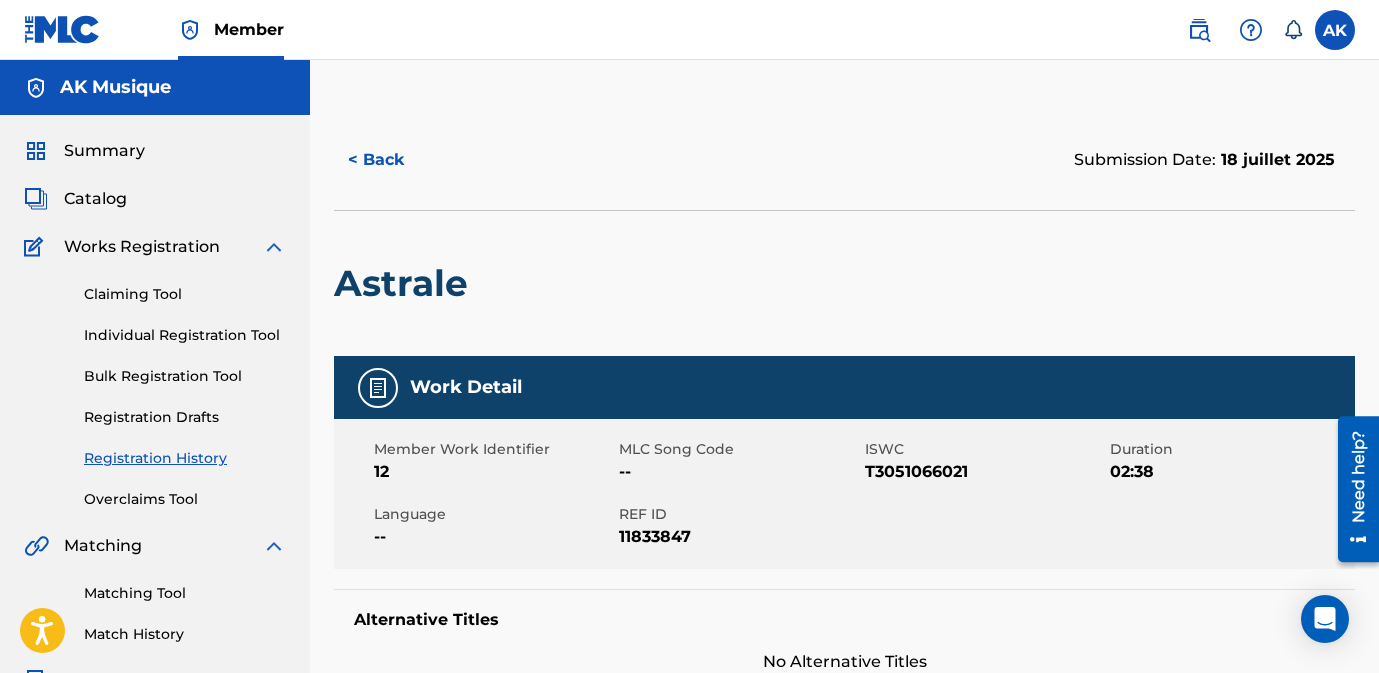click on "Catalog" at bounding box center [95, 199] 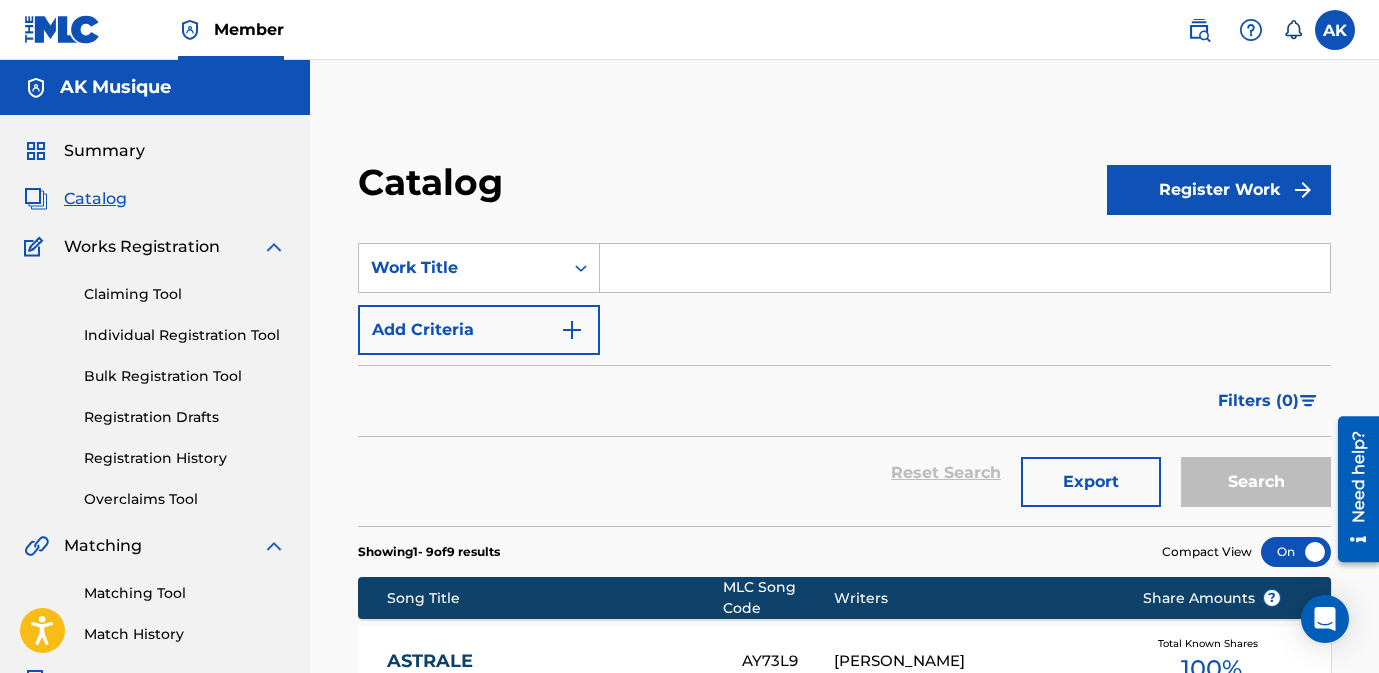 click on "Register Work" at bounding box center (1219, 190) 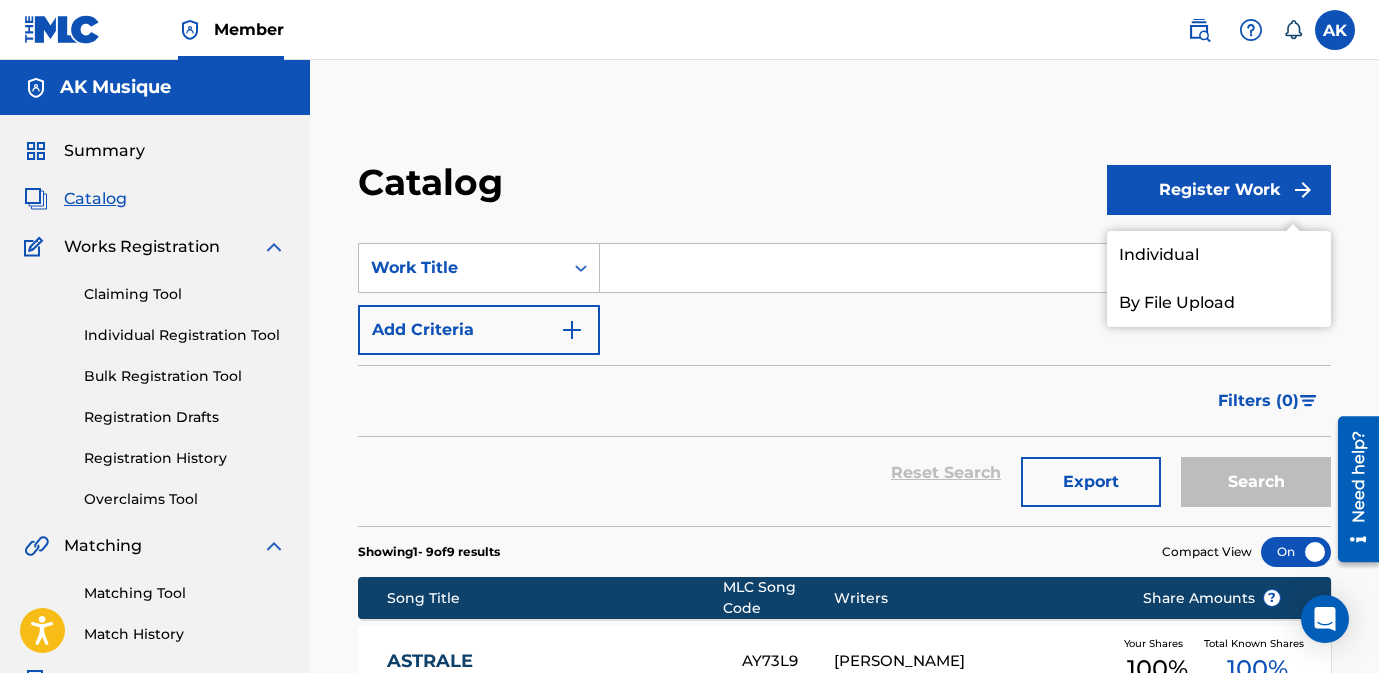 click on "Individual" at bounding box center (1219, 255) 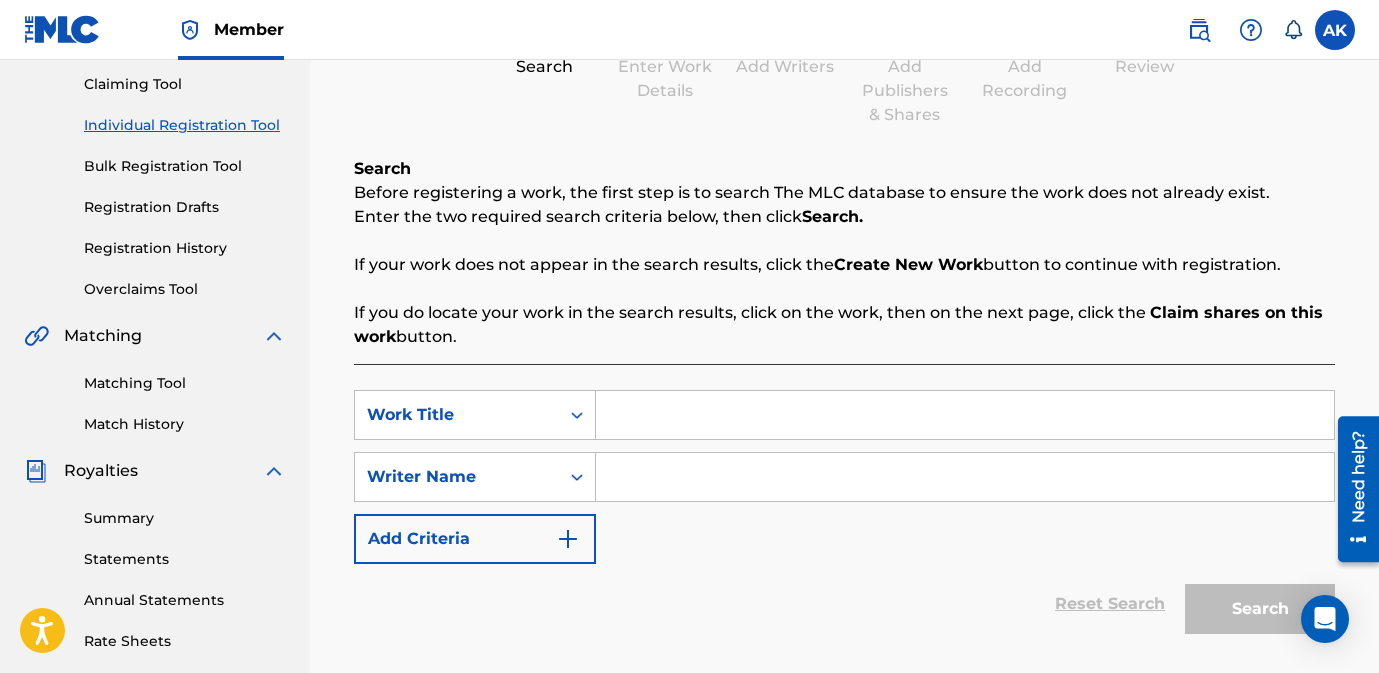 scroll, scrollTop: 231, scrollLeft: 0, axis: vertical 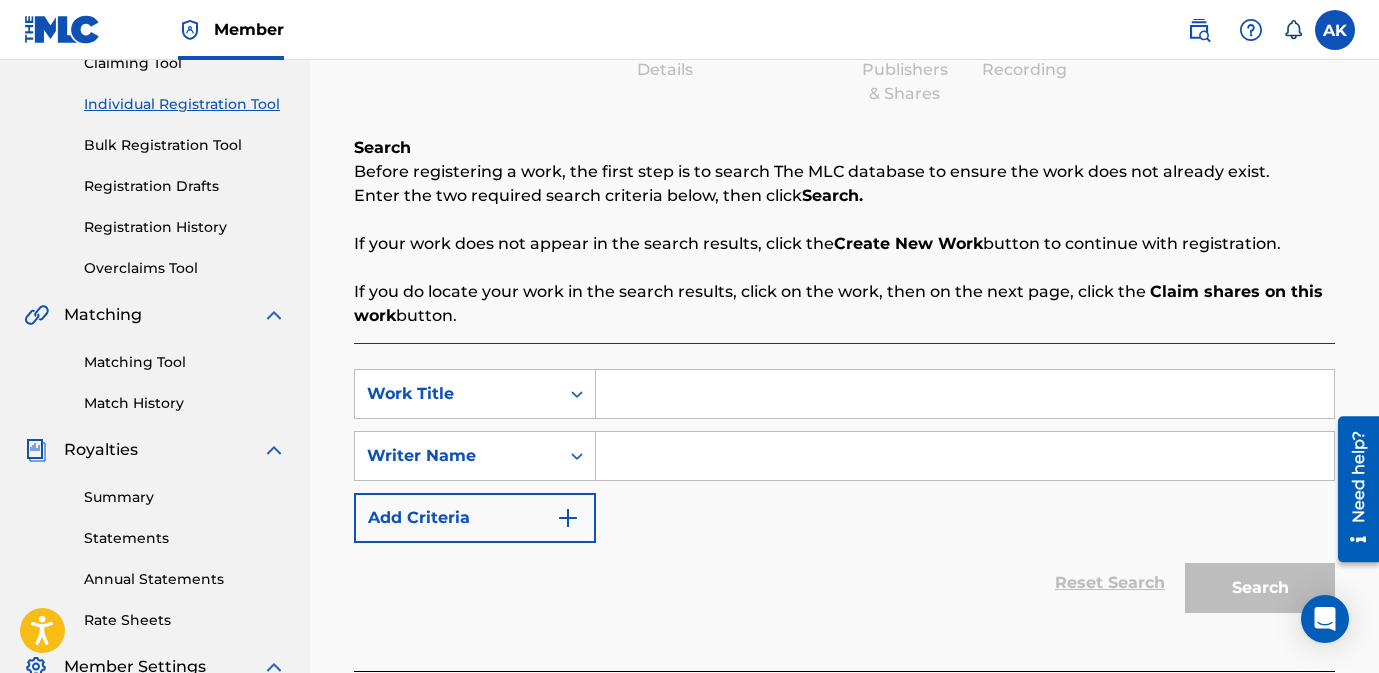 click at bounding box center [965, 394] 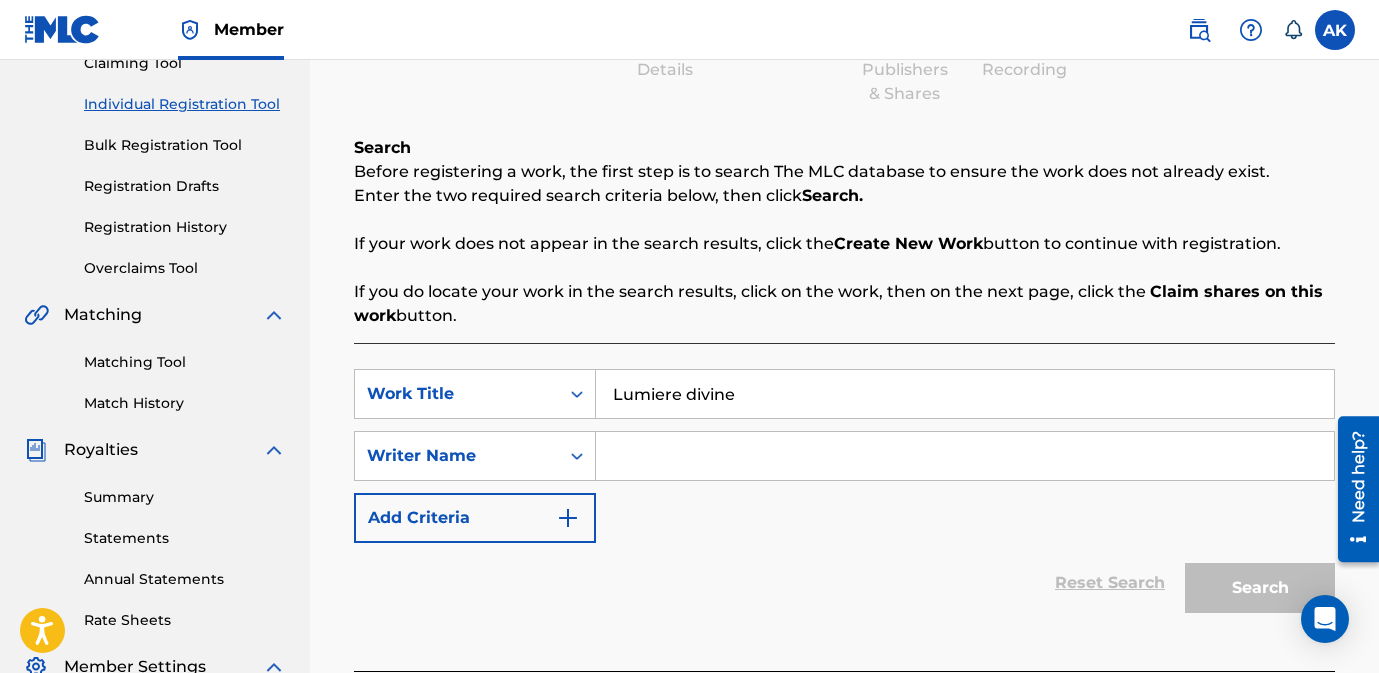 type on "Lumiere divine" 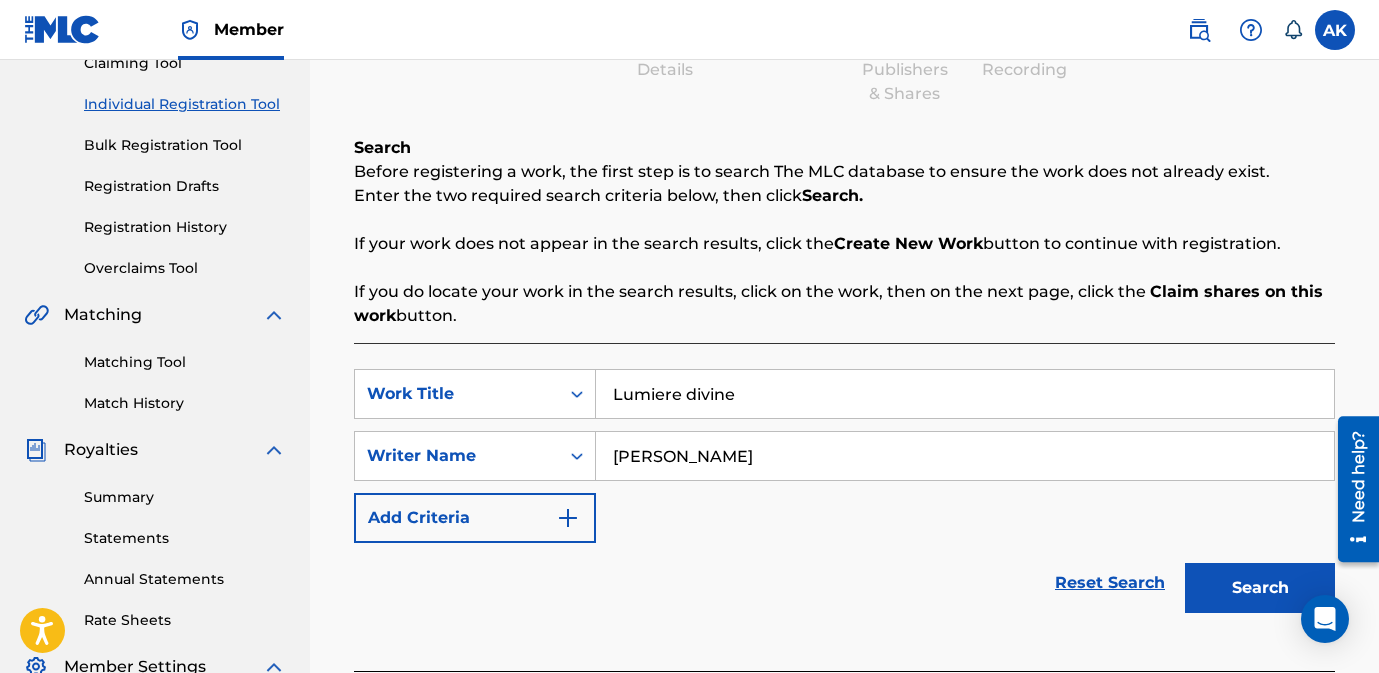 type on "[PERSON_NAME]" 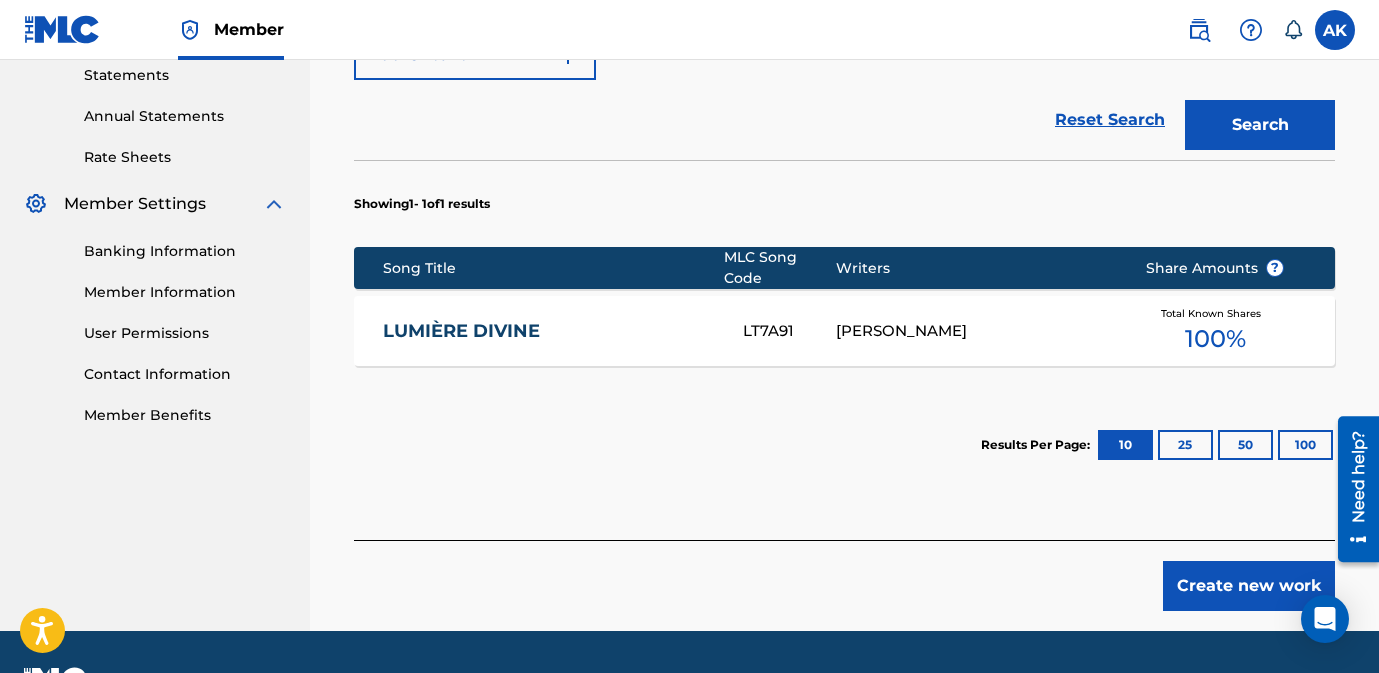 scroll, scrollTop: 701, scrollLeft: 0, axis: vertical 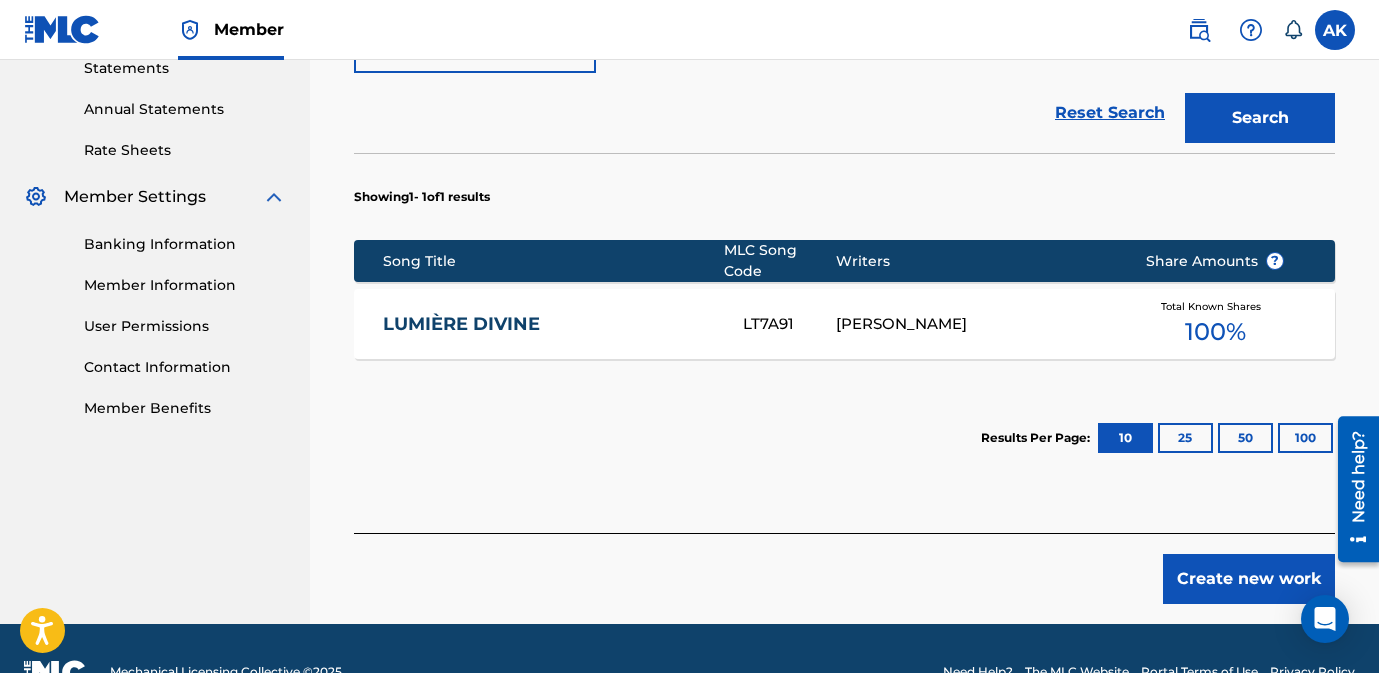 click on "Create new work" at bounding box center [1249, 579] 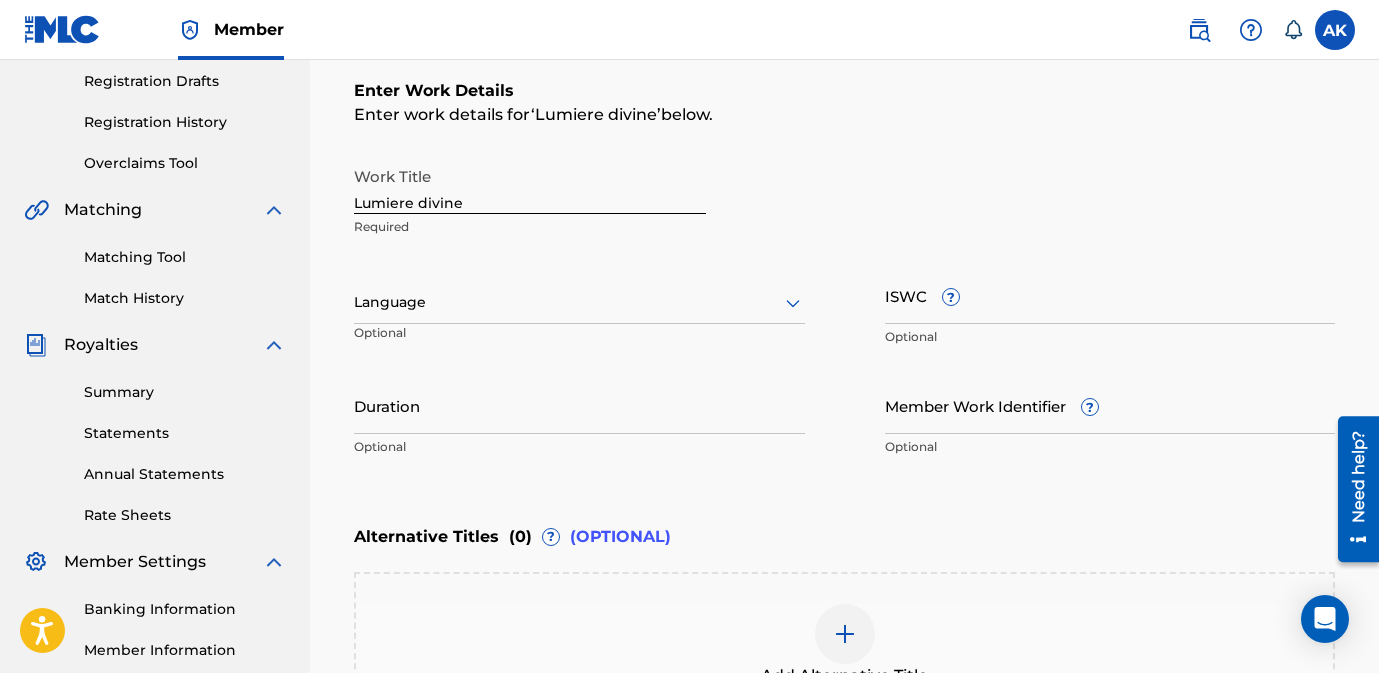 scroll, scrollTop: 301, scrollLeft: 0, axis: vertical 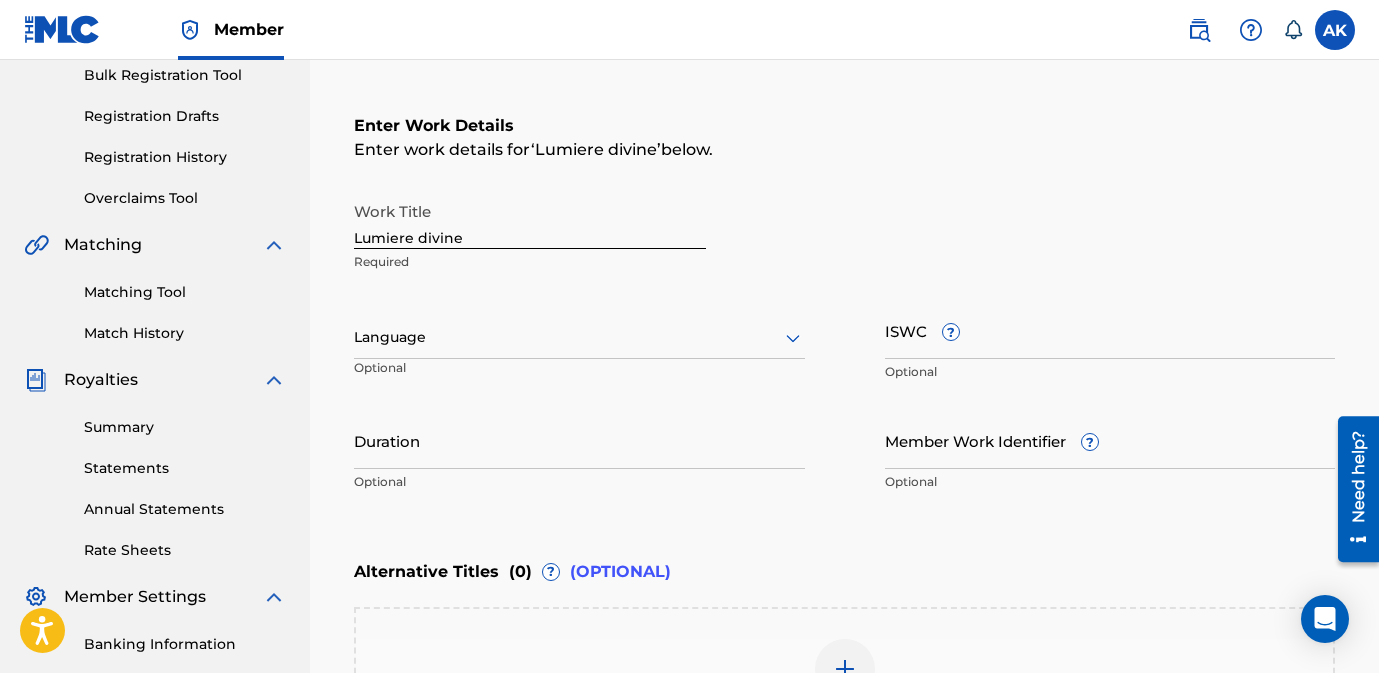click on "ISWC   ?" at bounding box center [1110, 330] 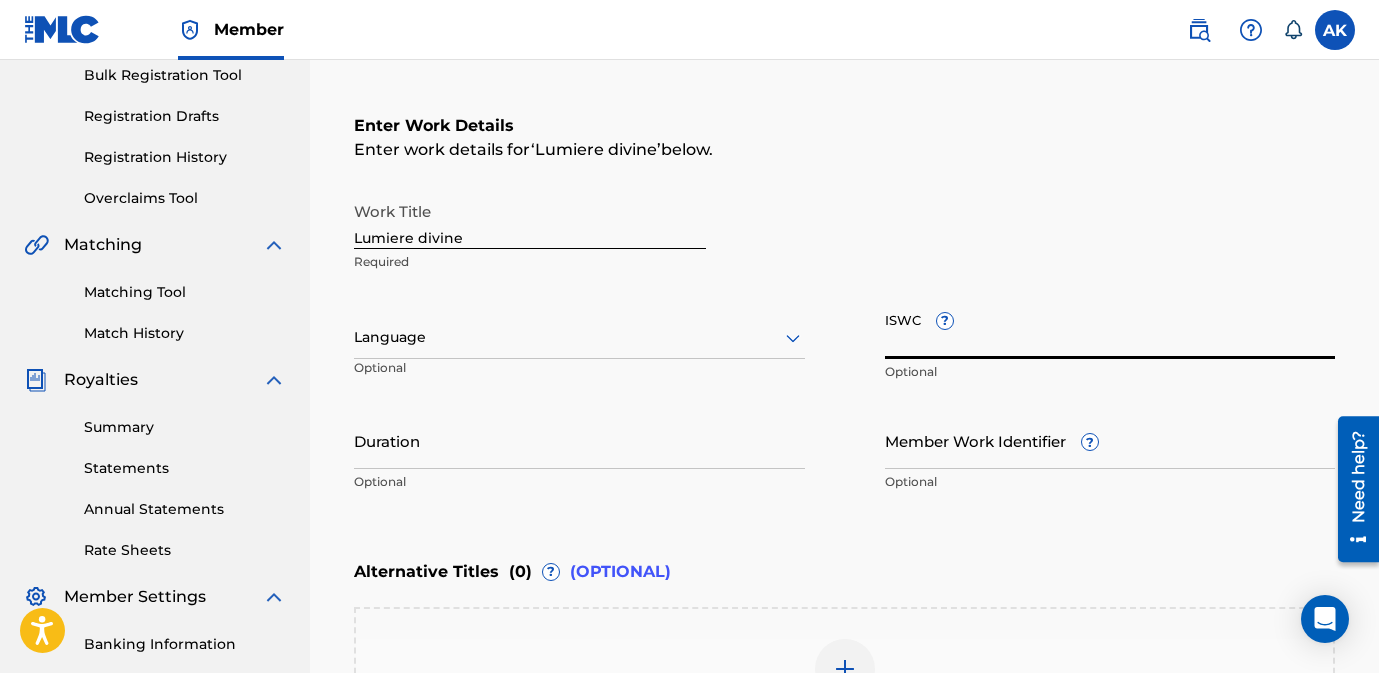 paste on "T-314.512.429.0" 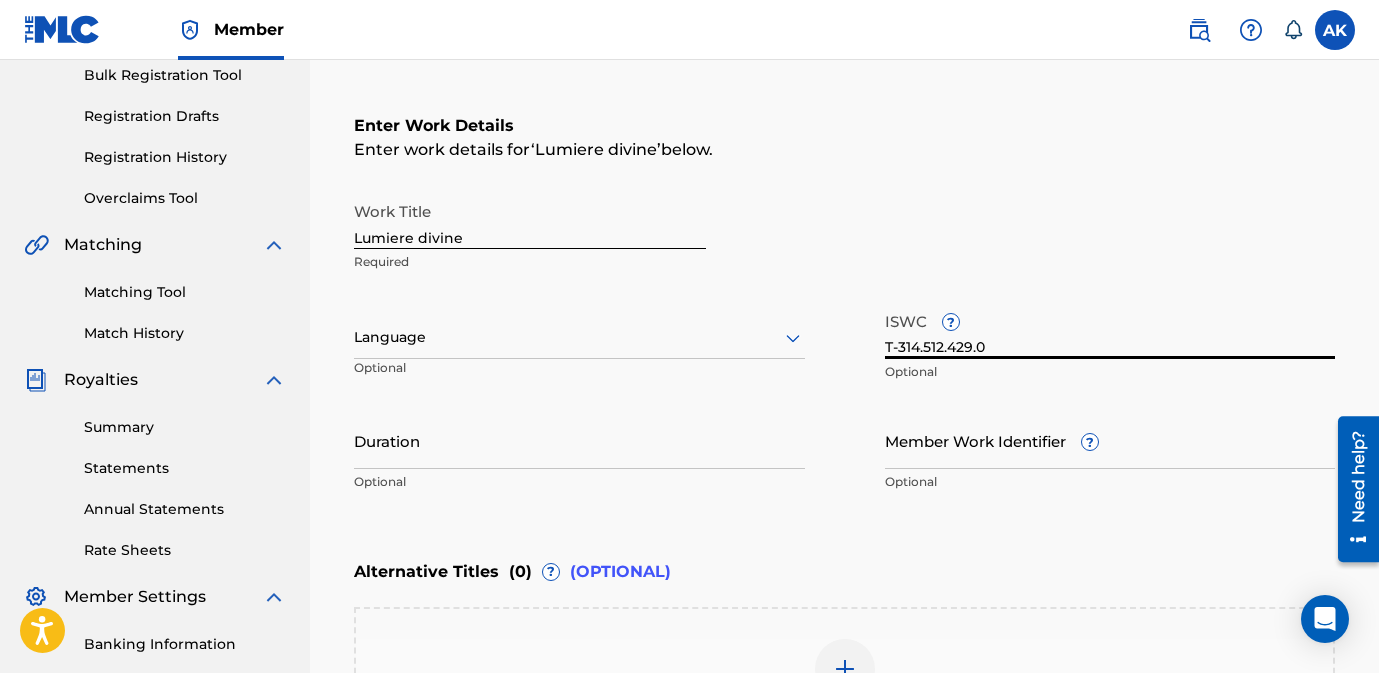 type on "T-314.512.429.0" 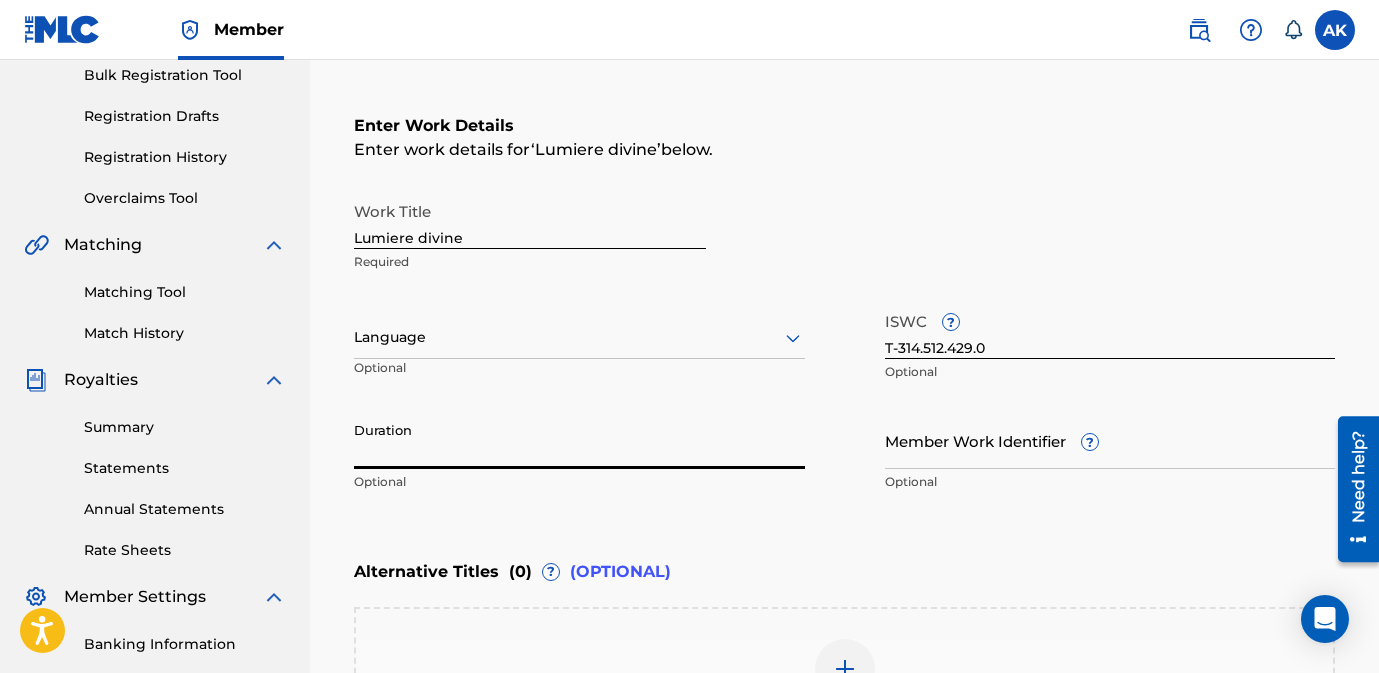 click on "Duration" at bounding box center [579, 440] 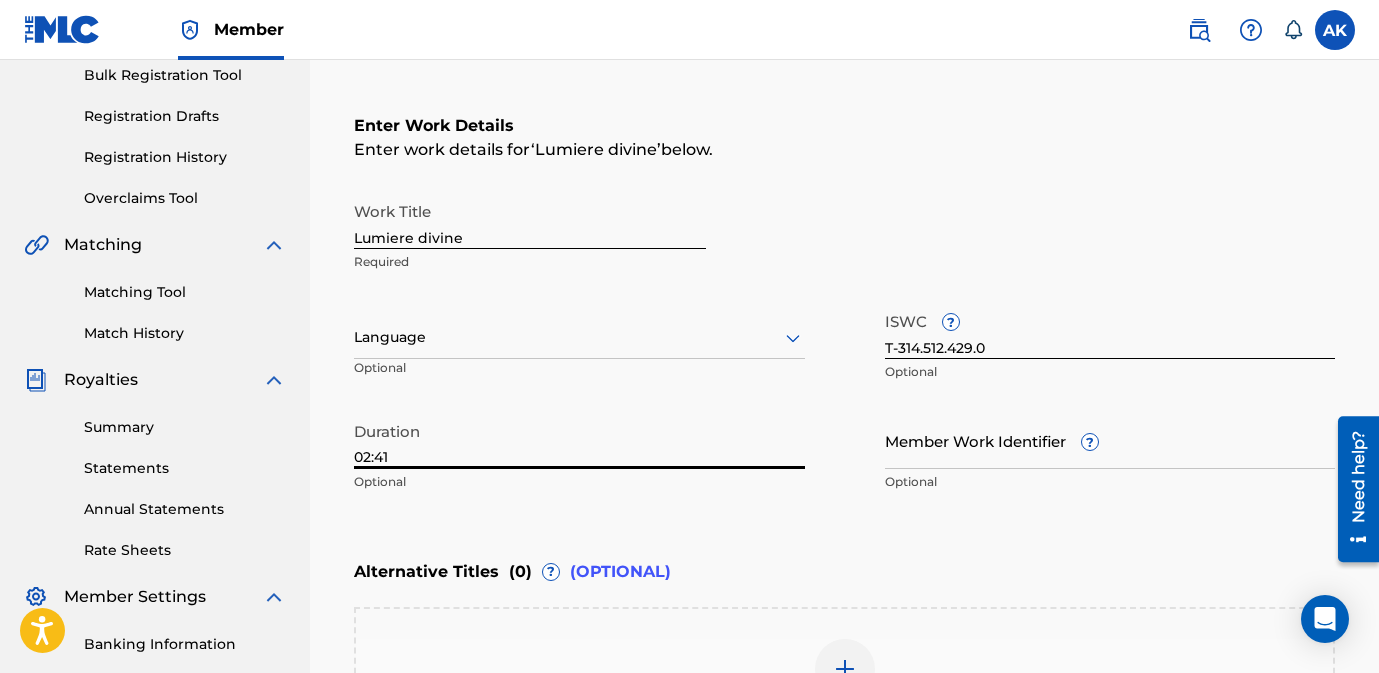 type on "02:41" 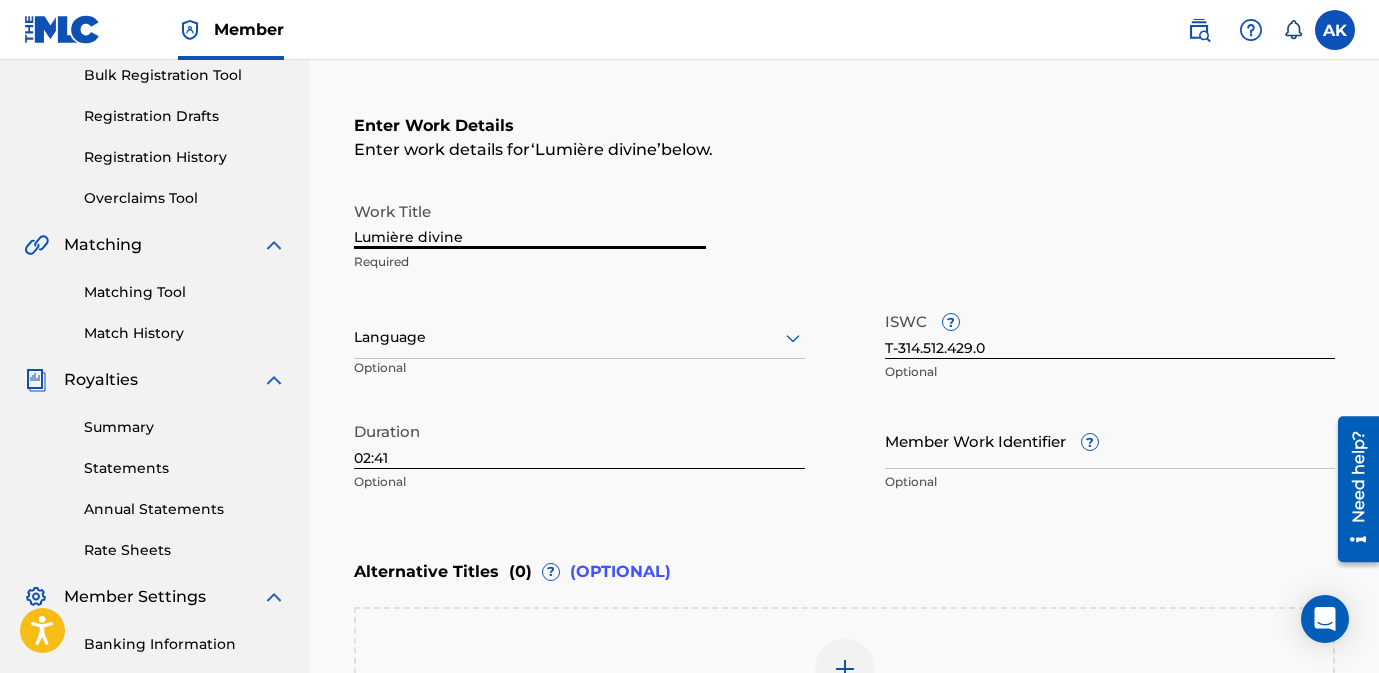 type on "Lumière divine" 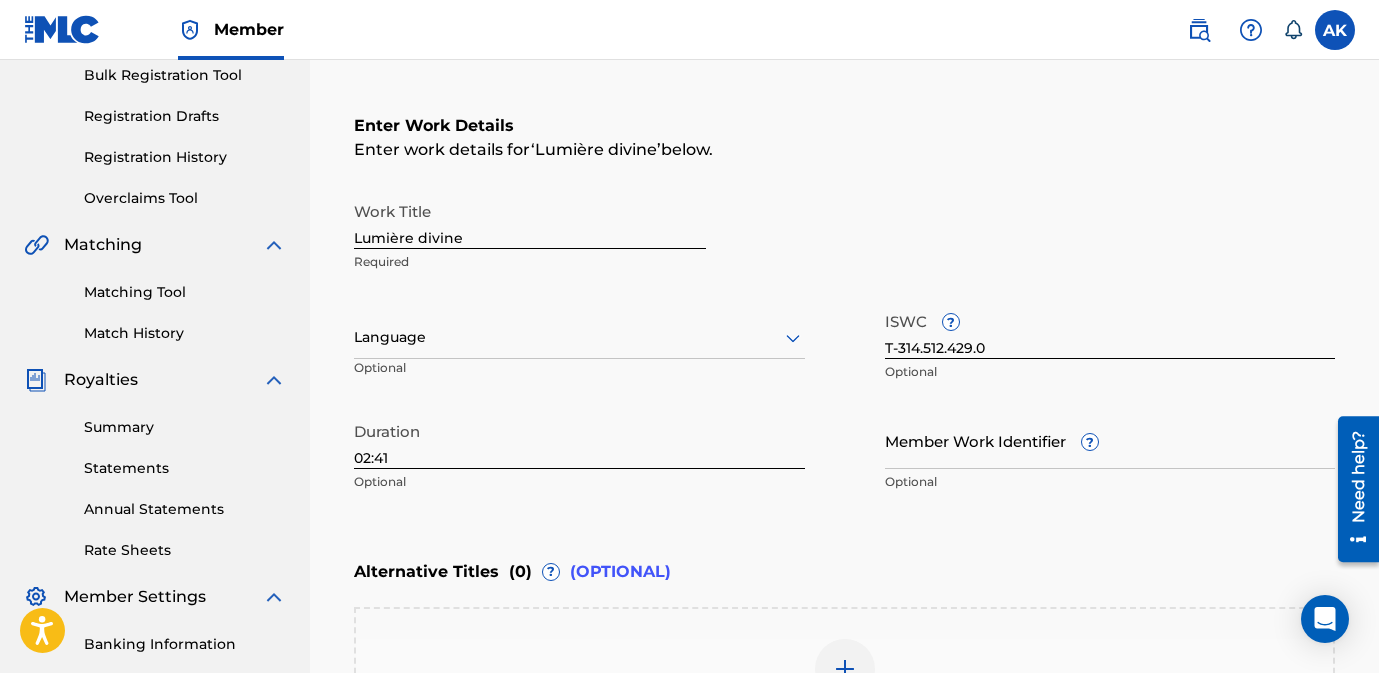 click on "Enter Work Details Enter work details for  ‘ Lumière divine ’  below. Work Title   Lumière divine Required Language Optional ISWC   ? T-314.512.429.0 Optional Duration   02:41 Optional Member Work Identifier   ? Optional" at bounding box center [844, 308] 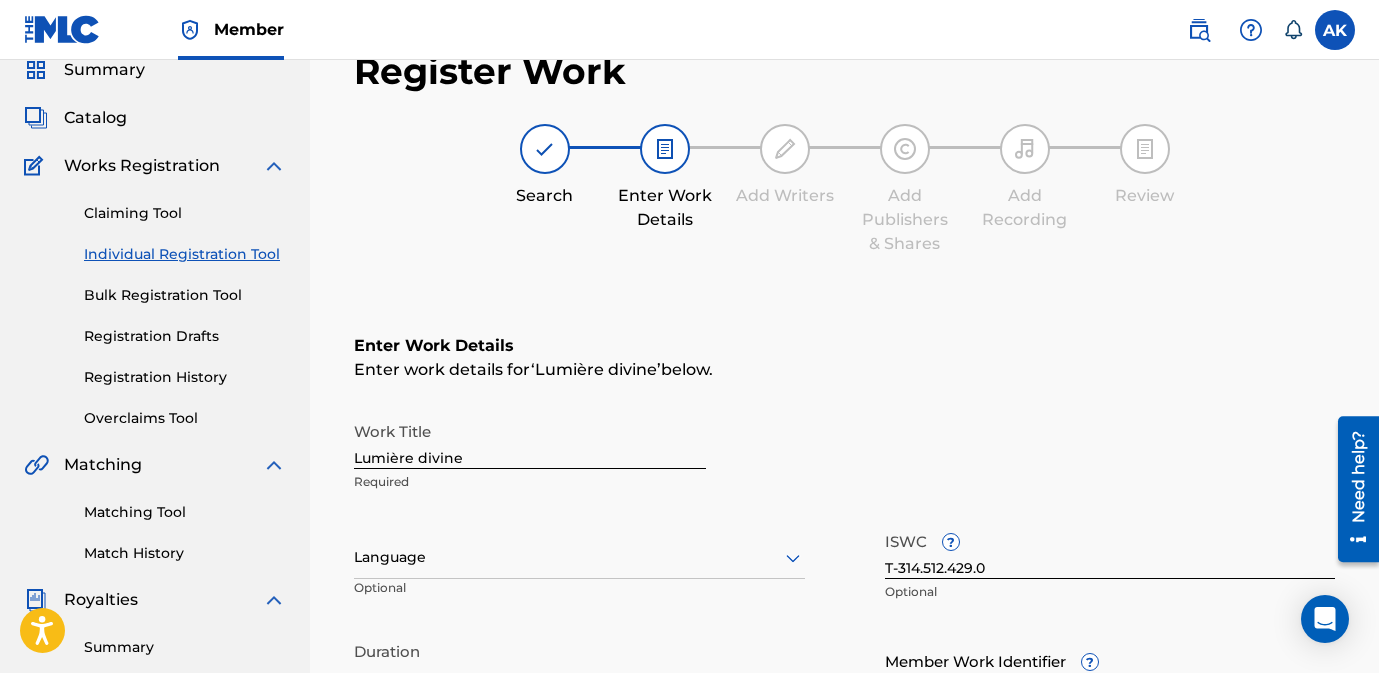 scroll, scrollTop: 58, scrollLeft: 0, axis: vertical 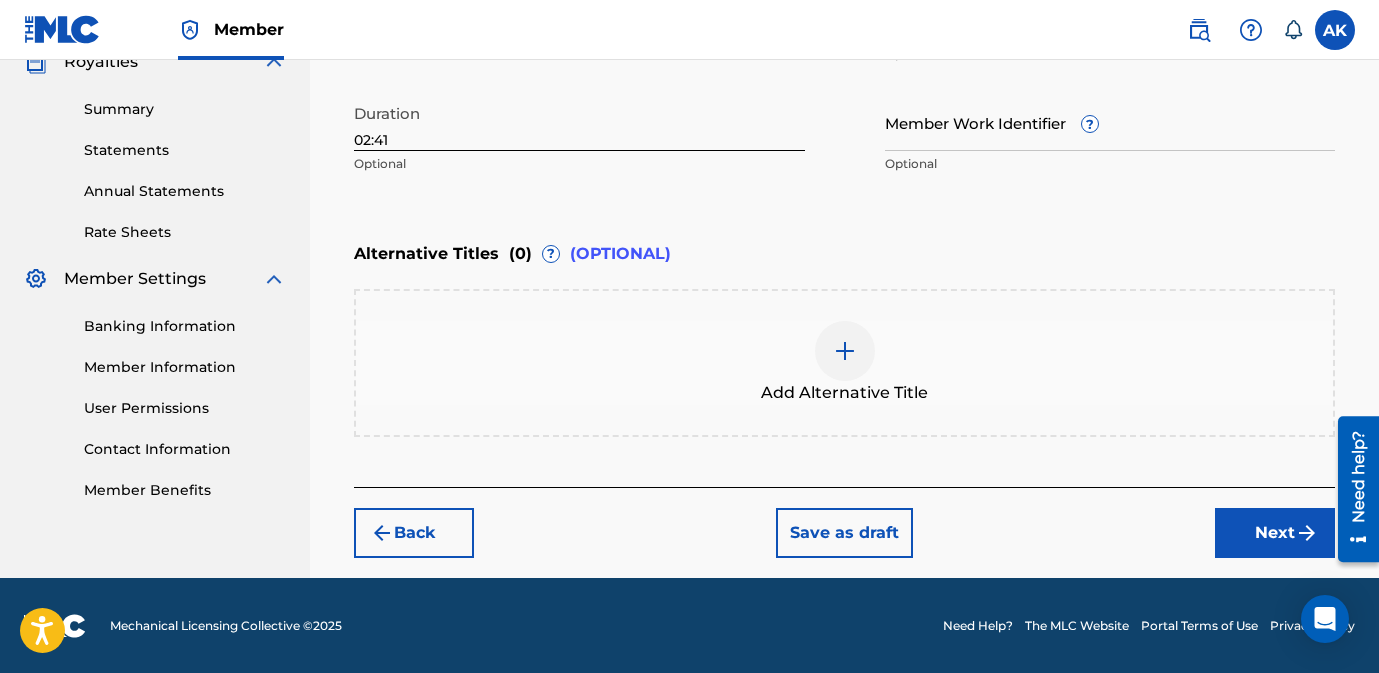click on "Next" at bounding box center (1275, 533) 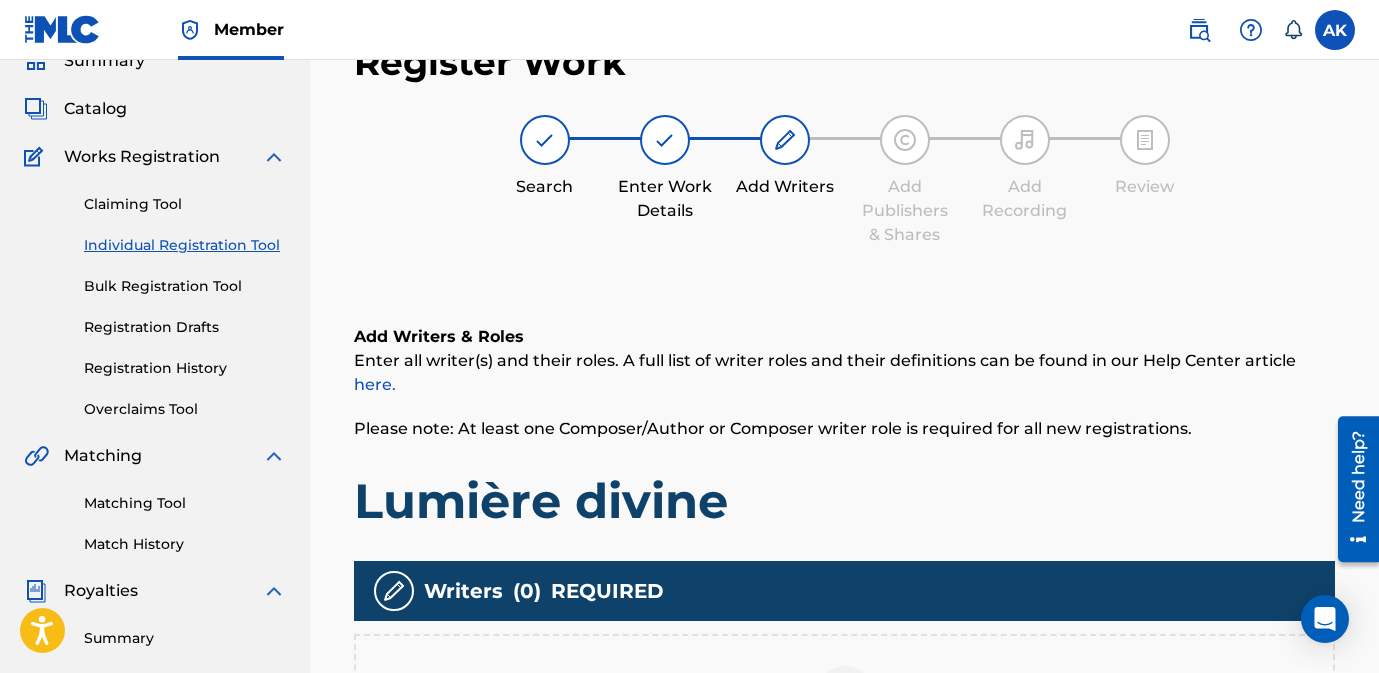 scroll, scrollTop: 341, scrollLeft: 0, axis: vertical 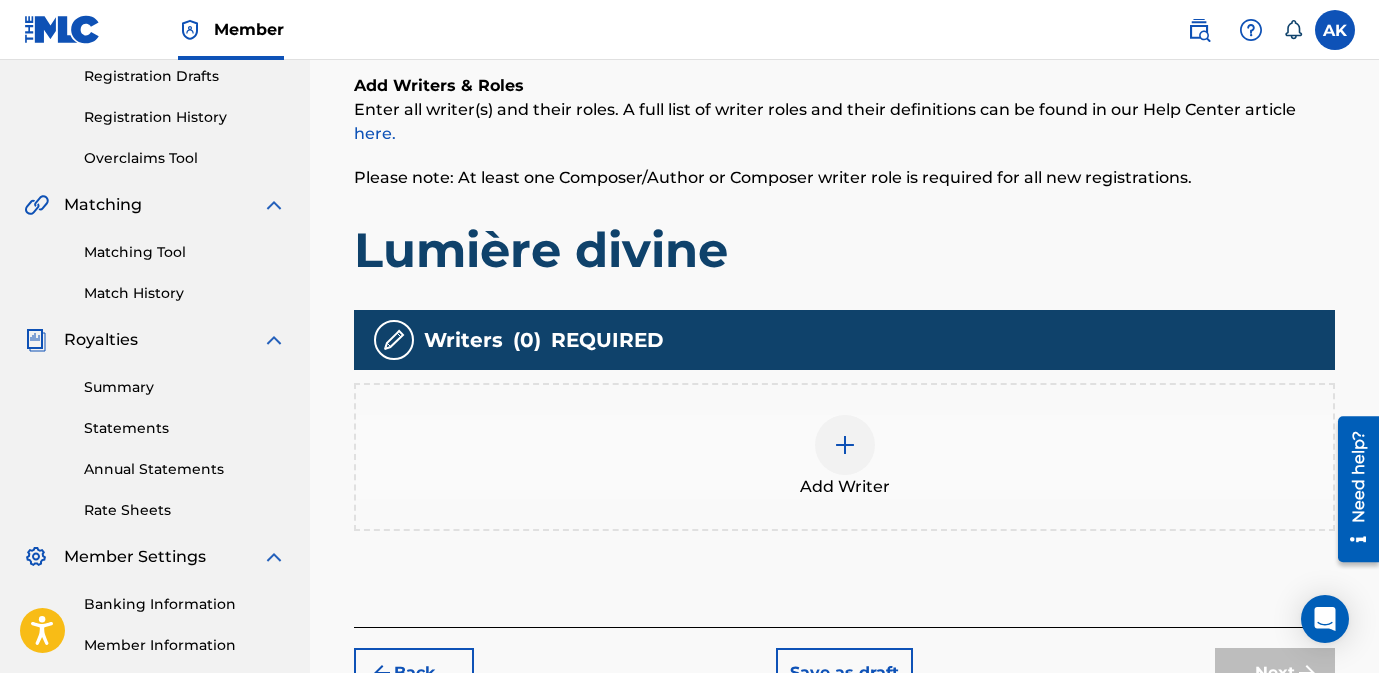 click at bounding box center (845, 445) 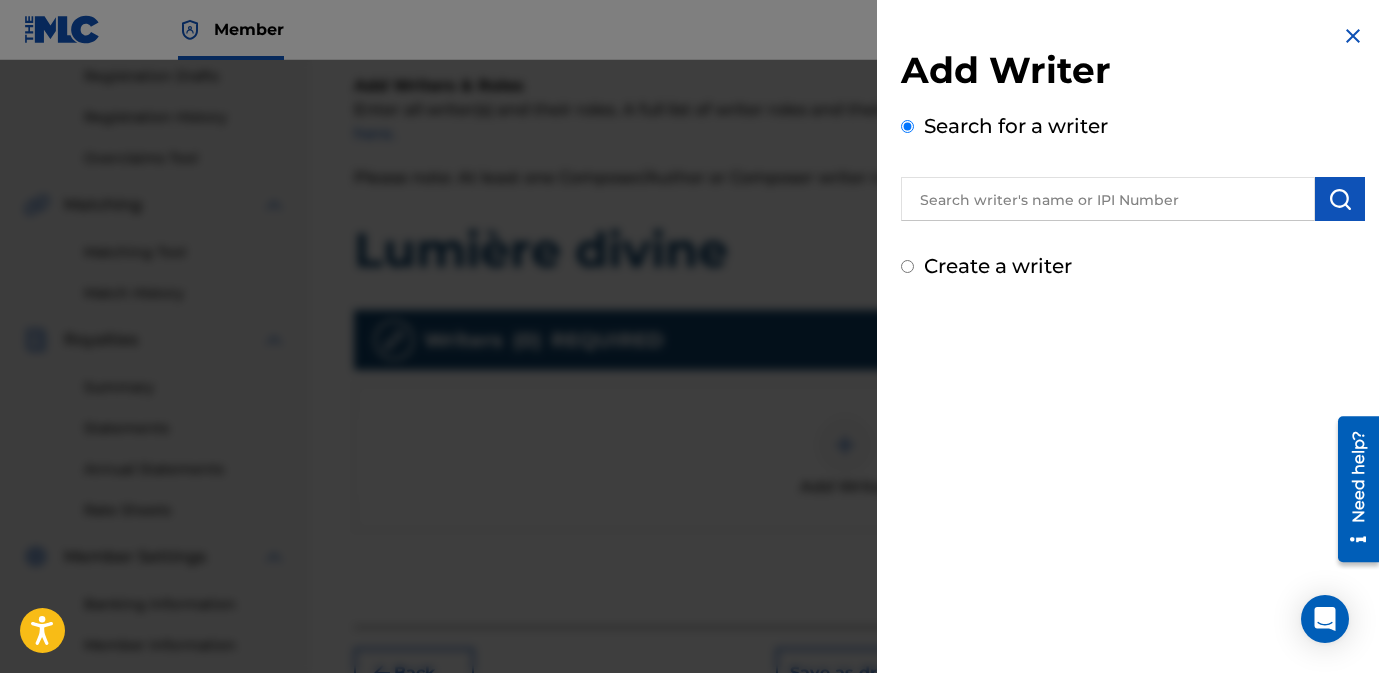 click at bounding box center (1133, 196) 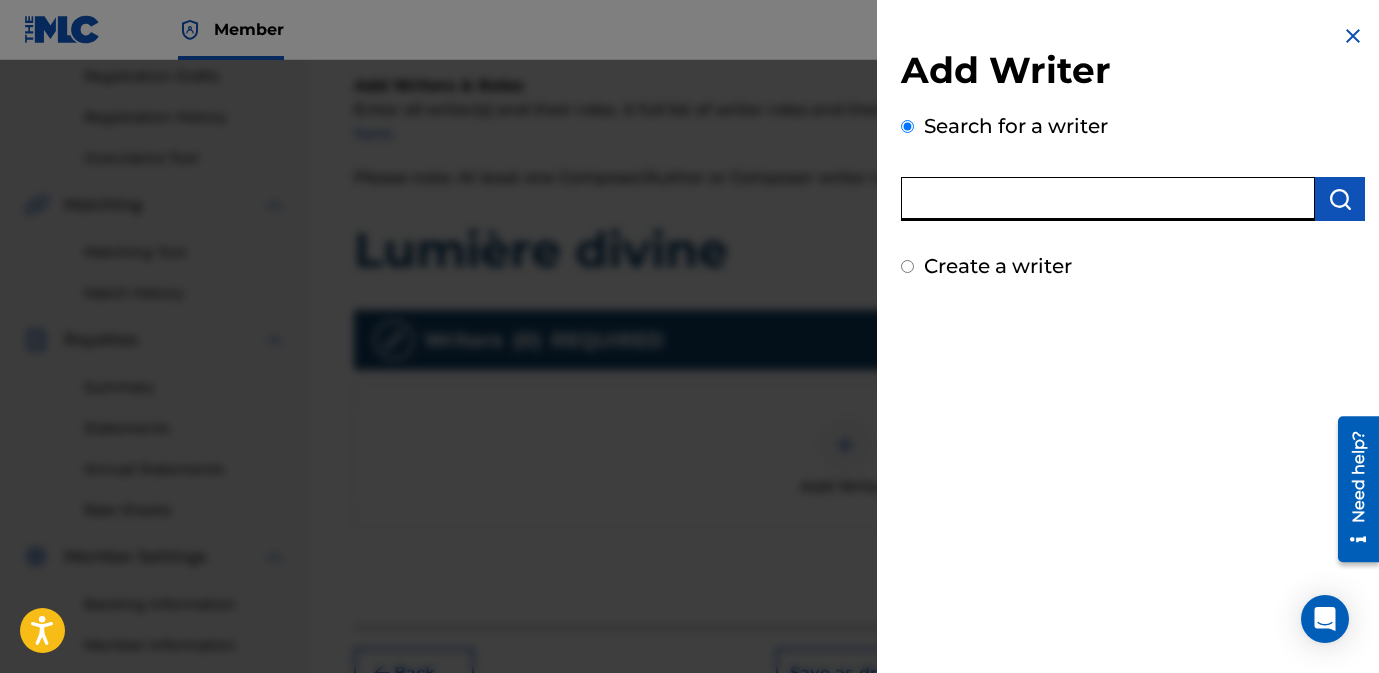 click at bounding box center (1108, 199) 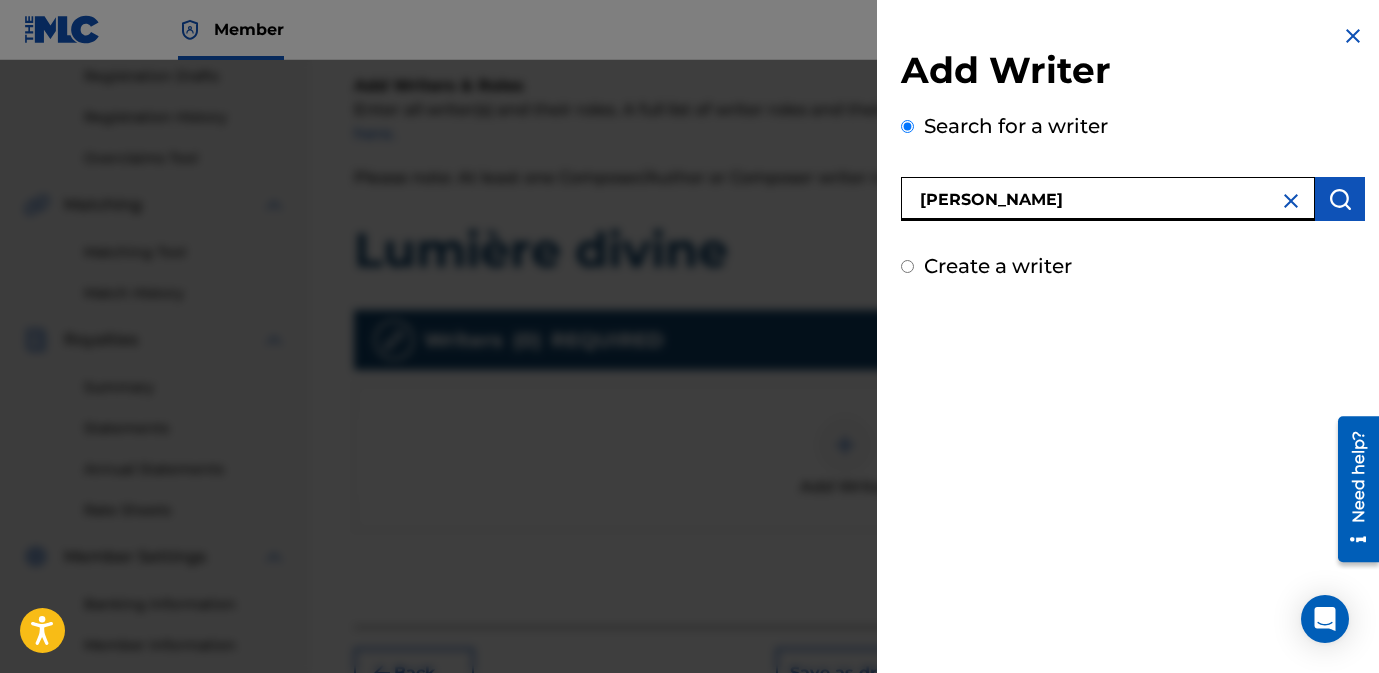 type on "[PERSON_NAME]" 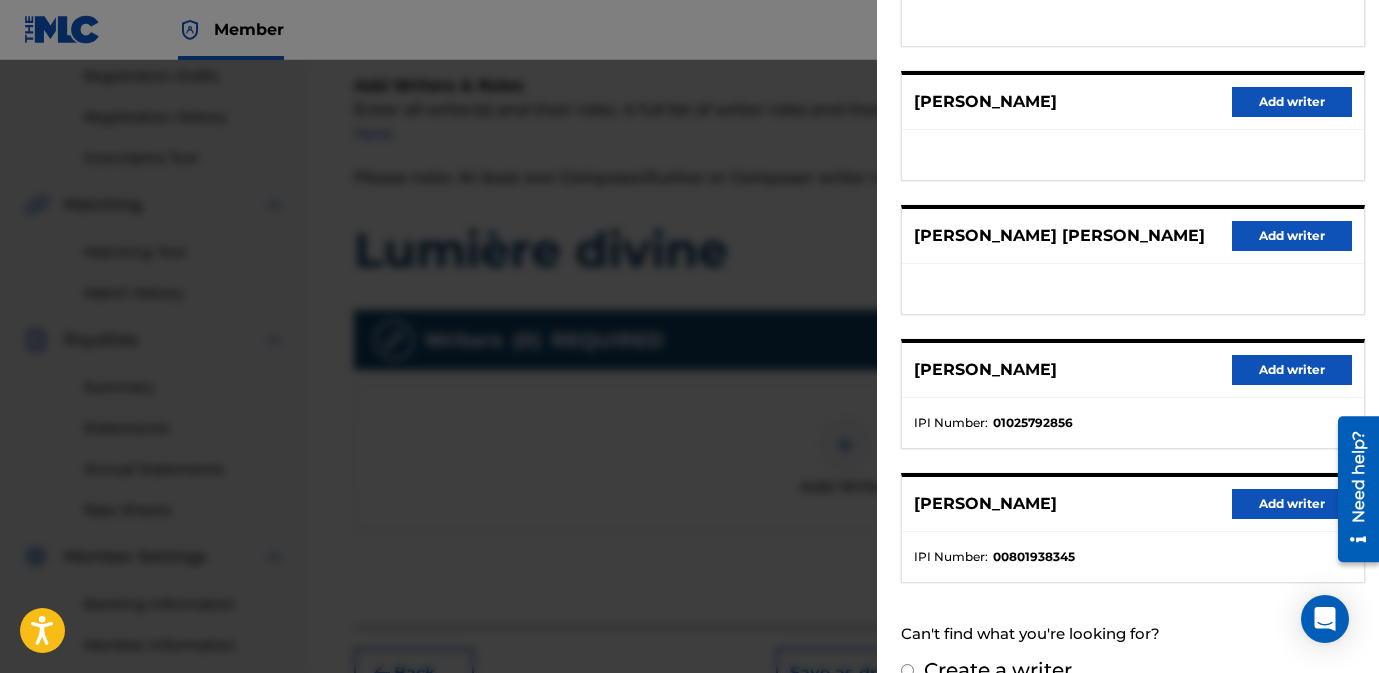 scroll, scrollTop: 369, scrollLeft: 0, axis: vertical 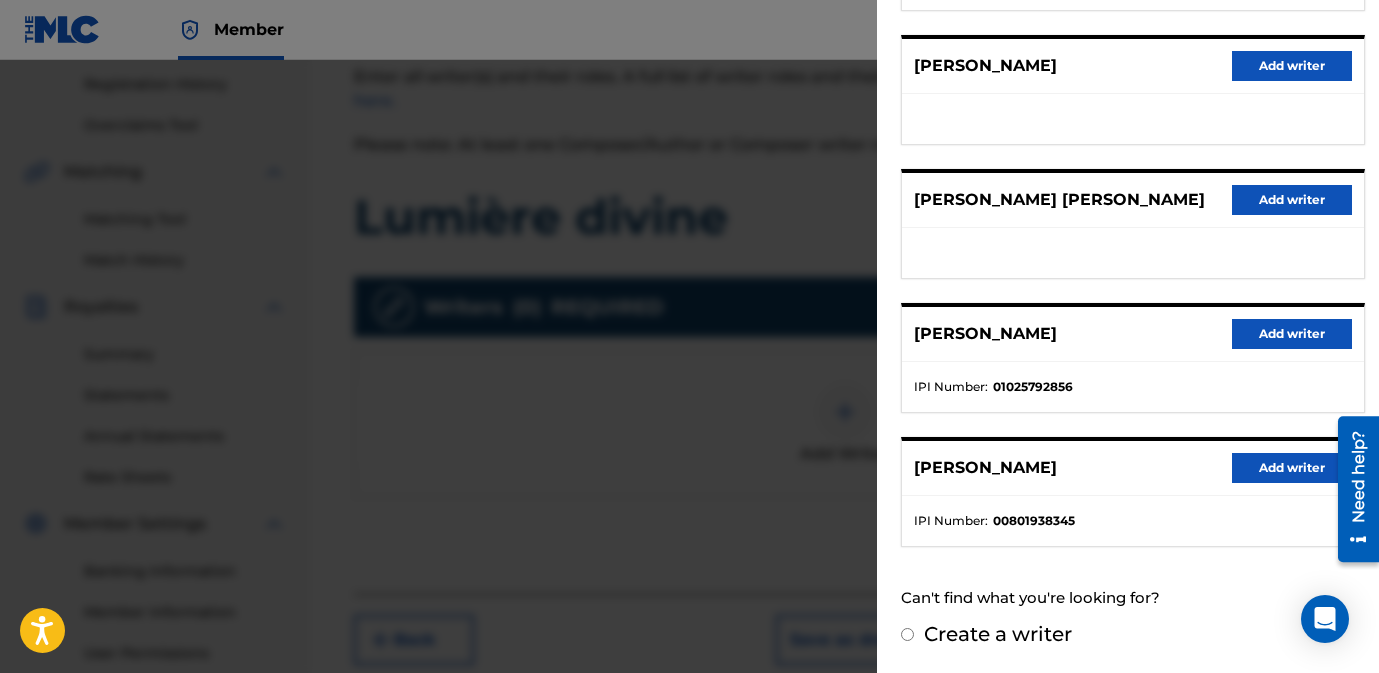 click on "Add writer" at bounding box center (1292, 334) 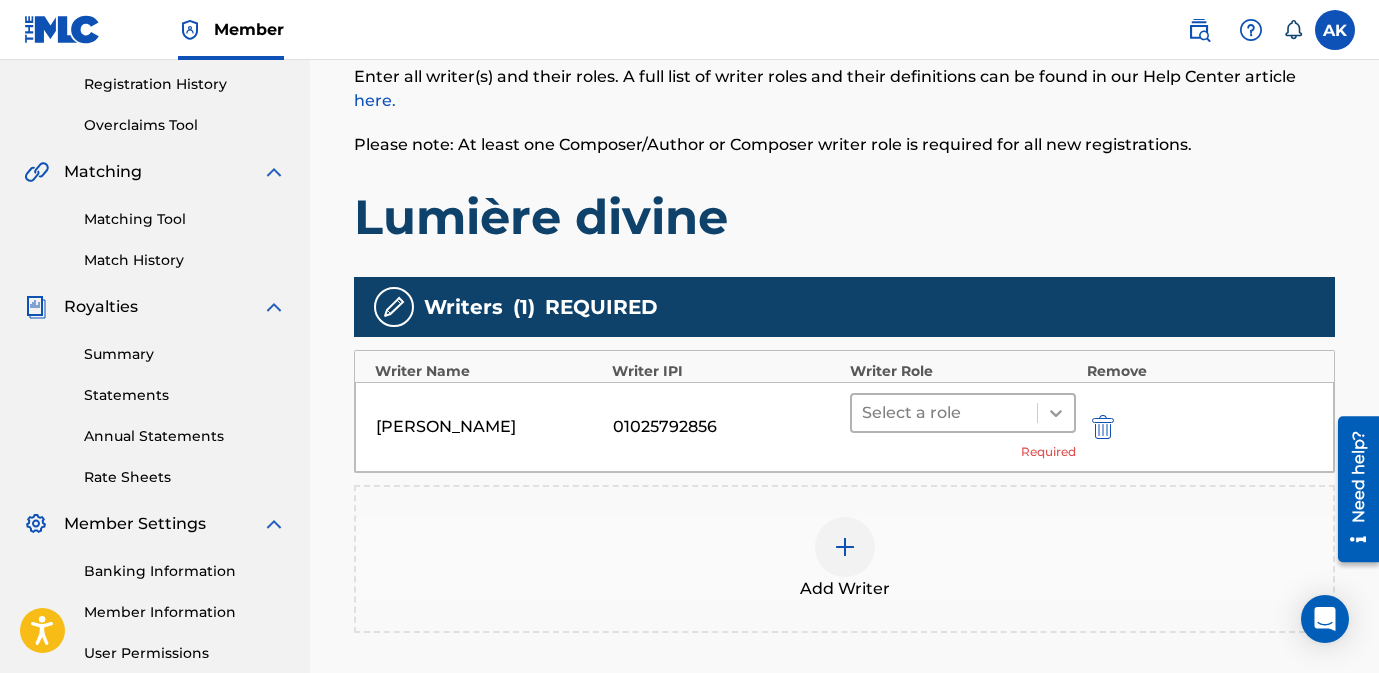 click 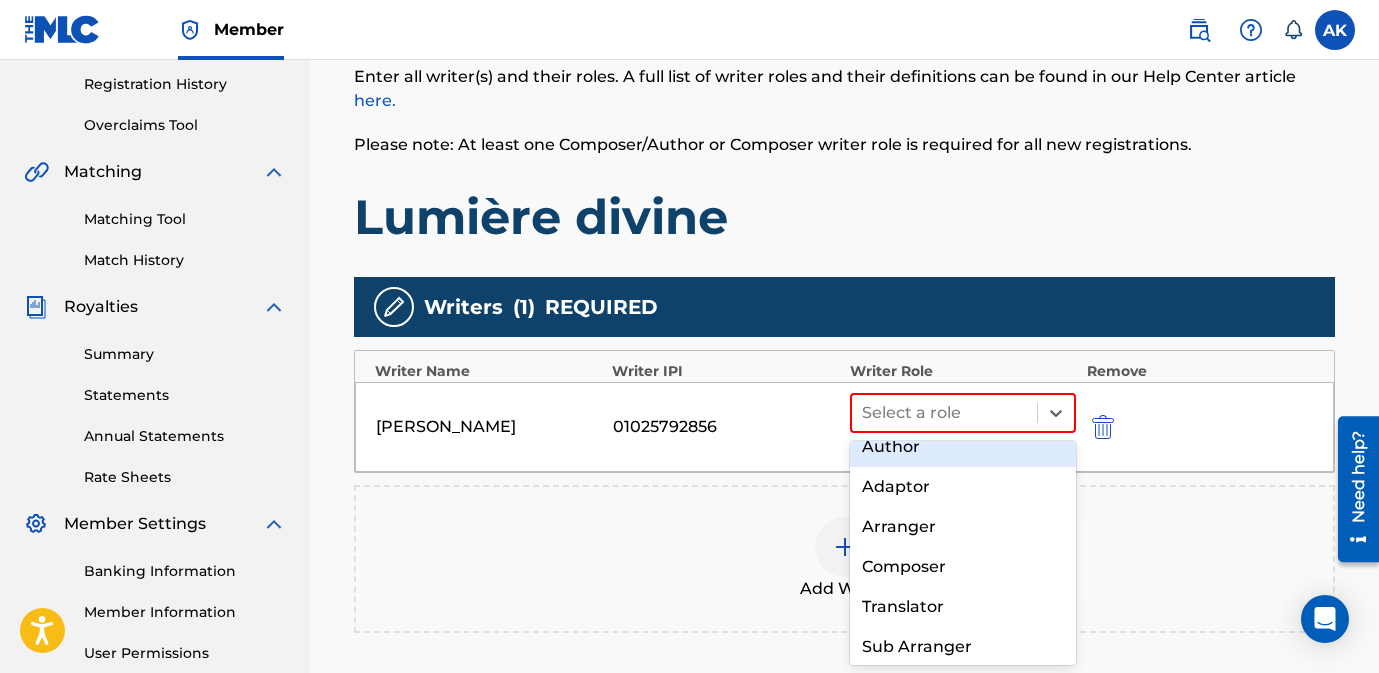 scroll, scrollTop: 61, scrollLeft: 0, axis: vertical 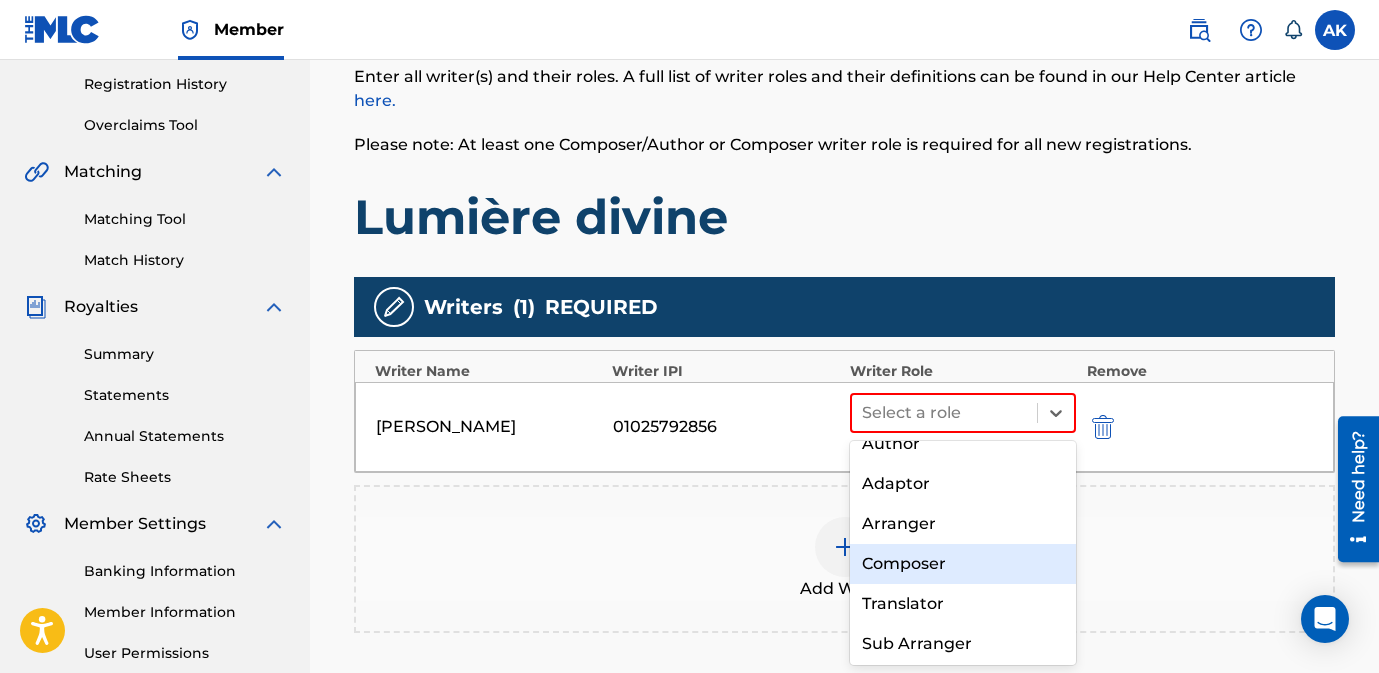 click on "Composer" at bounding box center [963, 564] 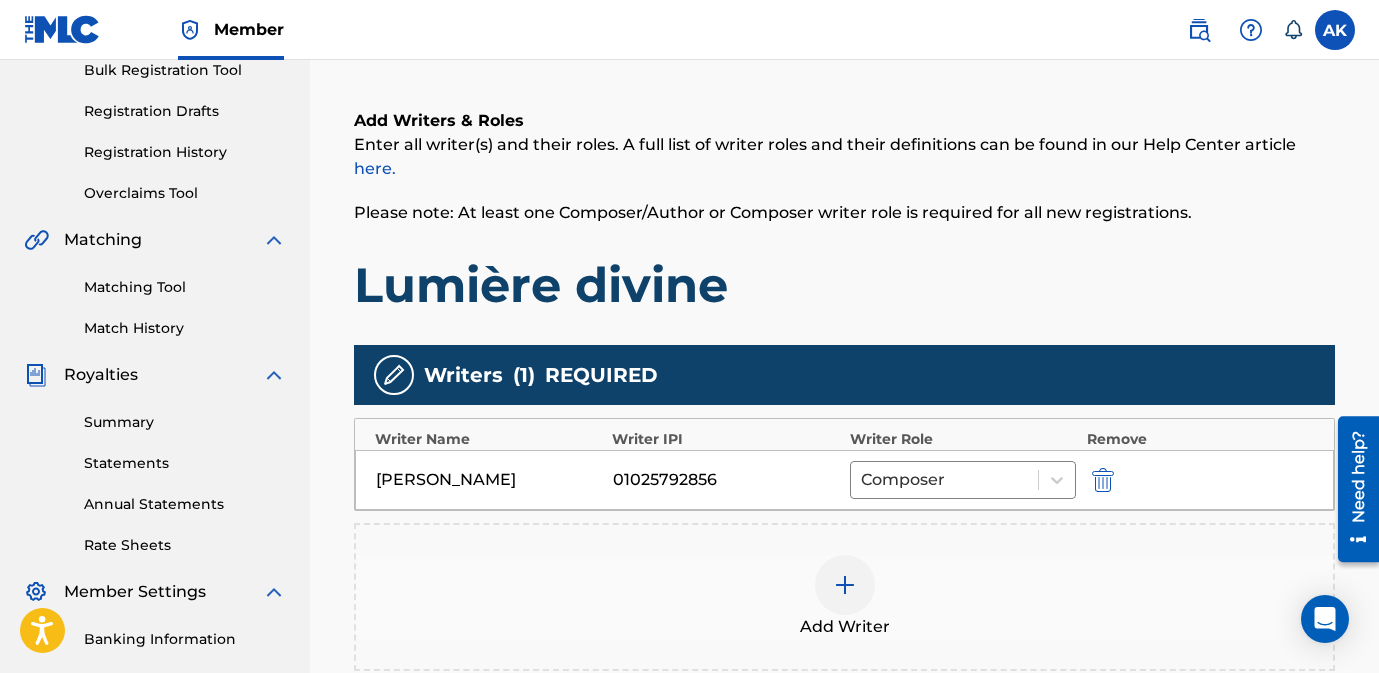 scroll, scrollTop: 302, scrollLeft: 0, axis: vertical 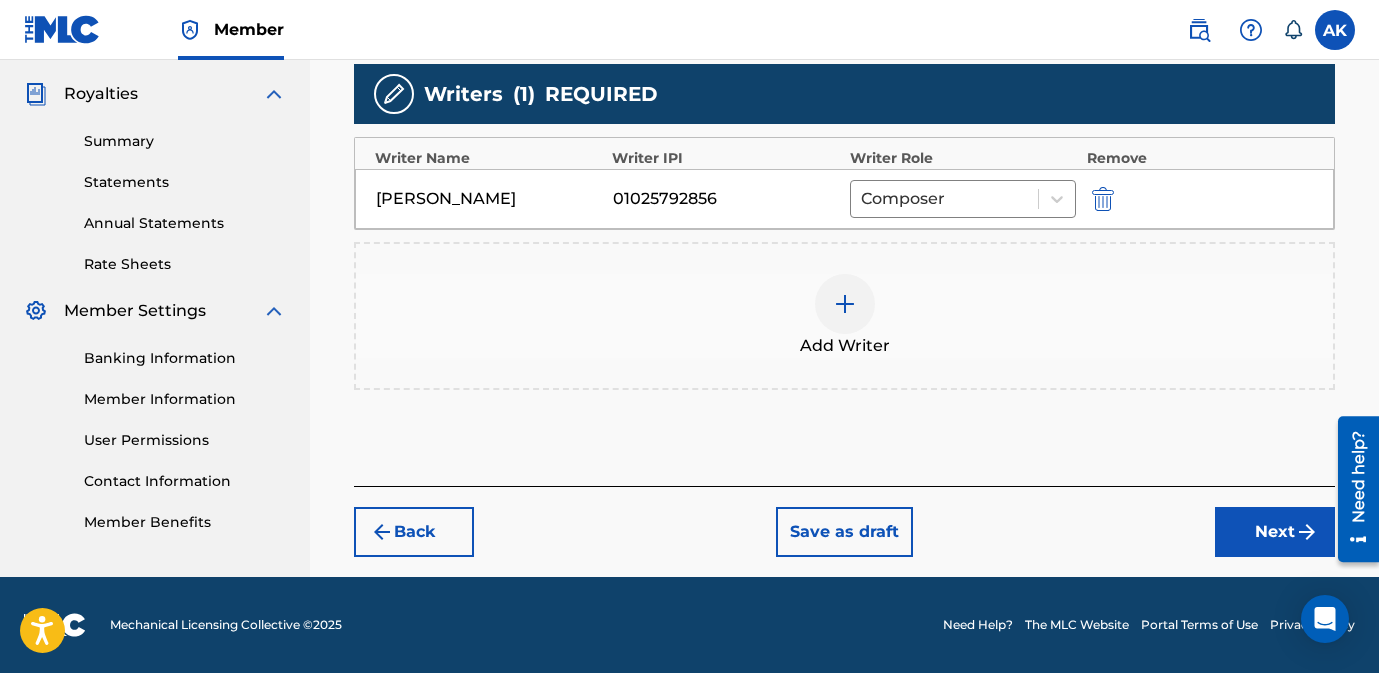 click on "Next" at bounding box center [1275, 532] 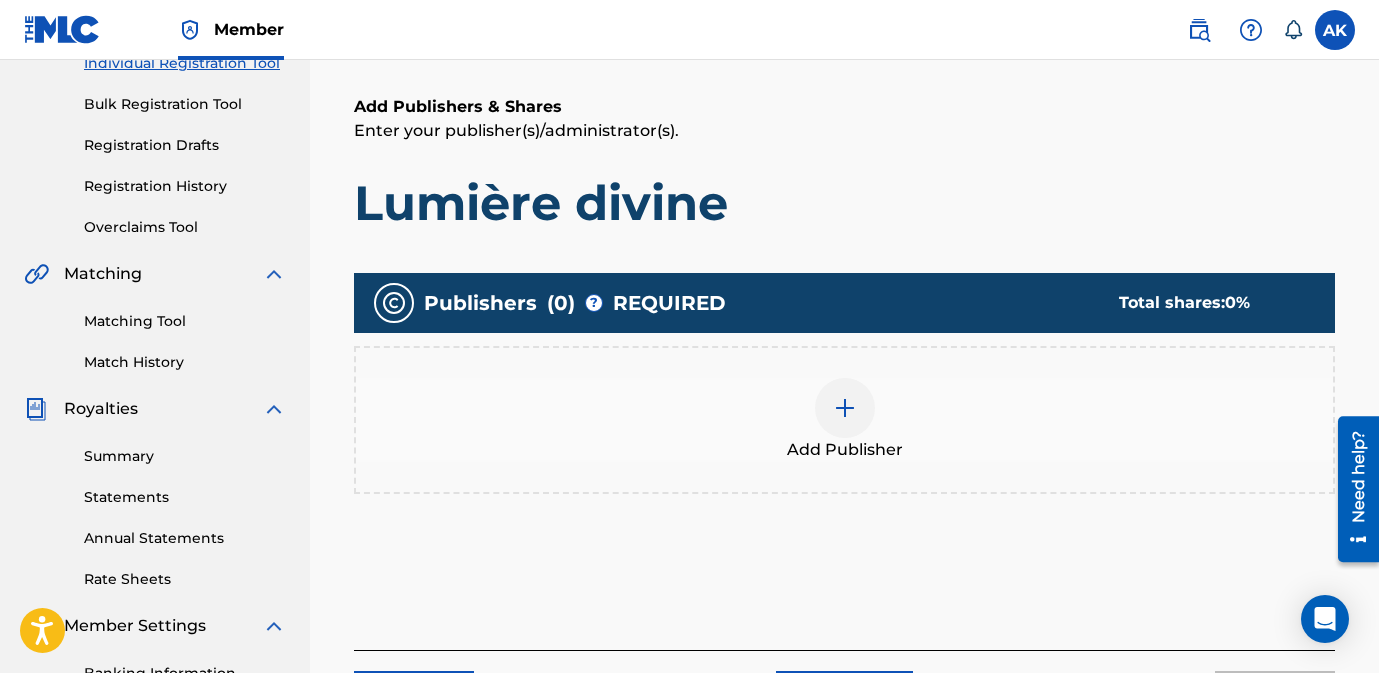 scroll, scrollTop: 288, scrollLeft: 0, axis: vertical 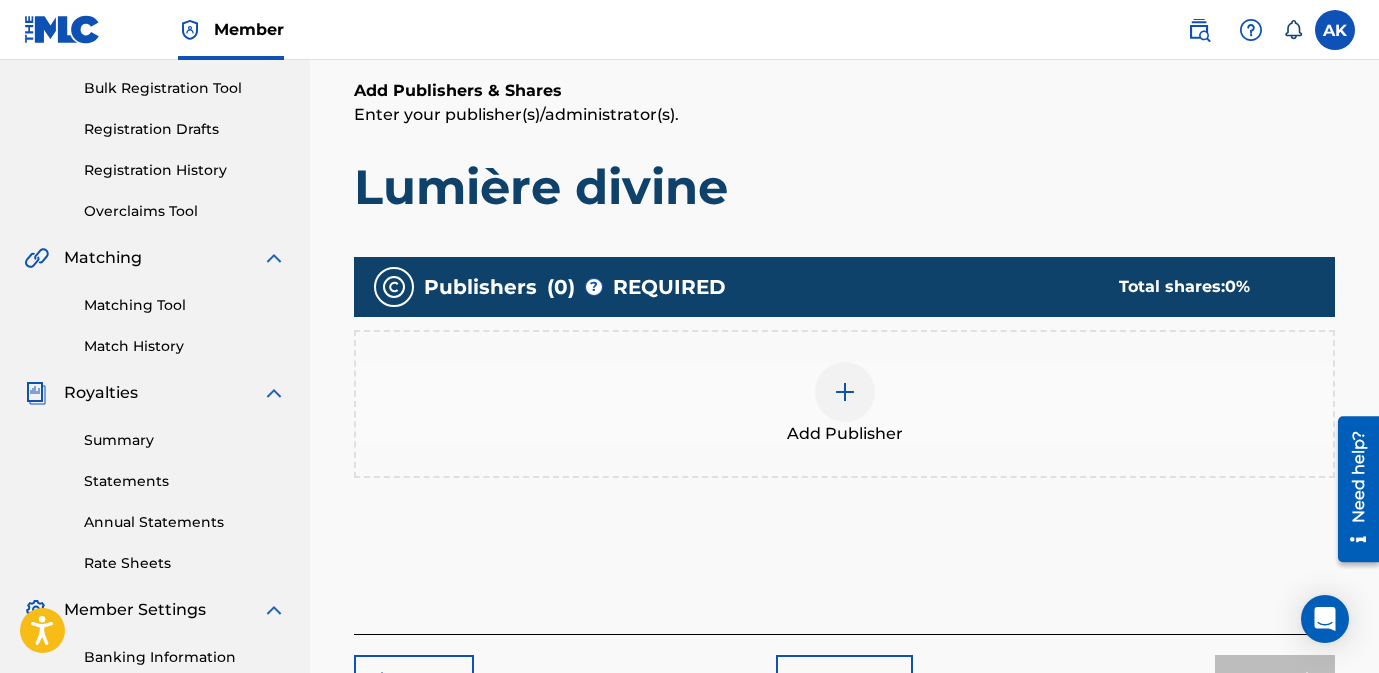 click at bounding box center (845, 392) 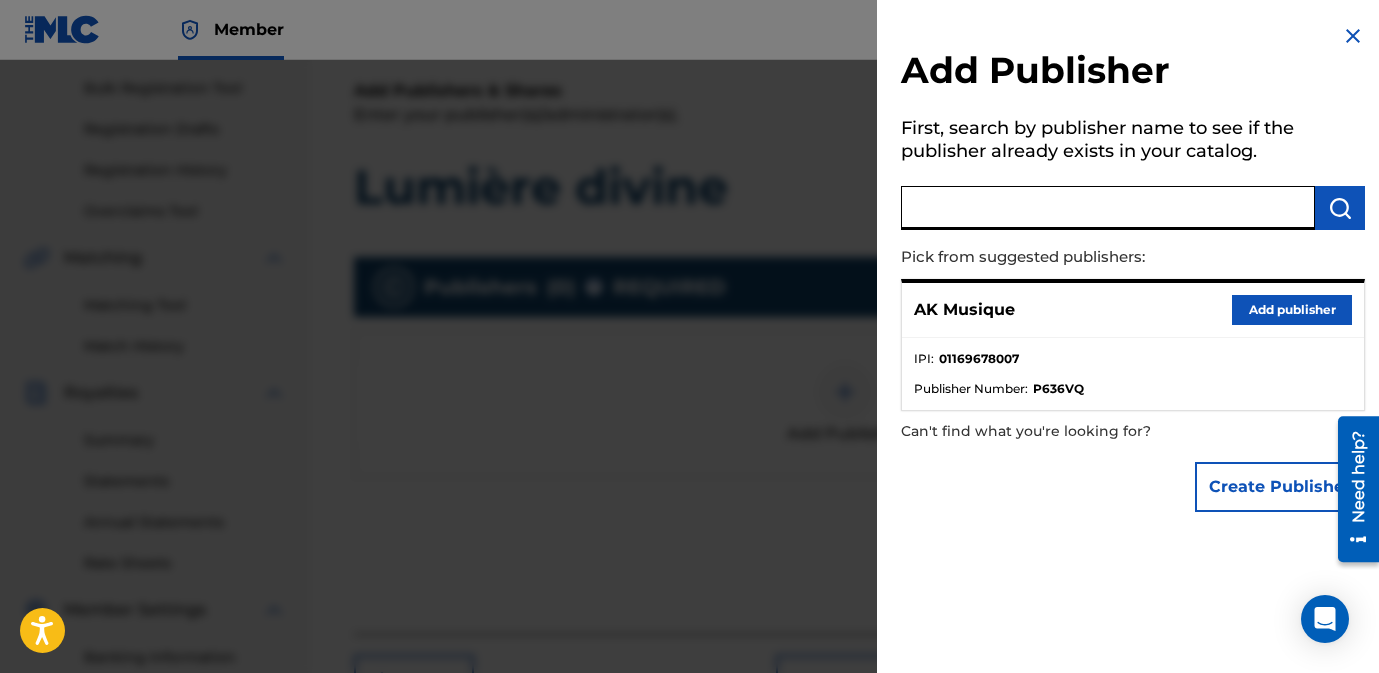 click at bounding box center (1108, 208) 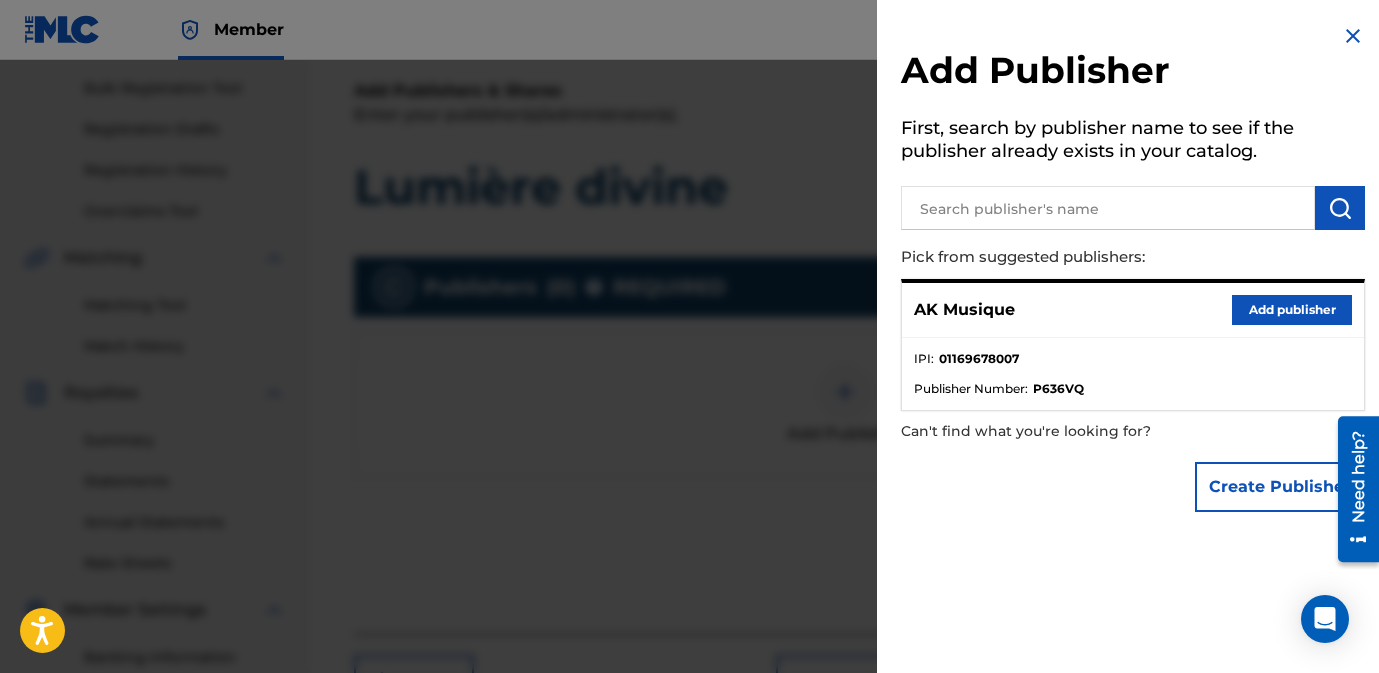 click on "Add publisher" at bounding box center (1292, 310) 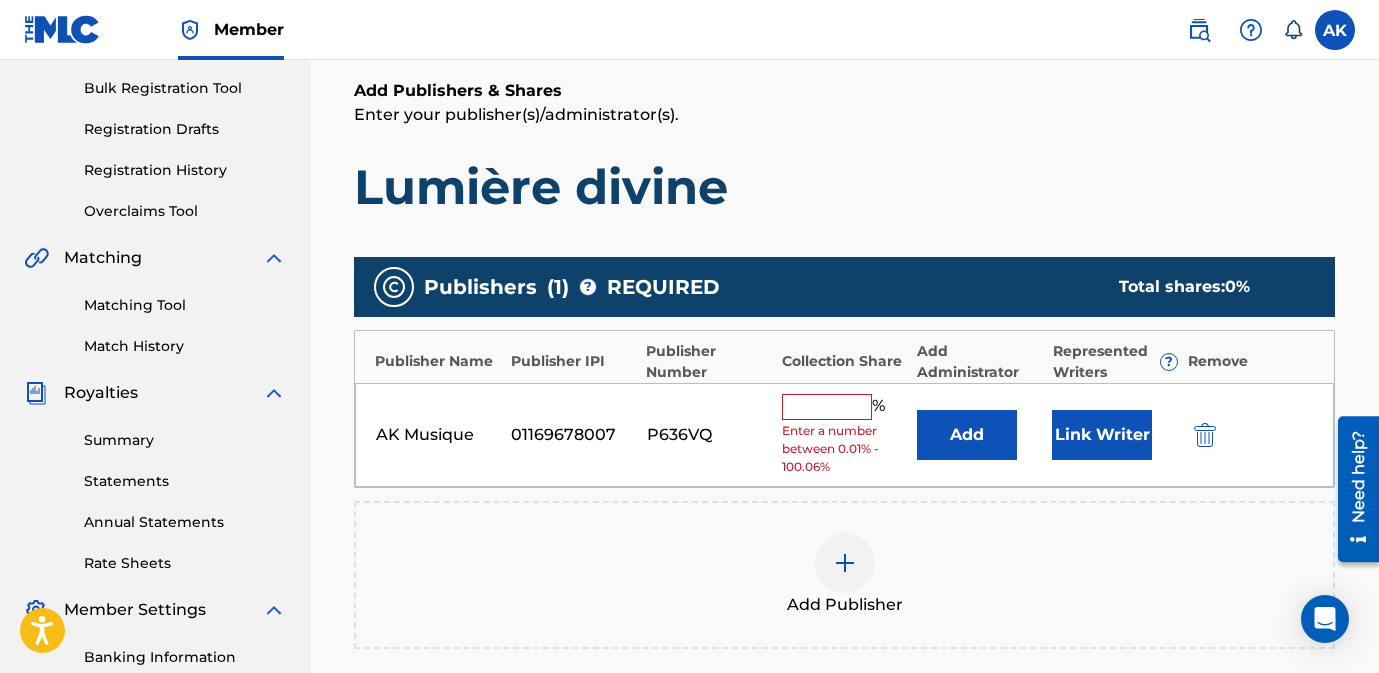 click at bounding box center (827, 407) 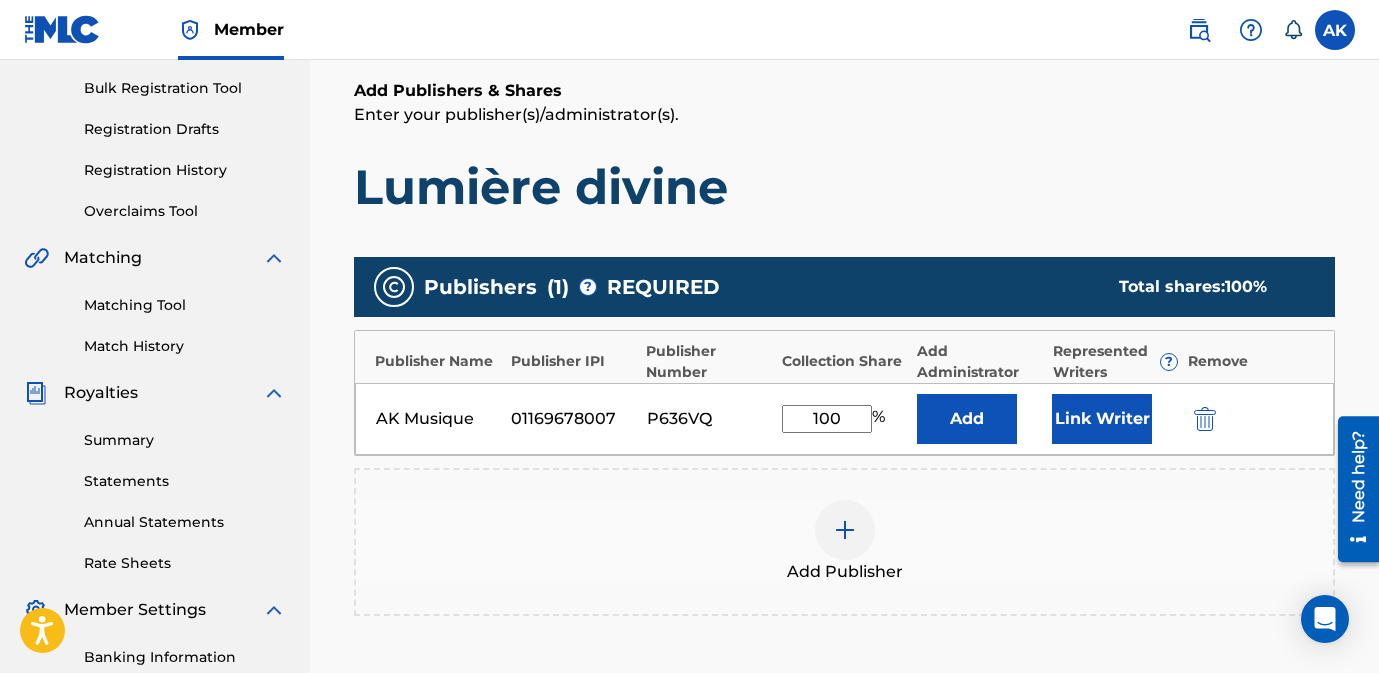 type on "100" 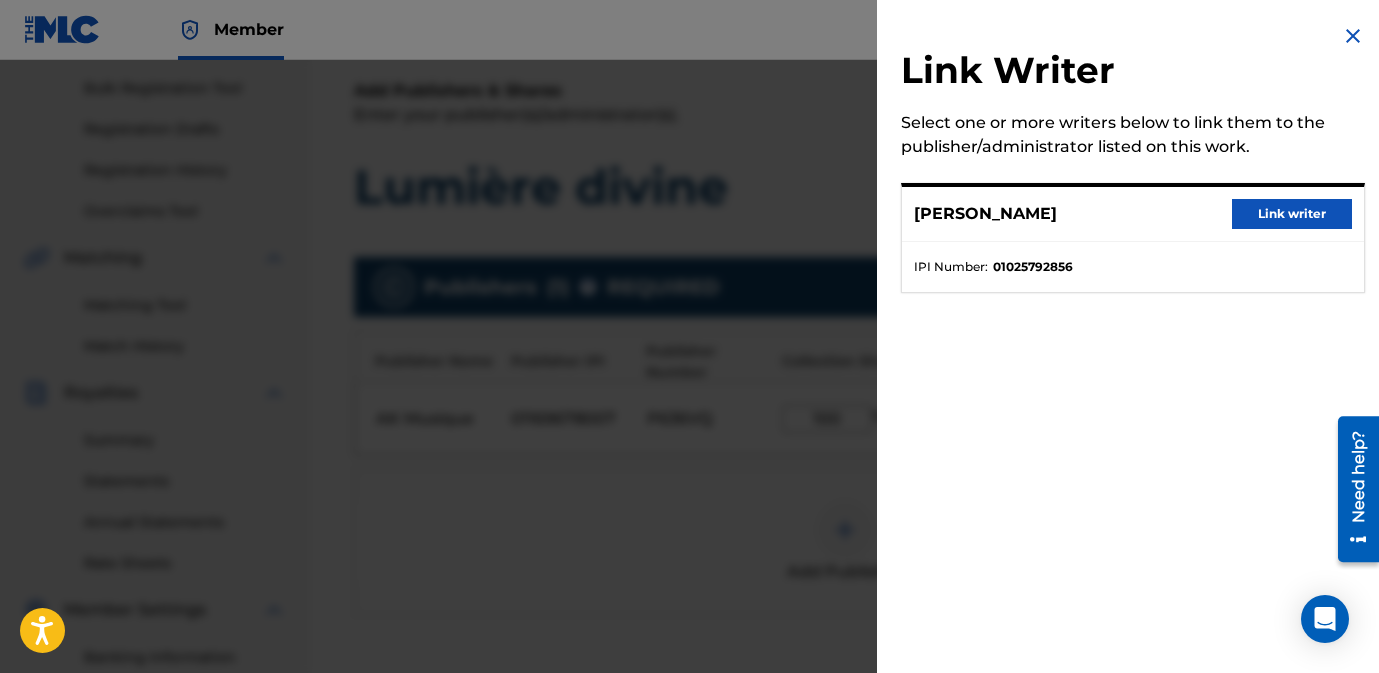 click on "Link writer" at bounding box center (1292, 214) 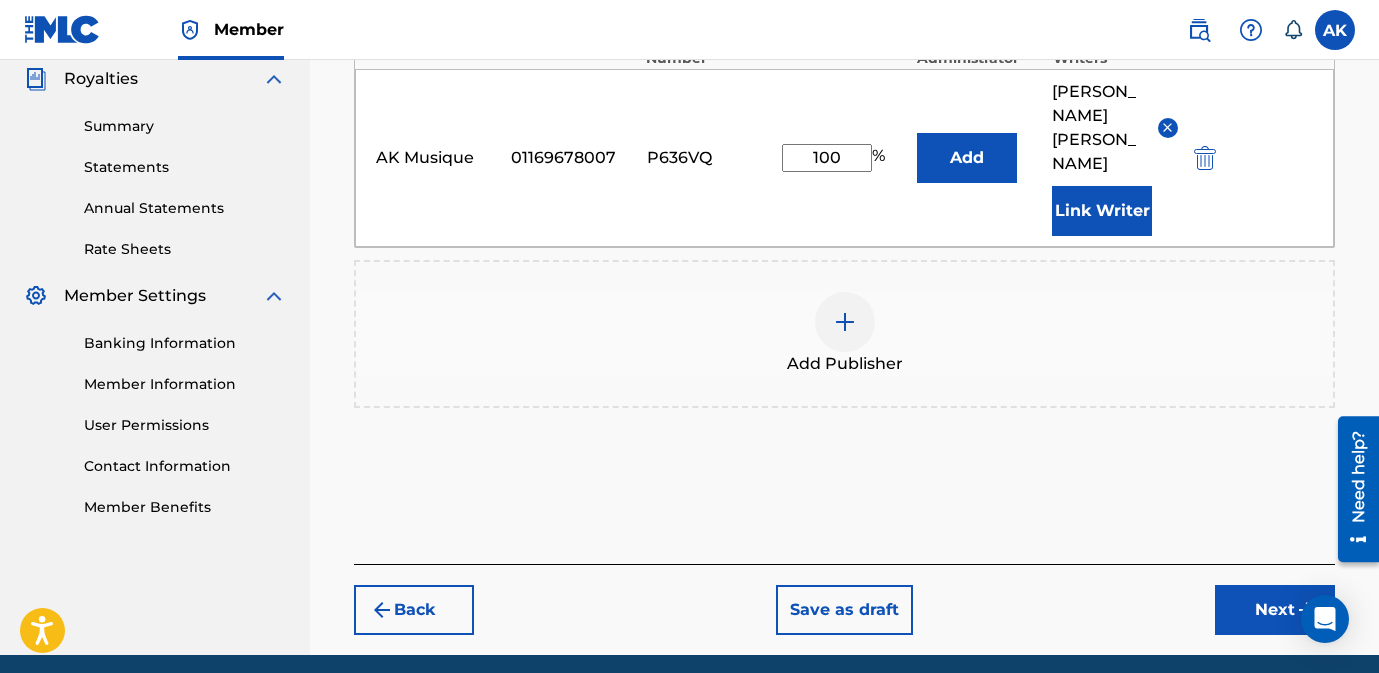 click on "Next" at bounding box center [1275, 610] 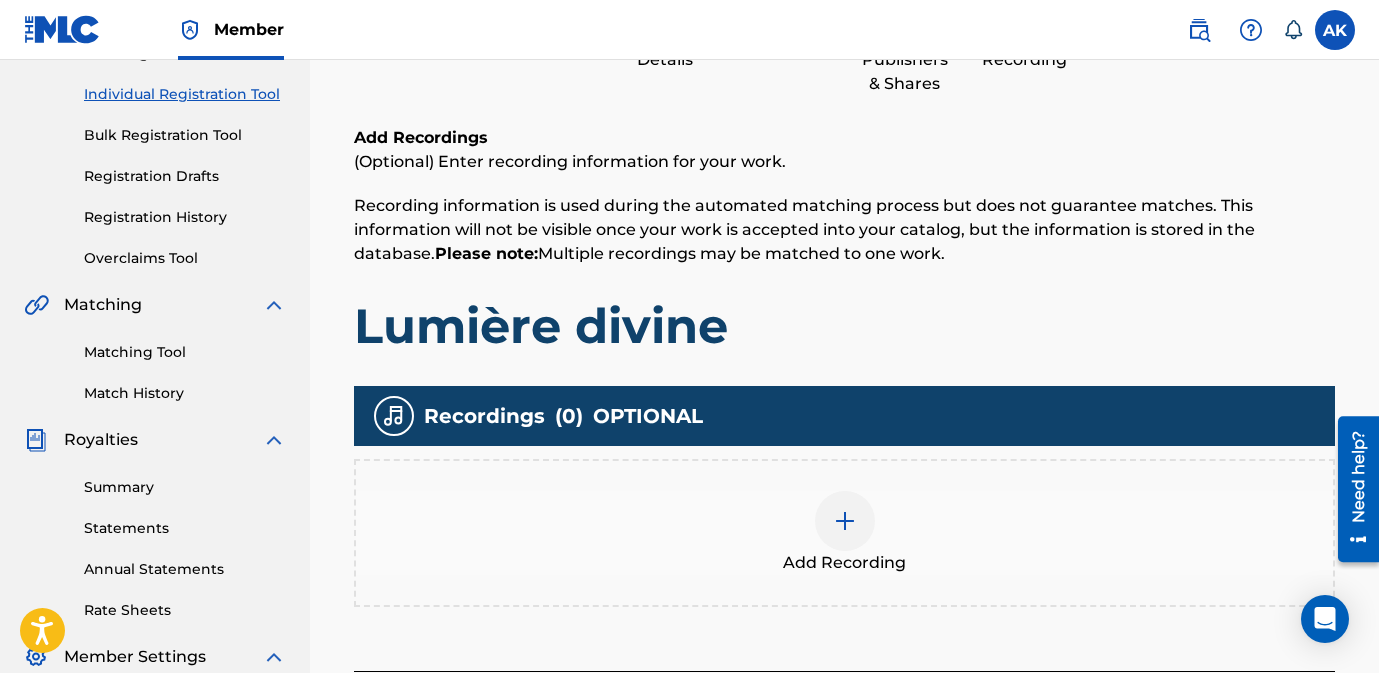 scroll, scrollTop: 252, scrollLeft: 0, axis: vertical 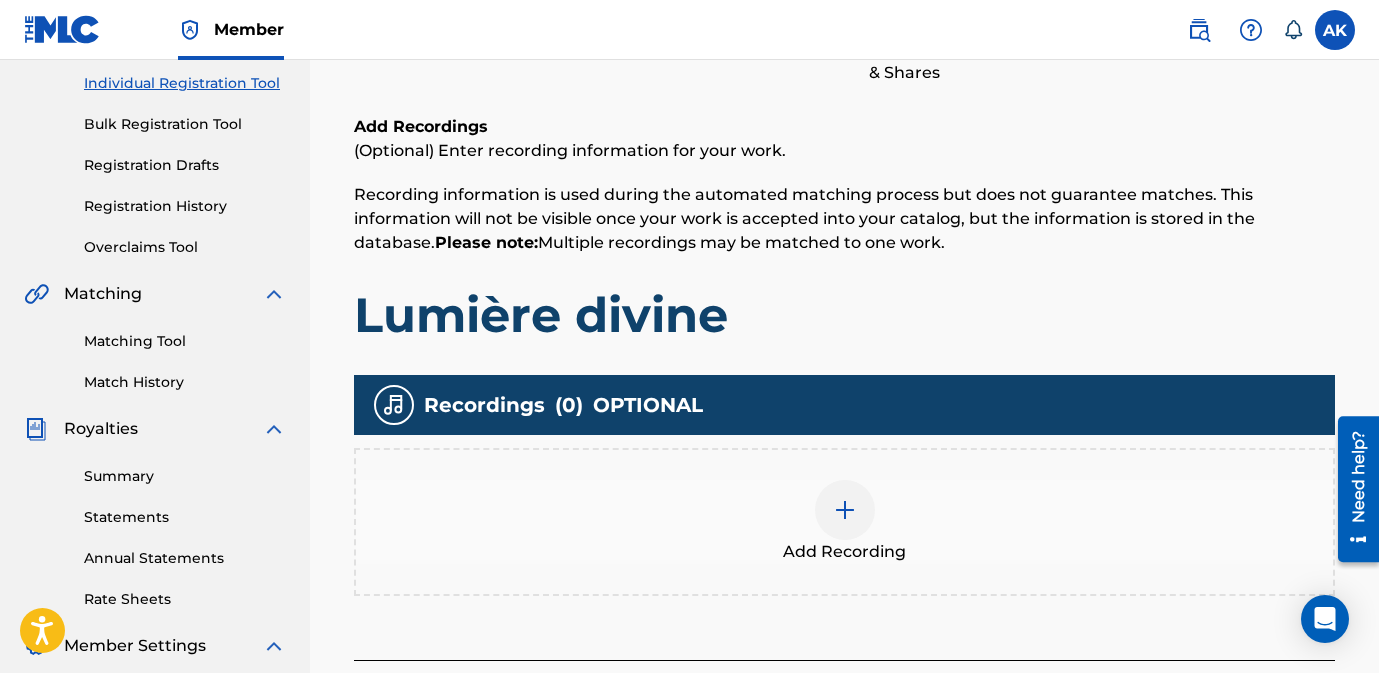 click at bounding box center [845, 510] 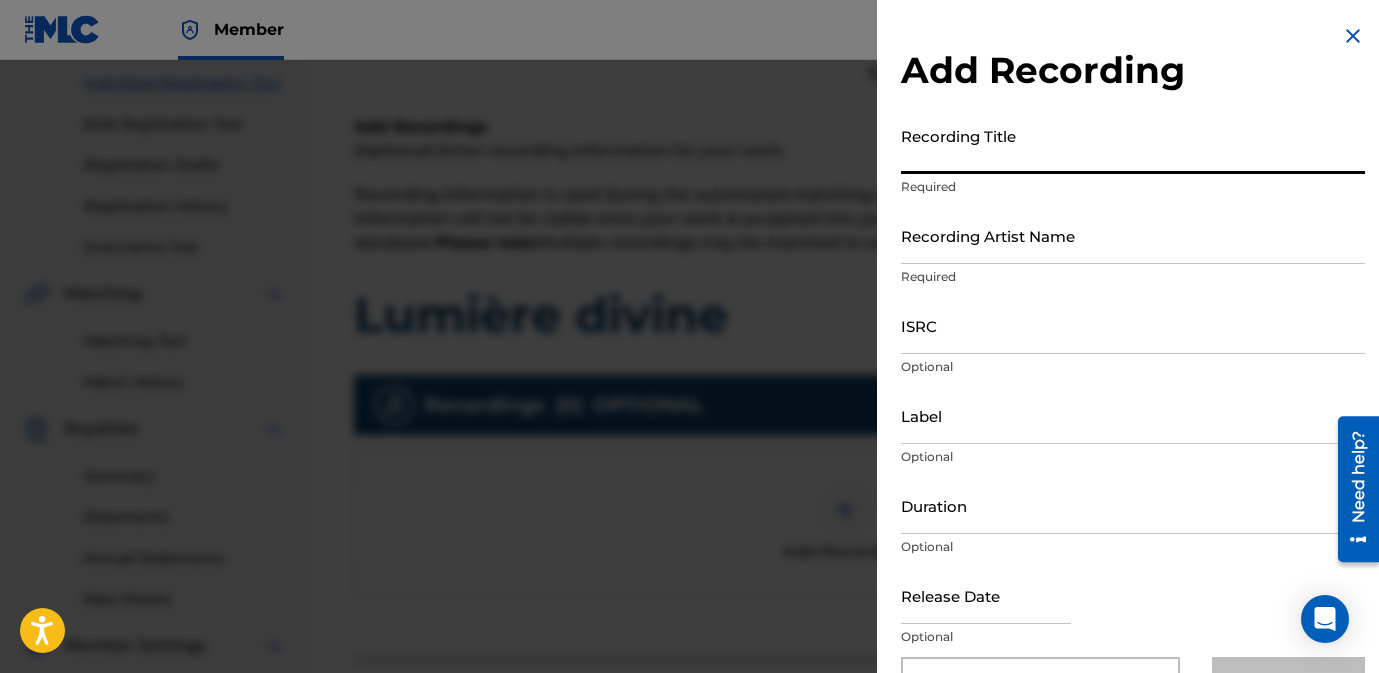 click on "Recording Title" at bounding box center [1133, 145] 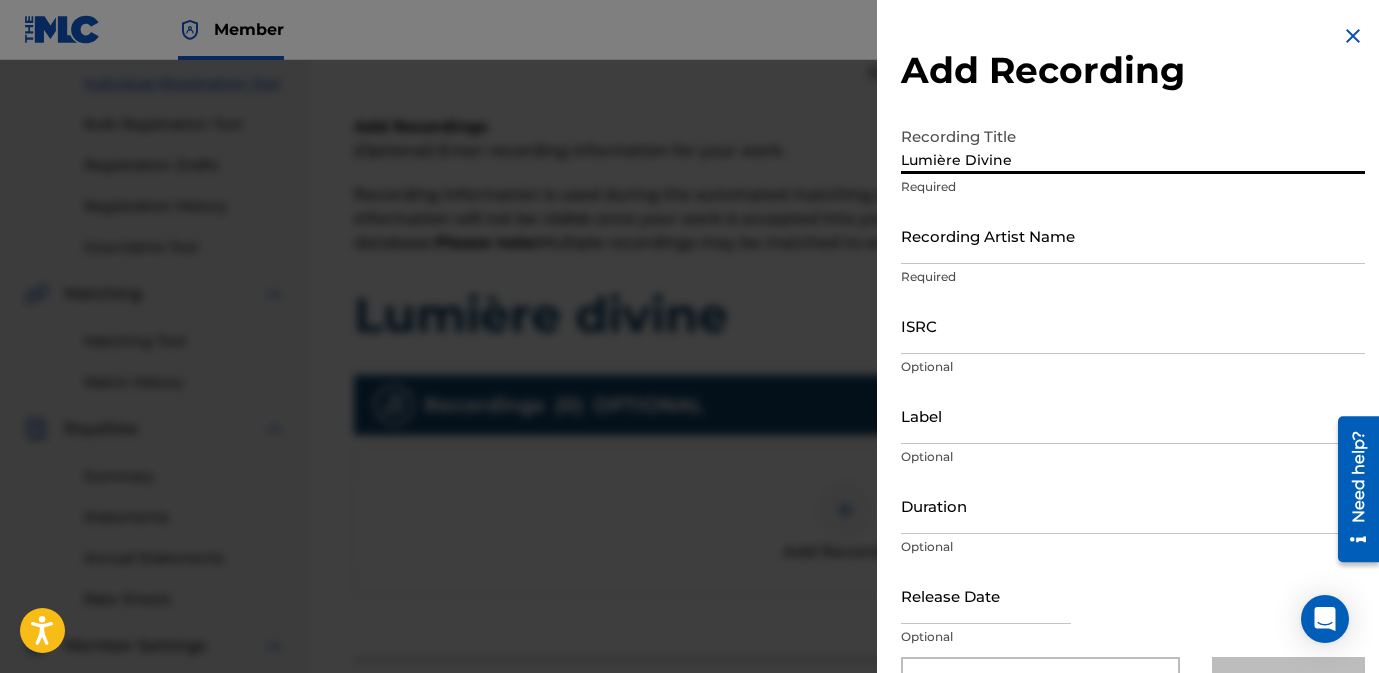 type on "Lumière Divine" 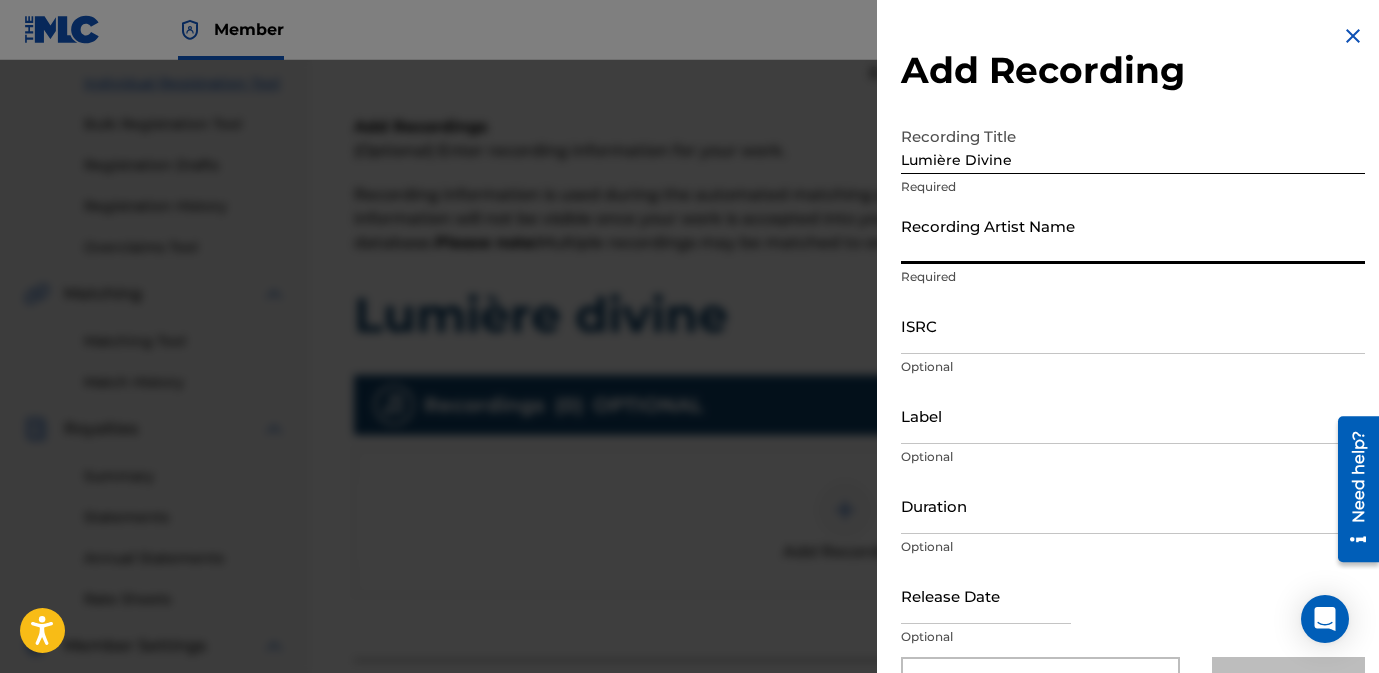 type on "[PERSON_NAME]" 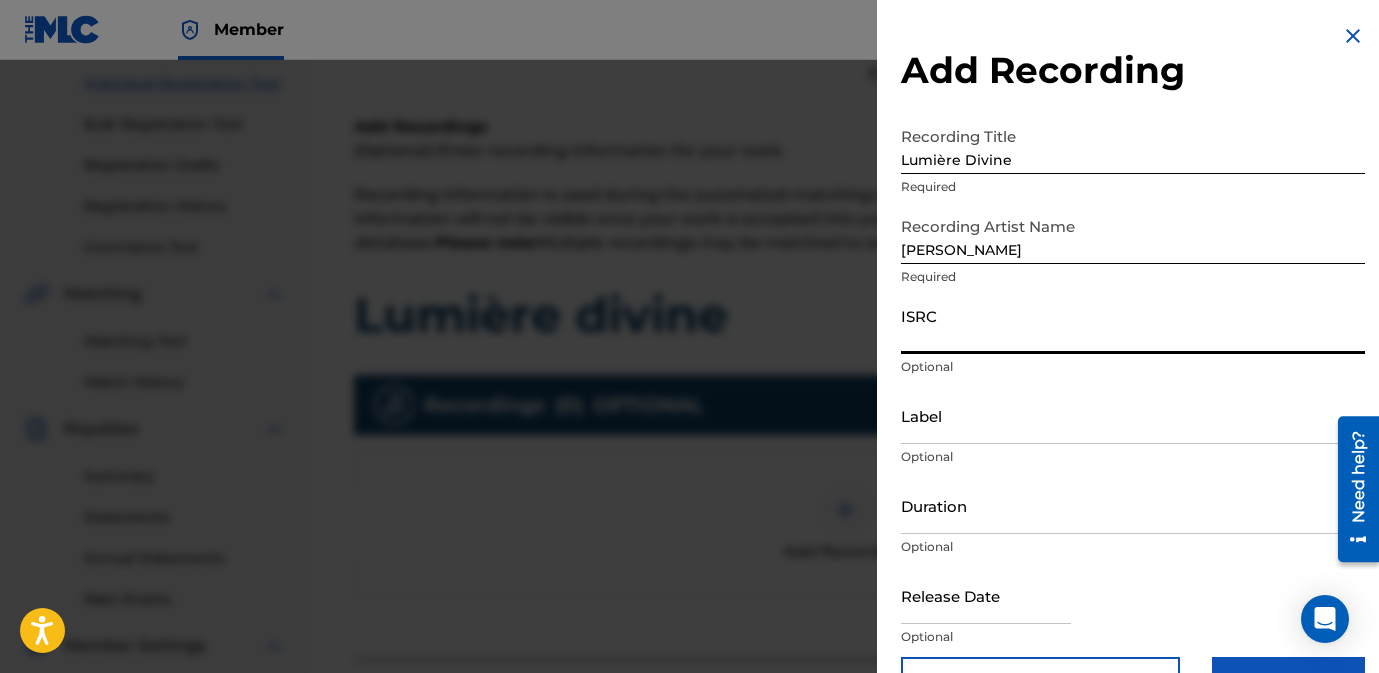 click on "ISRC" at bounding box center [1133, 325] 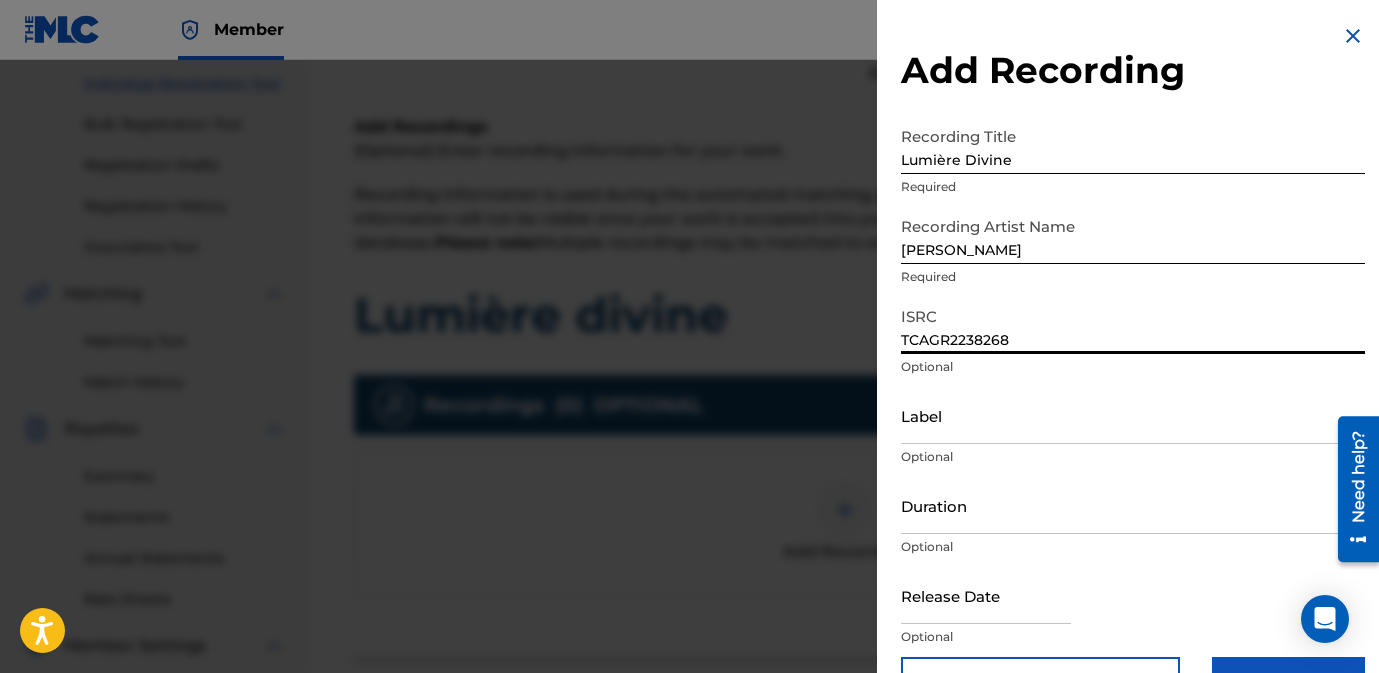 scroll, scrollTop: 58, scrollLeft: 0, axis: vertical 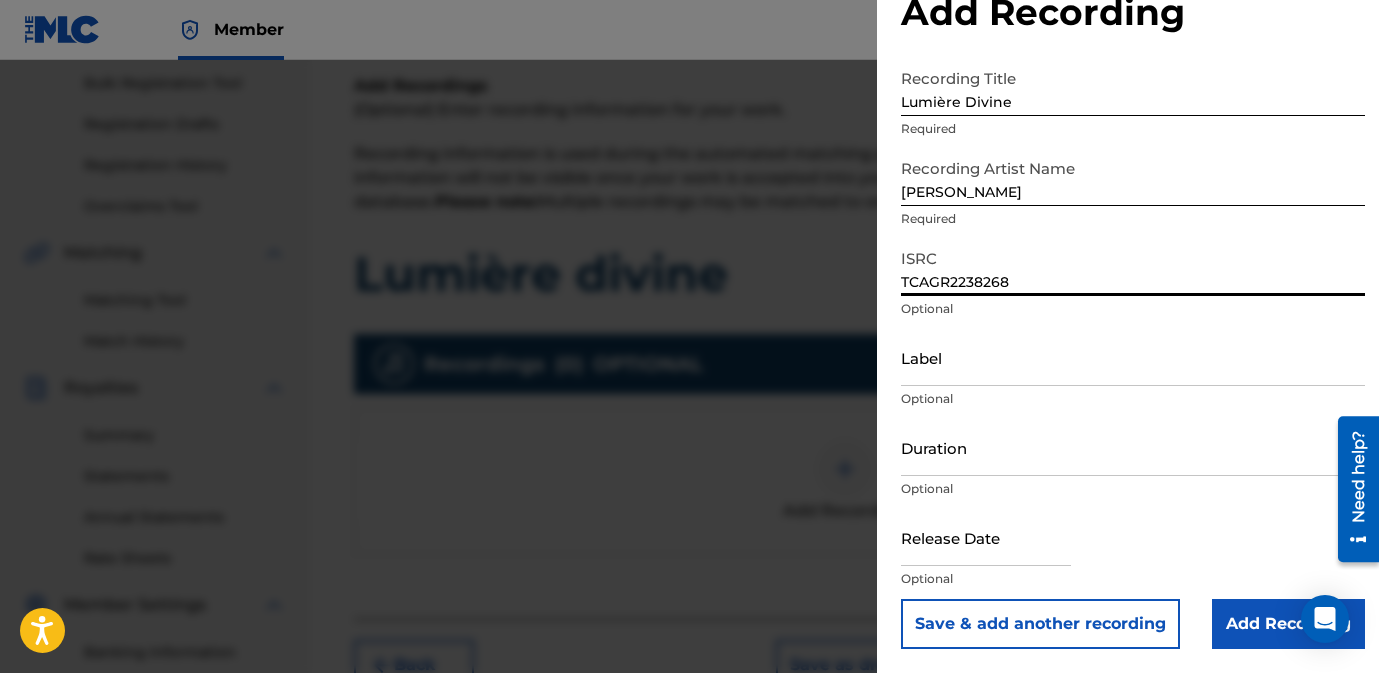 type on "TCAGR2238268" 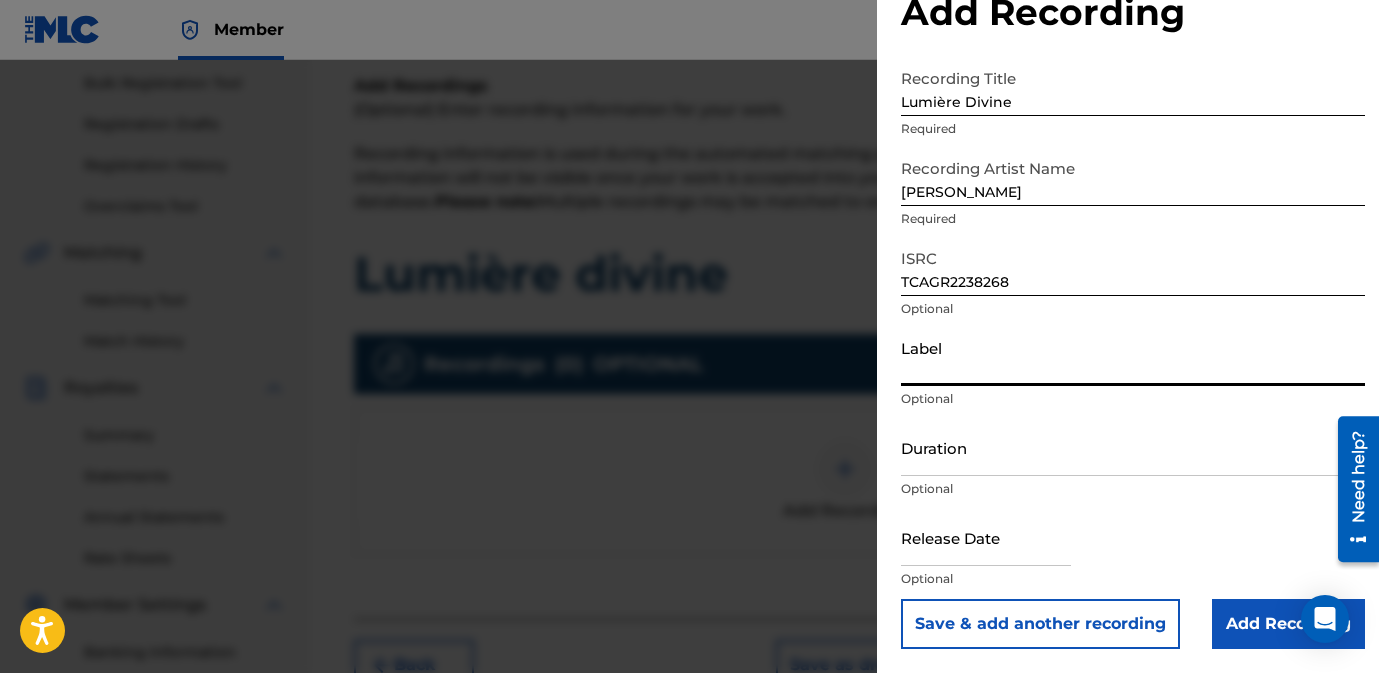 click on "Label" at bounding box center (1133, 357) 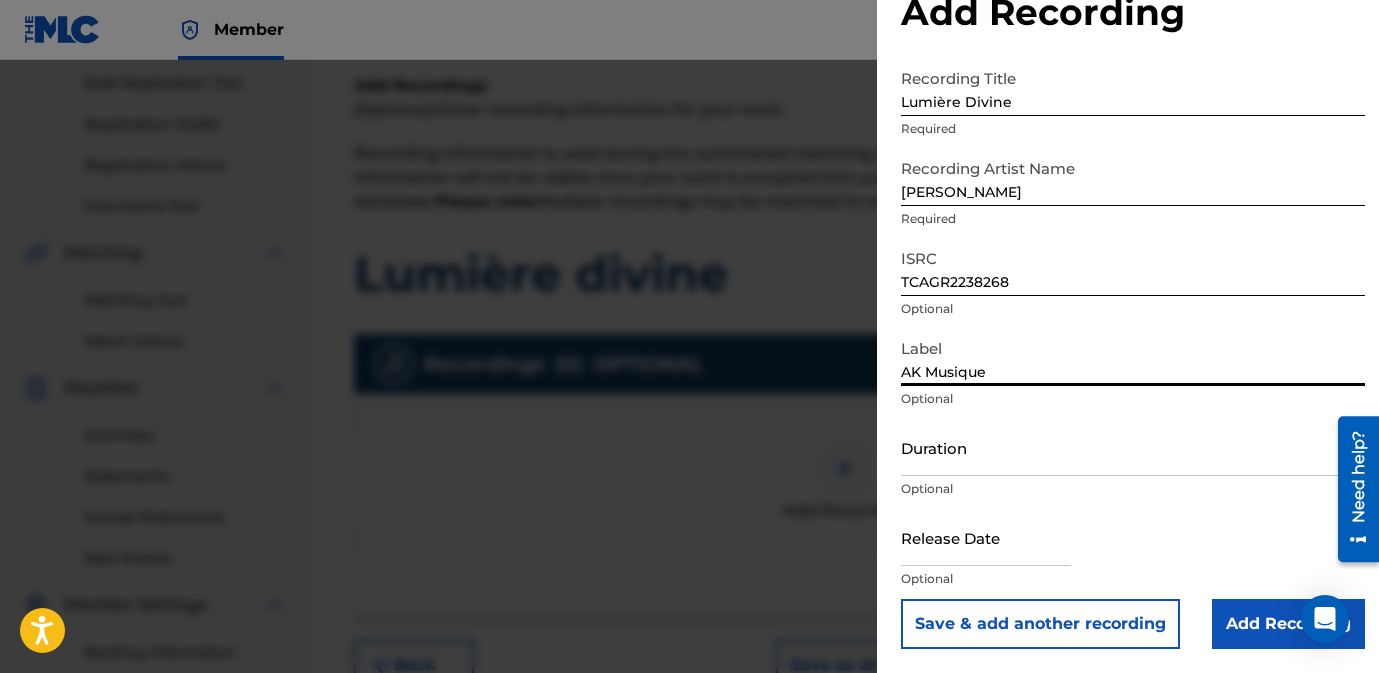 click on "Duration" at bounding box center [1133, 447] 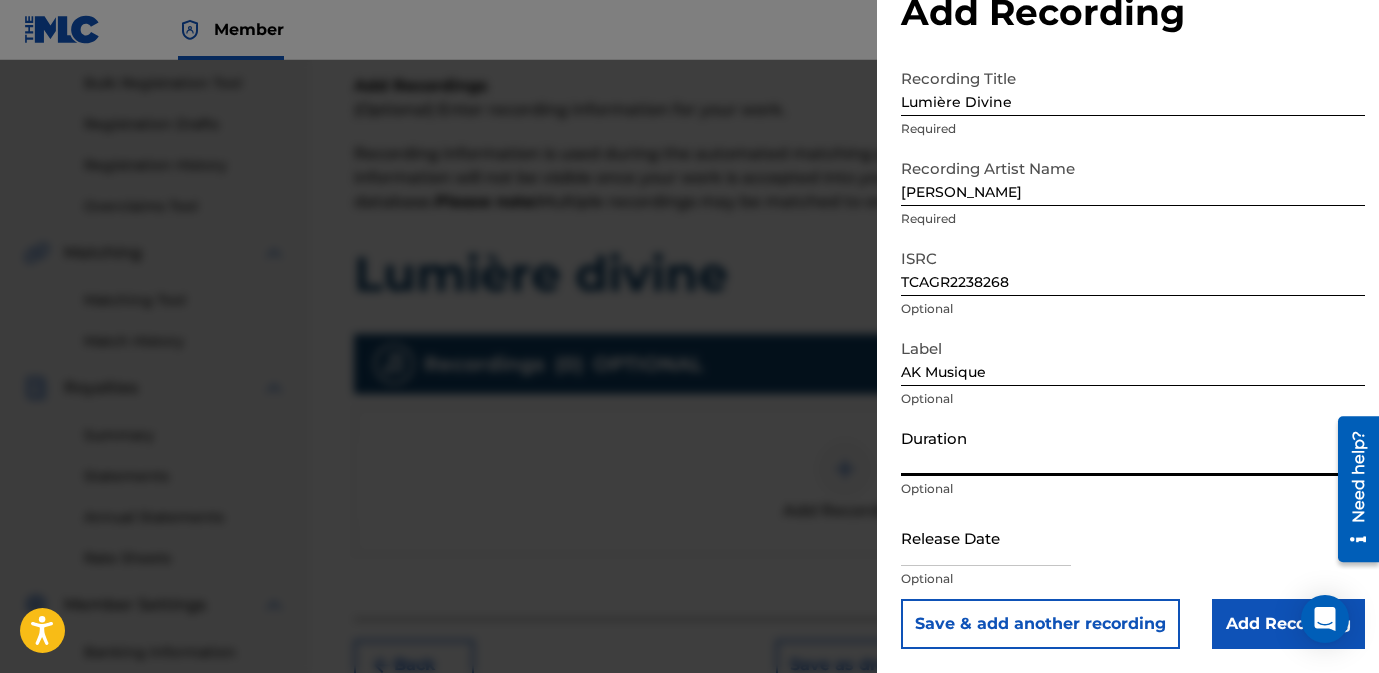 click on "Duration" at bounding box center (1133, 447) 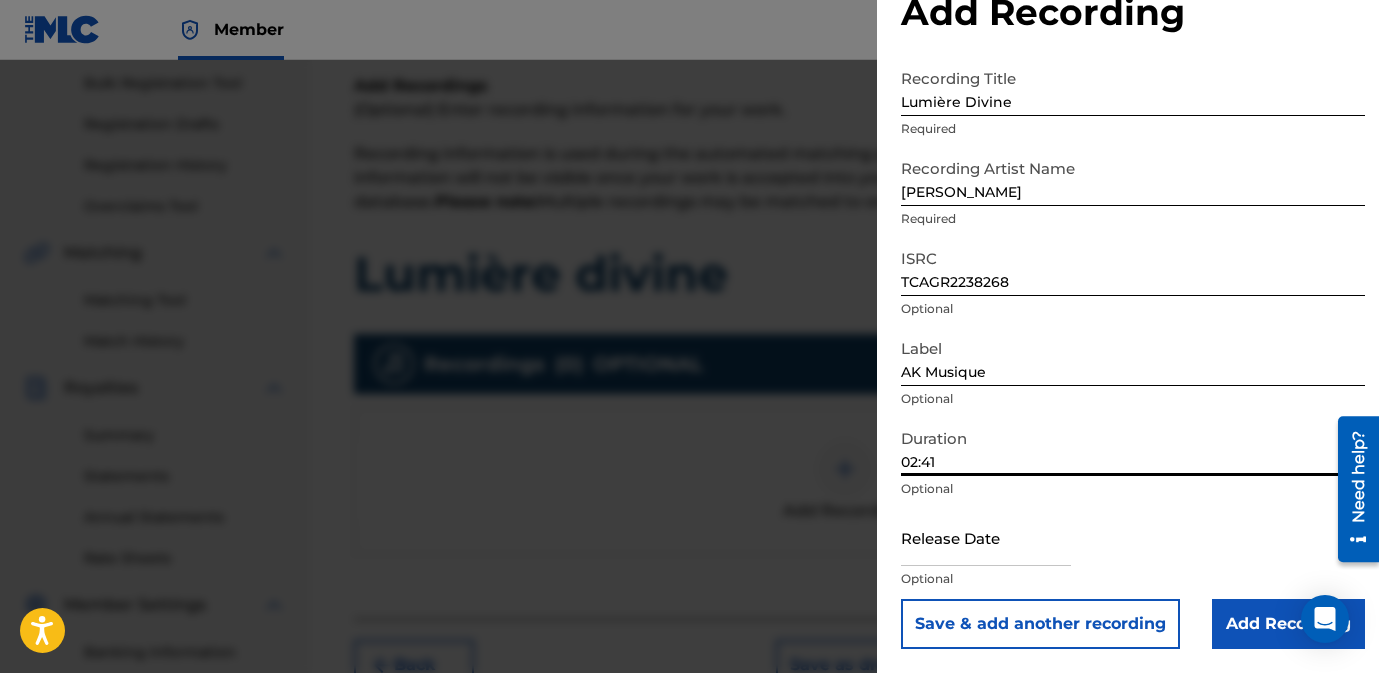 type on "02:41" 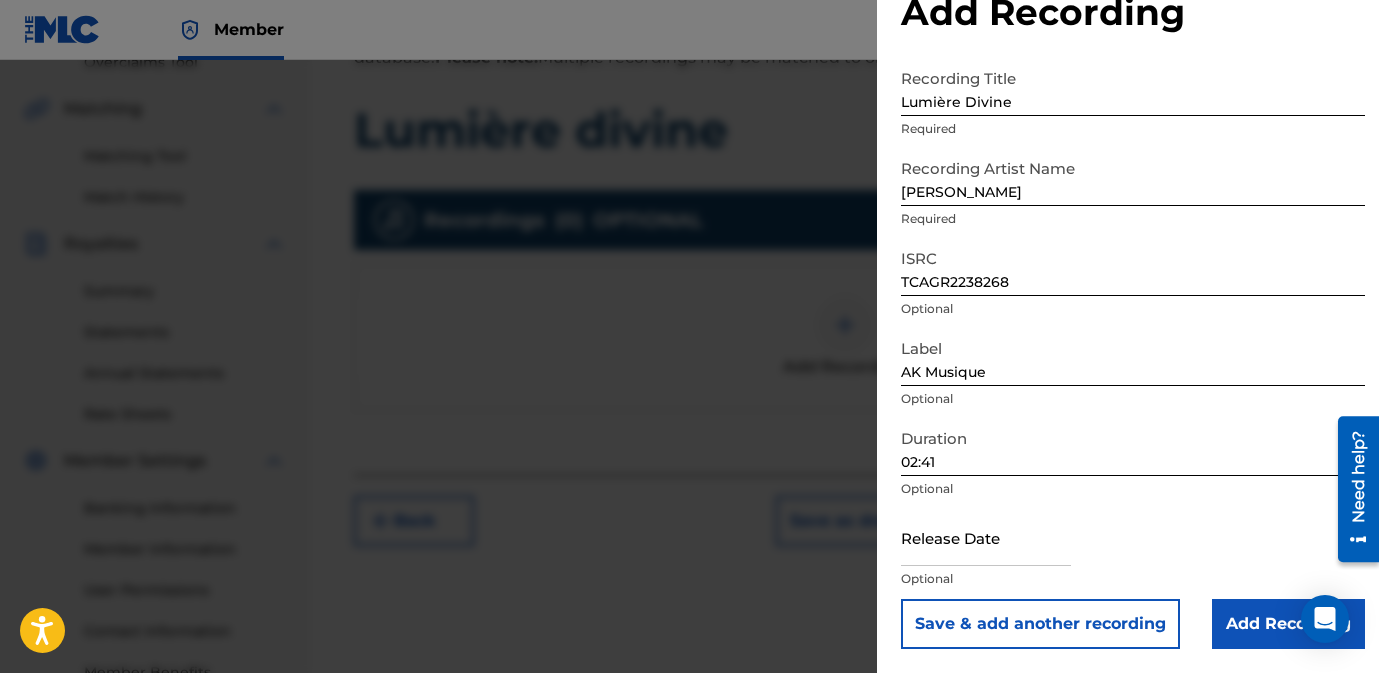 scroll, scrollTop: 486, scrollLeft: 0, axis: vertical 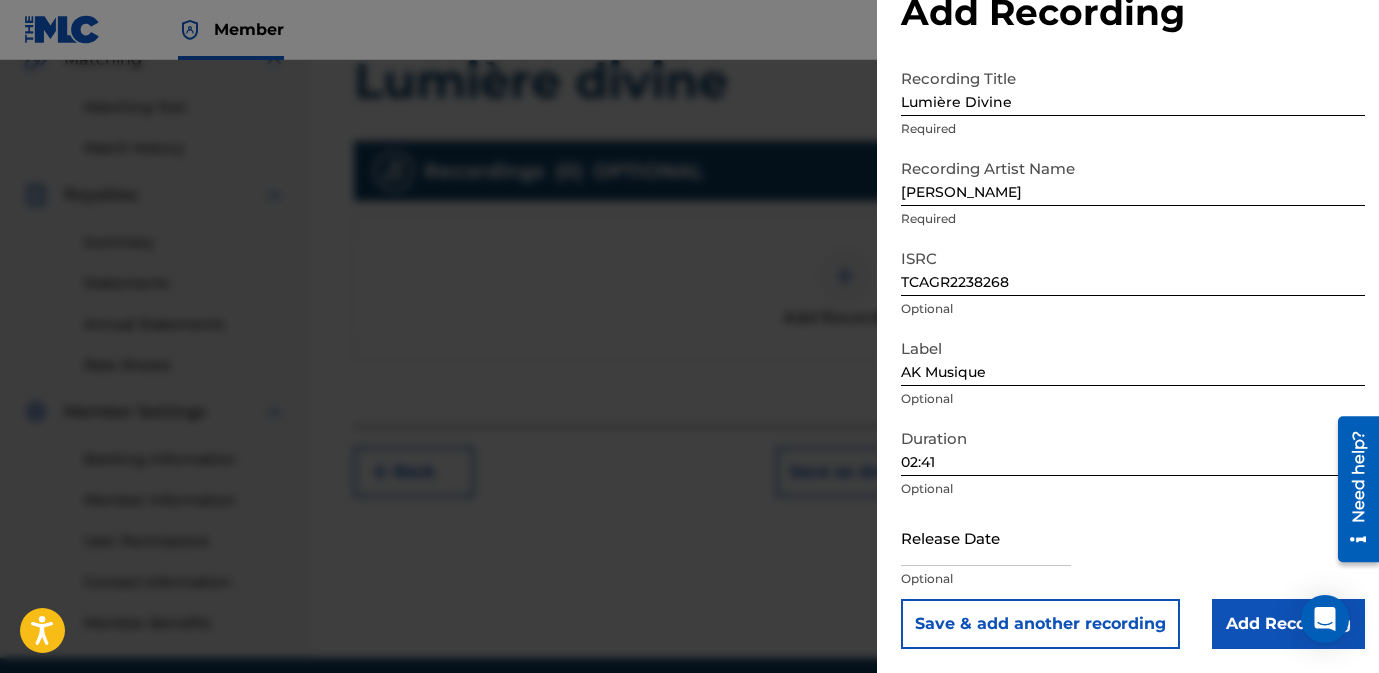 click at bounding box center (986, 537) 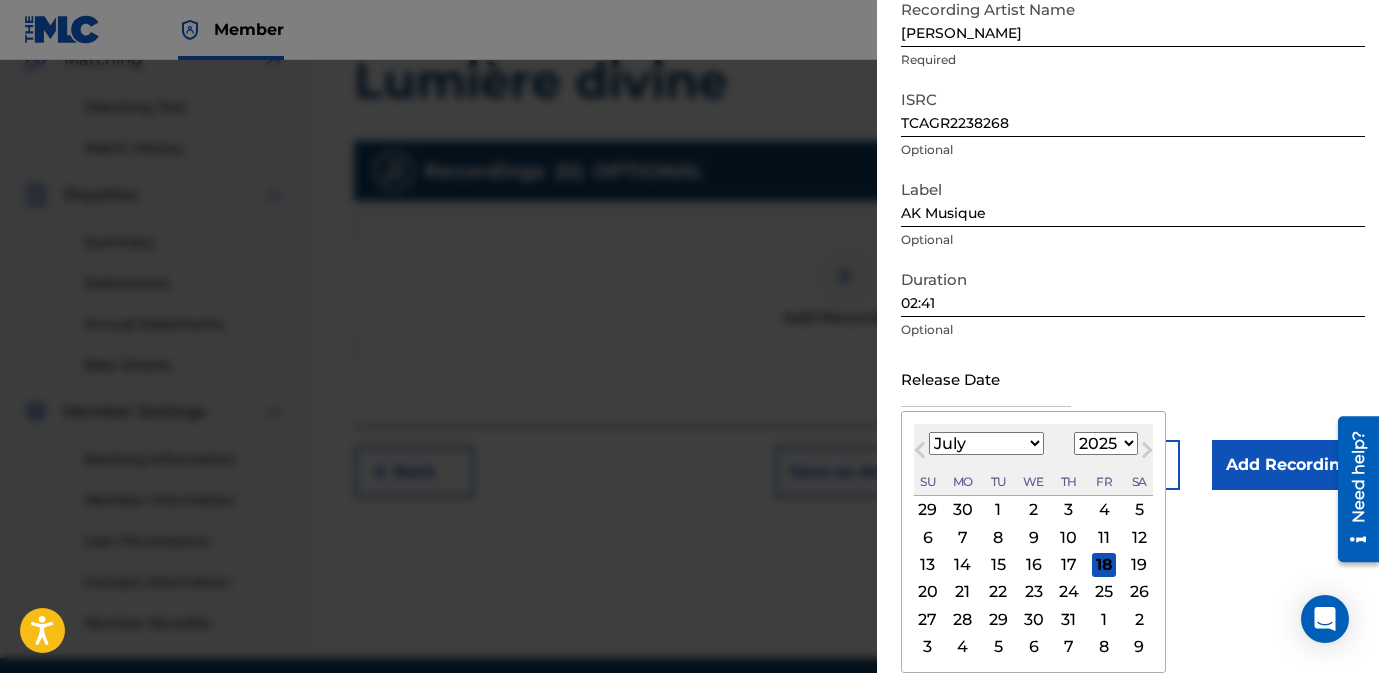 click on "Recording Title Lumière Divine Required Recording Artist Name [PERSON_NAME] Required ISRC TCAGR2238268 Optional Label AK Musique Optional Duration 02:41 Optional Release Date Previous Month Next Month July [DATE] February March April May June July August September October November [DATE] 1901 1902 1903 1904 1905 1906 1907 1908 1909 1910 1911 1912 1913 1914 1915 1916 1917 1918 1919 1920 1921 1922 1923 1924 1925 1926 1927 1928 1929 1930 1931 1932 1933 1934 1935 1936 1937 1938 1939 1940 1941 1942 1943 1944 1945 1946 1947 1948 1949 1950 1951 1952 1953 1954 1955 1956 1957 1958 1959 1960 1961 1962 1963 1964 1965 1966 1967 1968 1969 1970 1971 1972 1973 1974 1975 1976 1977 1978 1979 1980 1981 1982 1983 1984 1985 1986 1987 1988 1989 1990 1991 1992 1993 1994 1995 1996 1997 1998 1999 2000 2001 2002 2003 2004 2005 2006 2007 2008 2009 2010 2011 2012 2013 2014 2015 2016 2017 2018 2019 2020 2021 2022 2023 2024 2025 2026 2027 2028 2029 2030 2031 2032 2033 2034 2035 2036 2037 2038 2039 2040 2041 2042 2043 2044 1" at bounding box center [1133, 195] 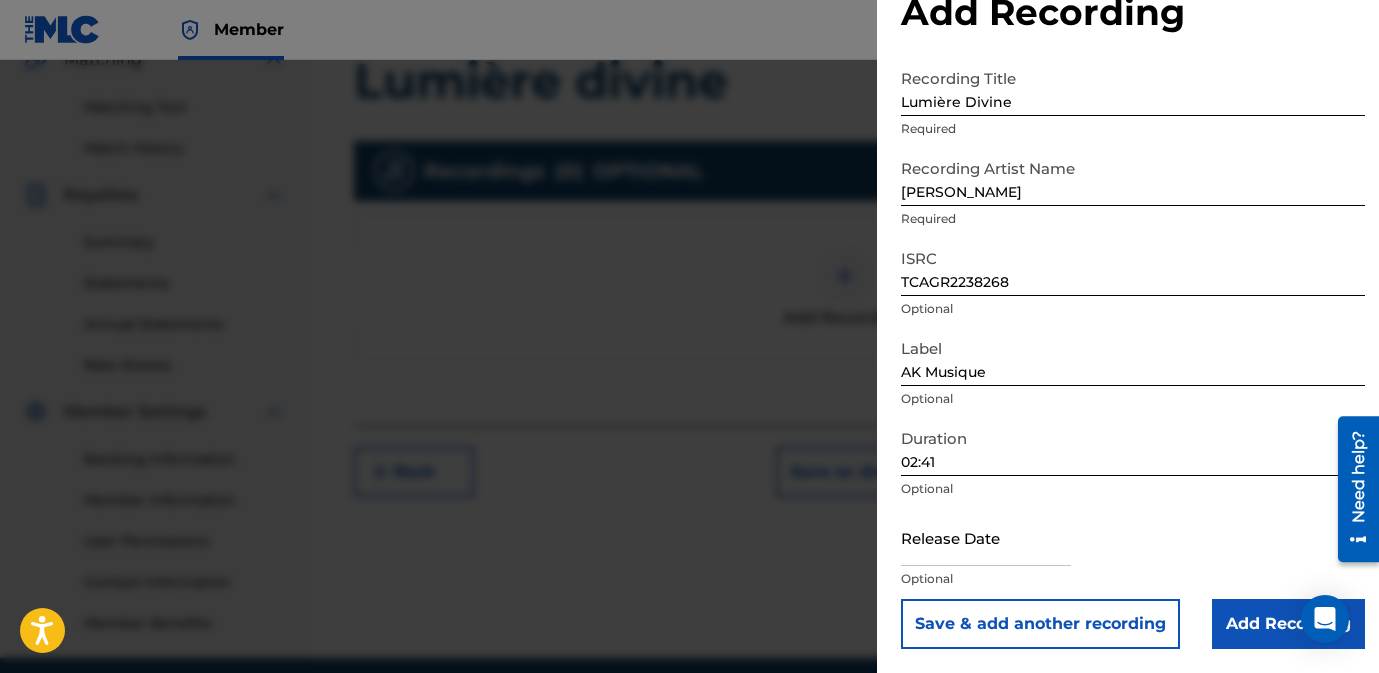 click at bounding box center [986, 537] 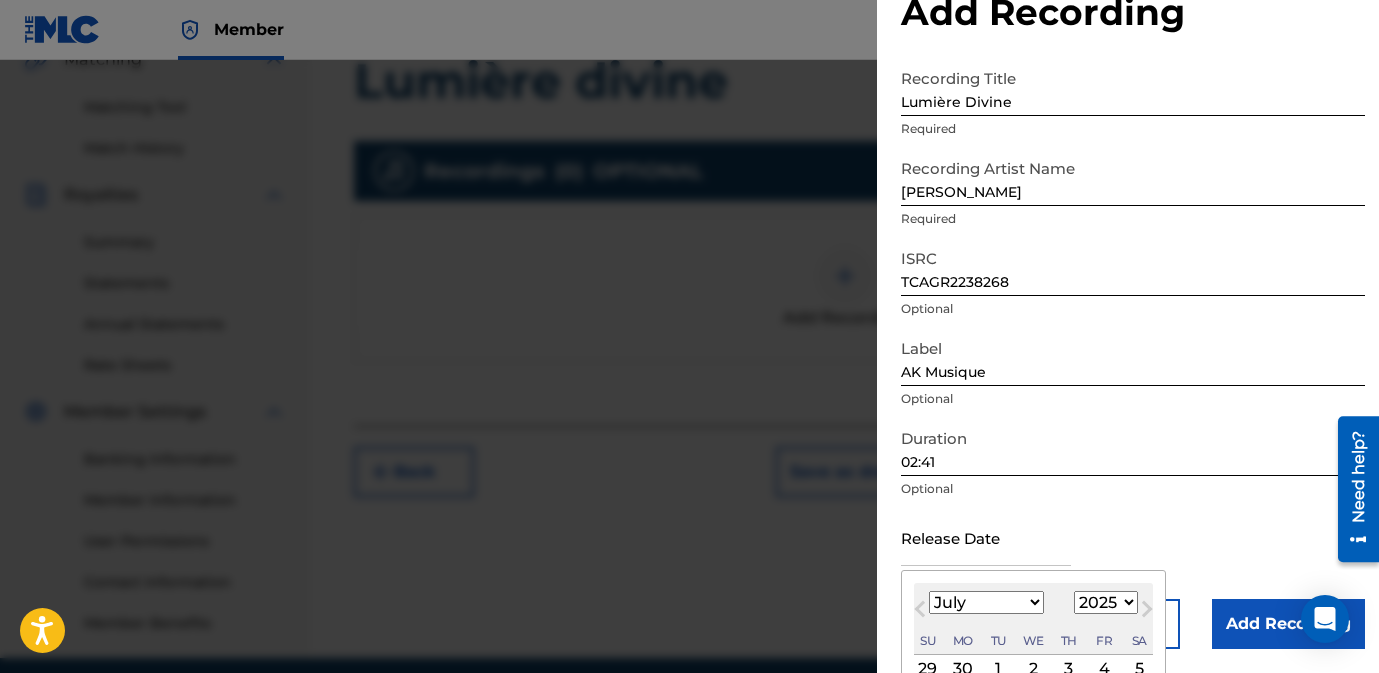 click on "1900 1901 1902 1903 1904 1905 1906 1907 1908 1909 1910 1911 1912 1913 1914 1915 1916 1917 1918 1919 1920 1921 1922 1923 1924 1925 1926 1927 1928 1929 1930 1931 1932 1933 1934 1935 1936 1937 1938 1939 1940 1941 1942 1943 1944 1945 1946 1947 1948 1949 1950 1951 1952 1953 1954 1955 1956 1957 1958 1959 1960 1961 1962 1963 1964 1965 1966 1967 1968 1969 1970 1971 1972 1973 1974 1975 1976 1977 1978 1979 1980 1981 1982 1983 1984 1985 1986 1987 1988 1989 1990 1991 1992 1993 1994 1995 1996 1997 1998 1999 2000 2001 2002 2003 2004 2005 2006 2007 2008 2009 2010 2011 2012 2013 2014 2015 2016 2017 2018 2019 2020 2021 2022 2023 2024 2025 2026 2027 2028 2029 2030 2031 2032 2033 2034 2035 2036 2037 2038 2039 2040 2041 2042 2043 2044 2045 2046 2047 2048 2049 2050 2051 2052 2053 2054 2055 2056 2057 2058 2059 2060 2061 2062 2063 2064 2065 2066 2067 2068 2069 2070 2071 2072 2073 2074 2075 2076 2077 2078 2079 2080 2081 2082 2083 2084 2085 2086 2087 2088 2089 2090 2091 2092 2093 2094 2095 2096 2097 2098 2099 2100" at bounding box center [1106, 602] 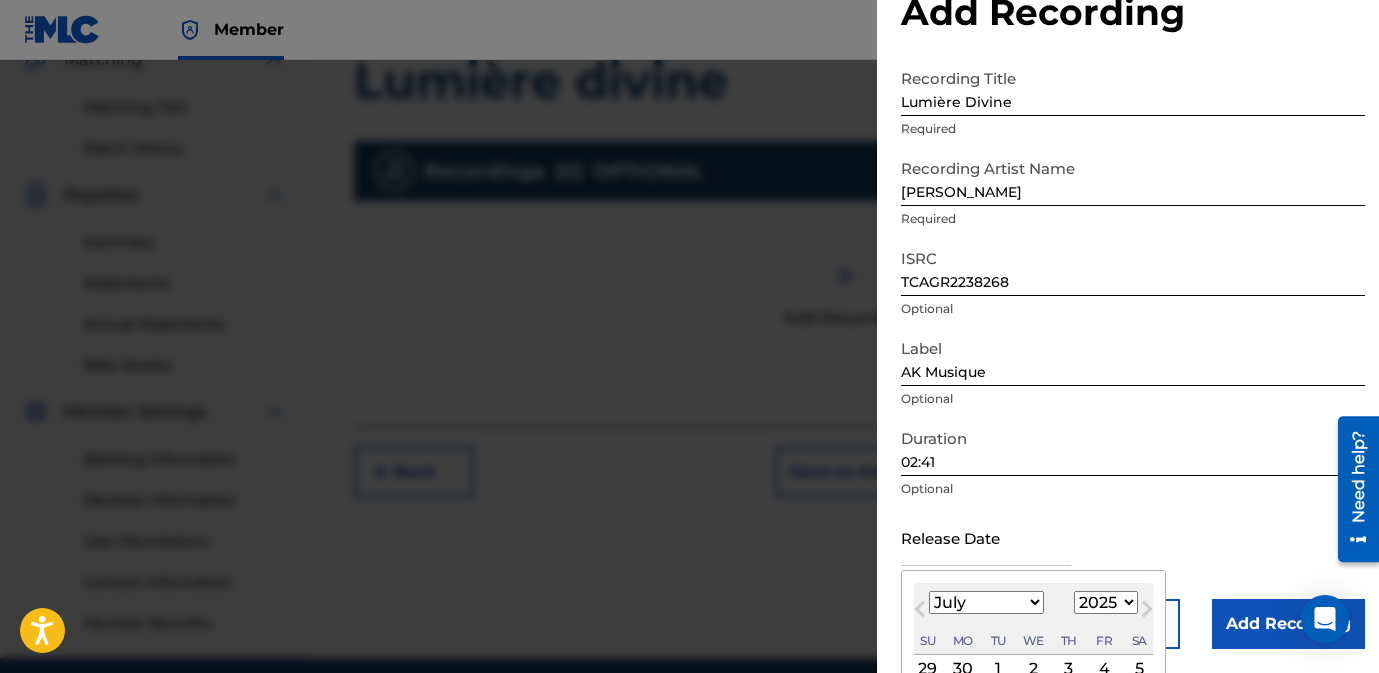 select on "2022" 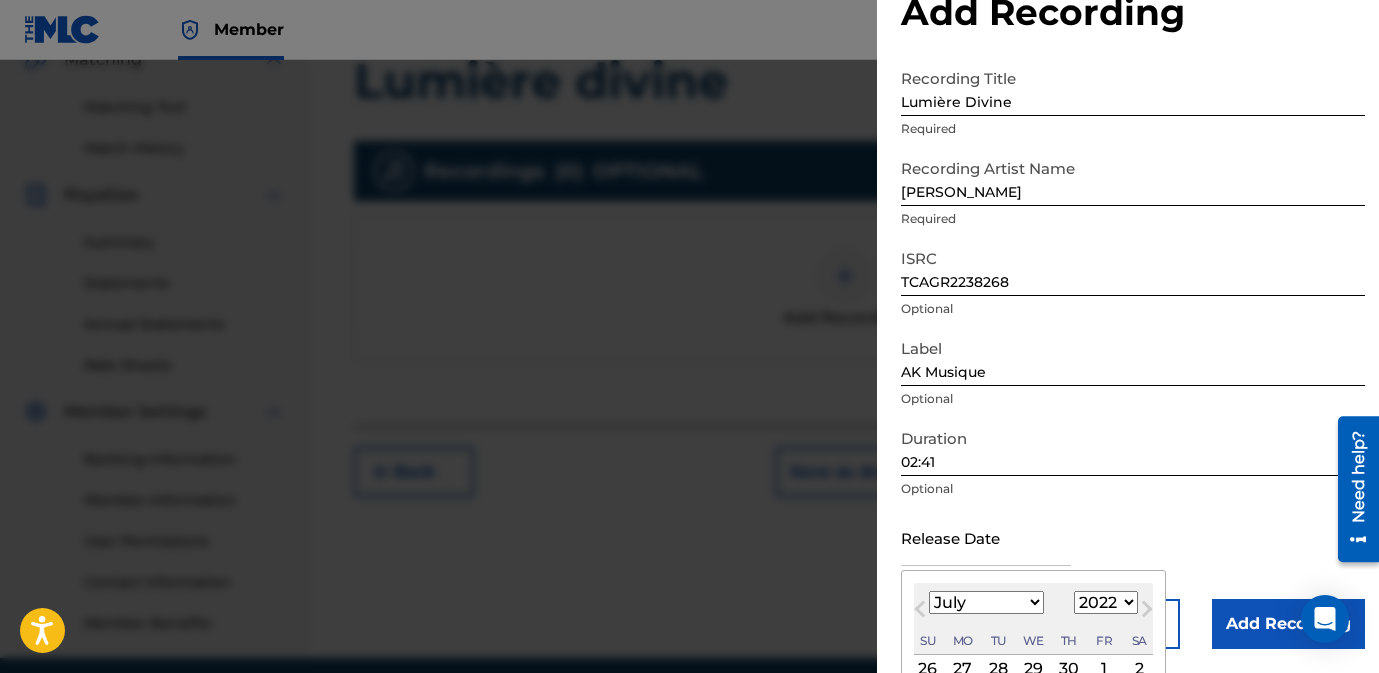 click on "January February March April May June July August September October November December" at bounding box center (986, 602) 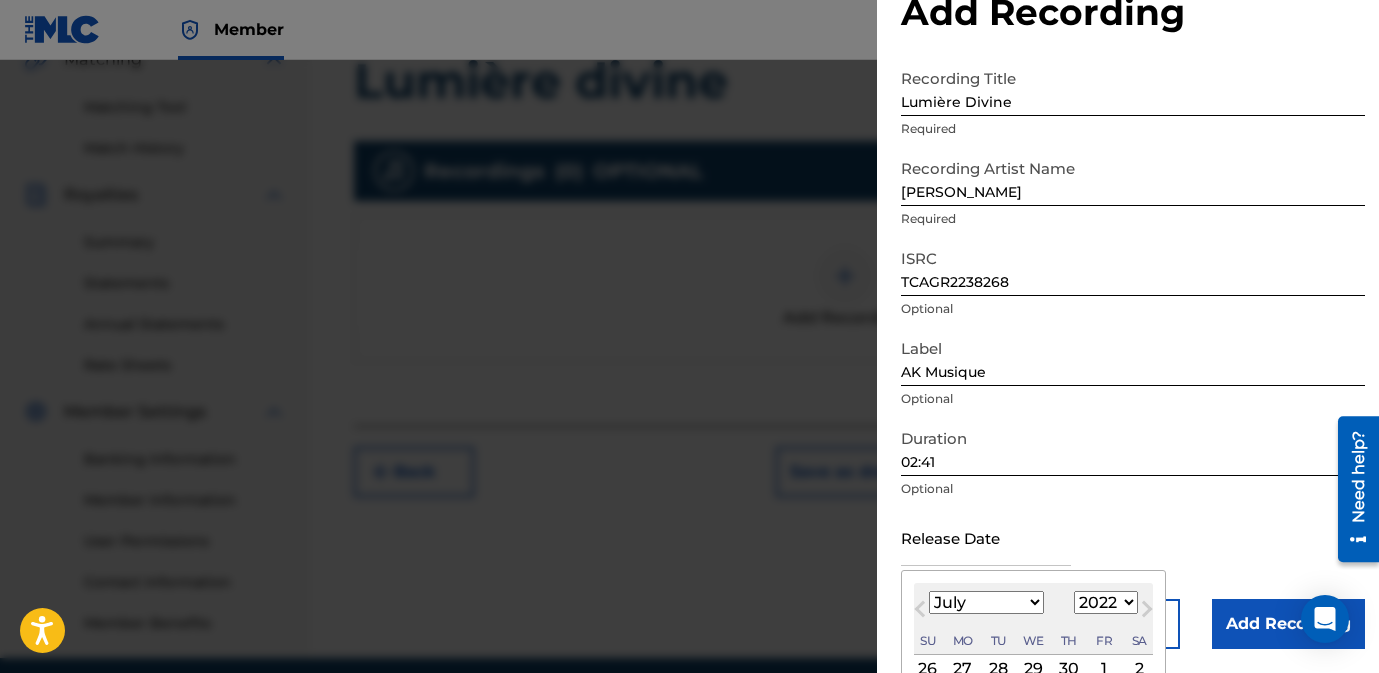 select on "11" 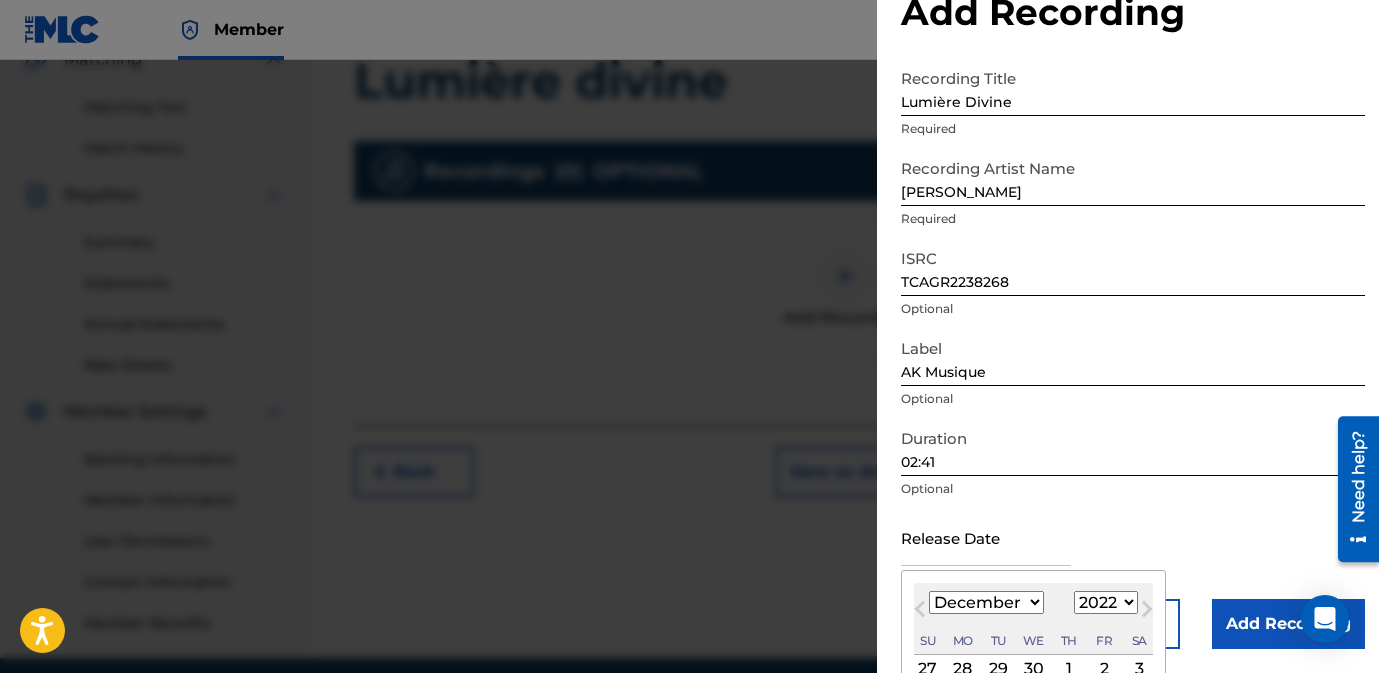 scroll, scrollTop: 217, scrollLeft: 0, axis: vertical 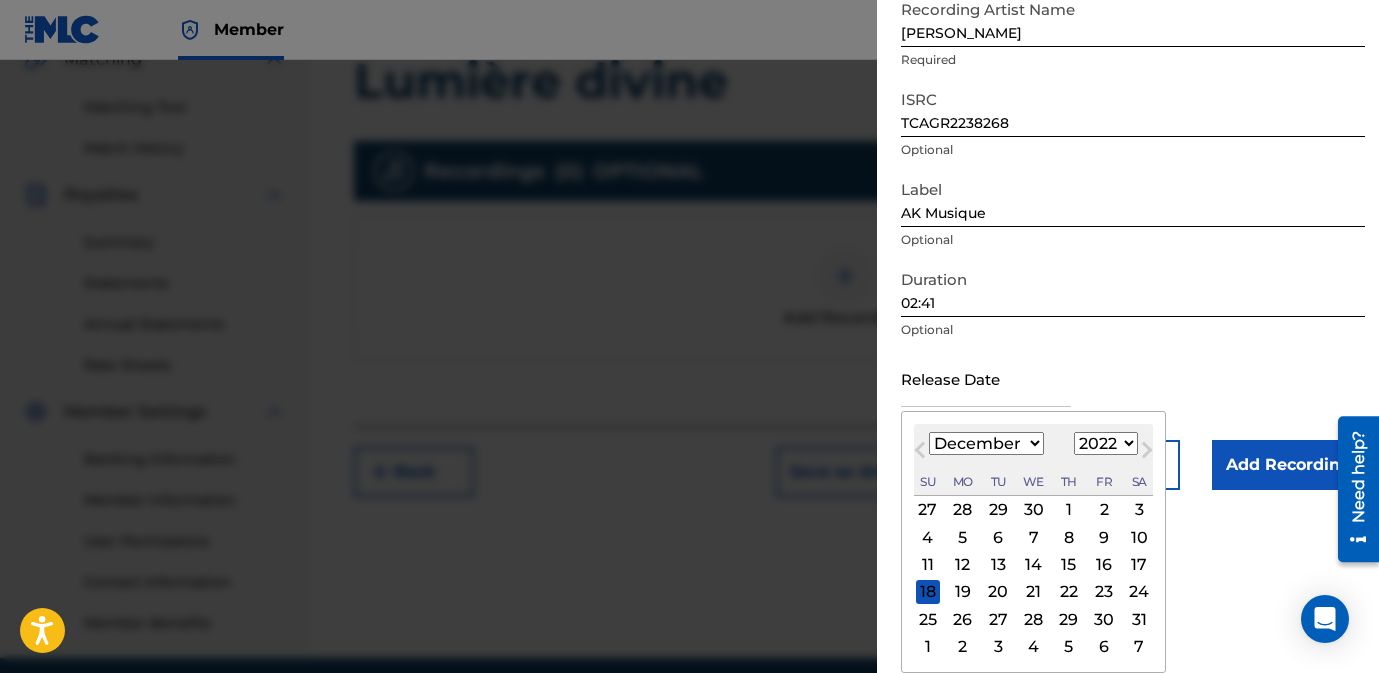 click on "16" at bounding box center (1104, 565) 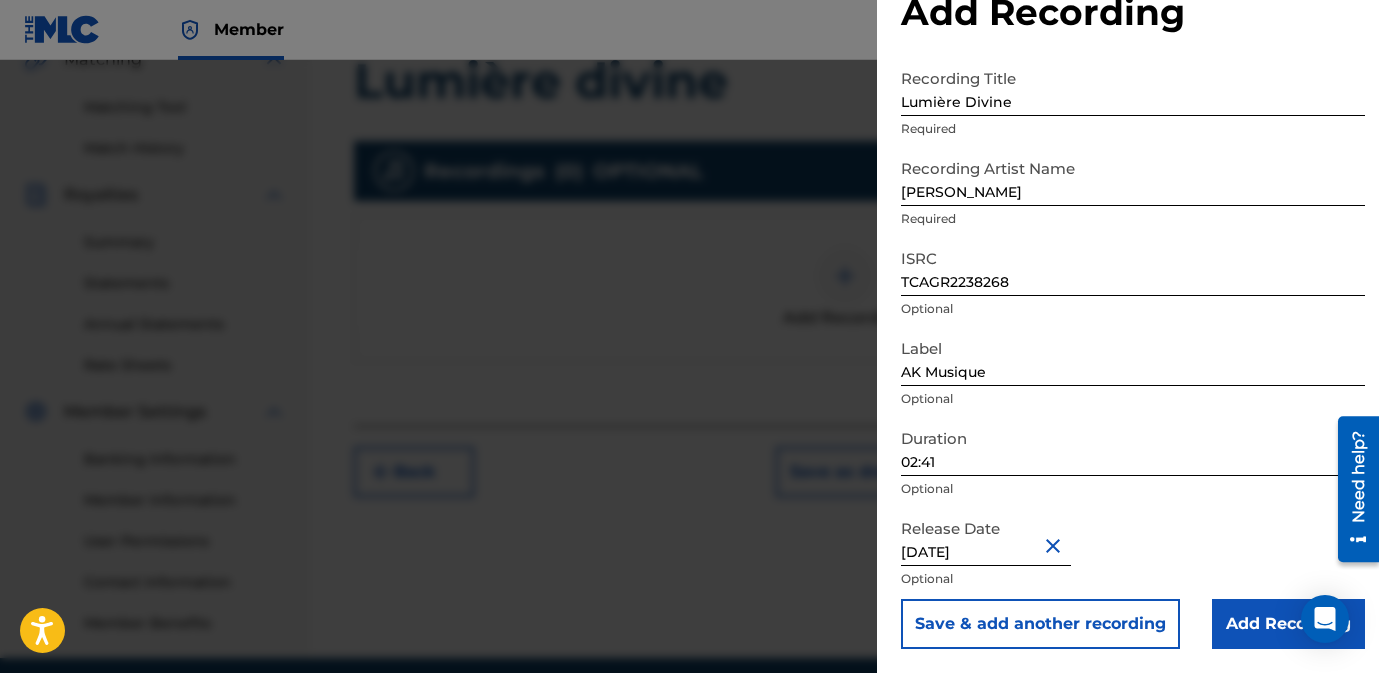 scroll, scrollTop: 0, scrollLeft: 0, axis: both 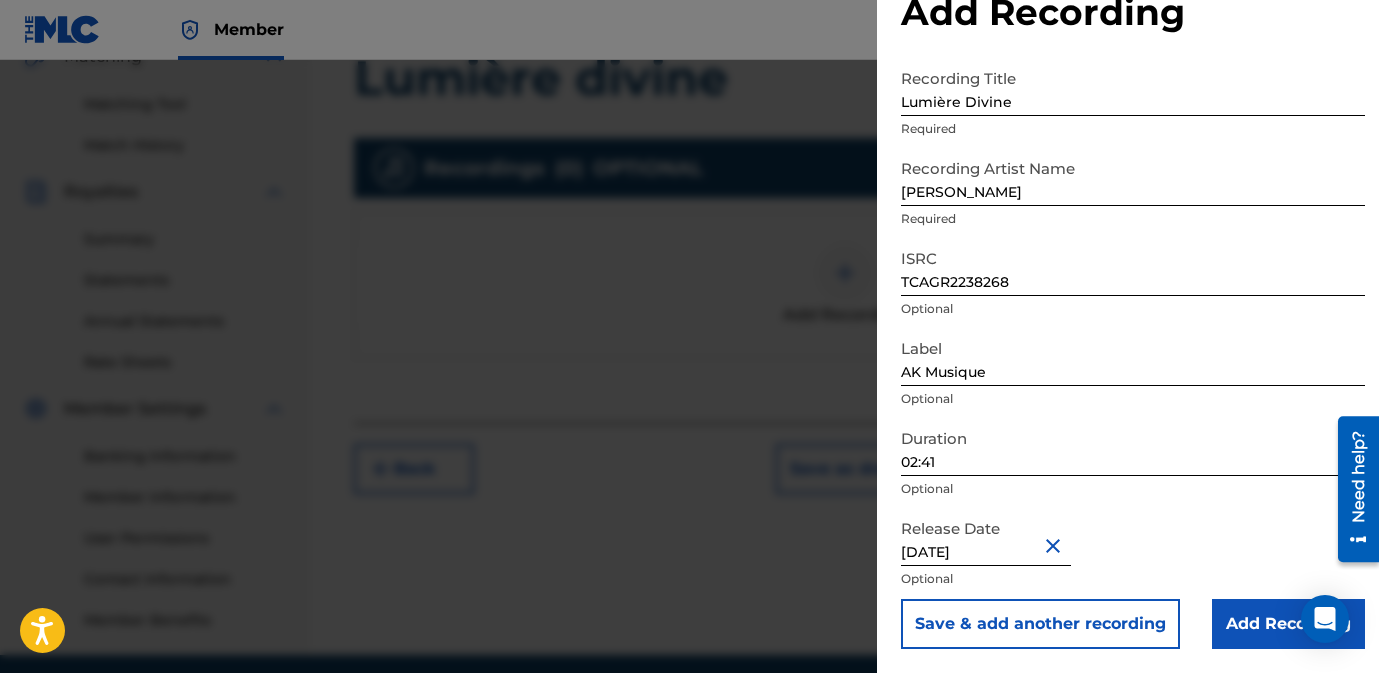 click on "Add Recording" at bounding box center (1288, 624) 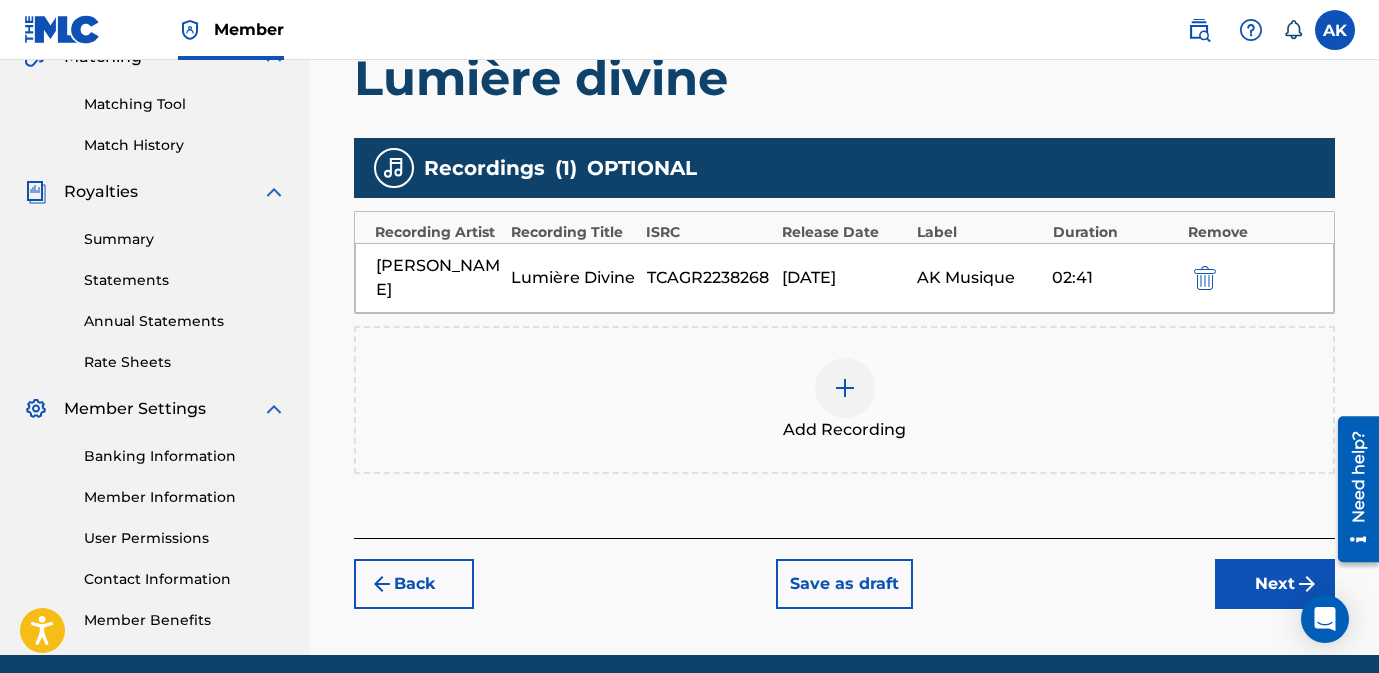 click on "Next" at bounding box center (1275, 584) 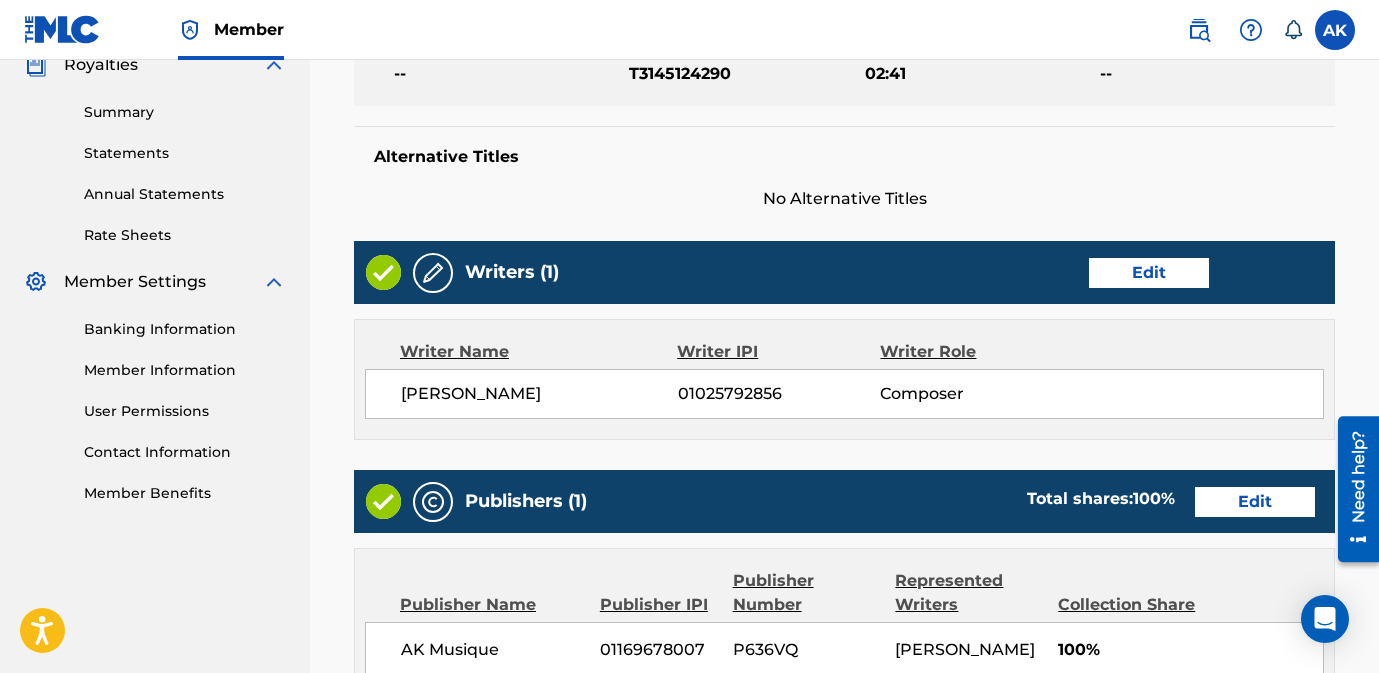 scroll, scrollTop: 1080, scrollLeft: 0, axis: vertical 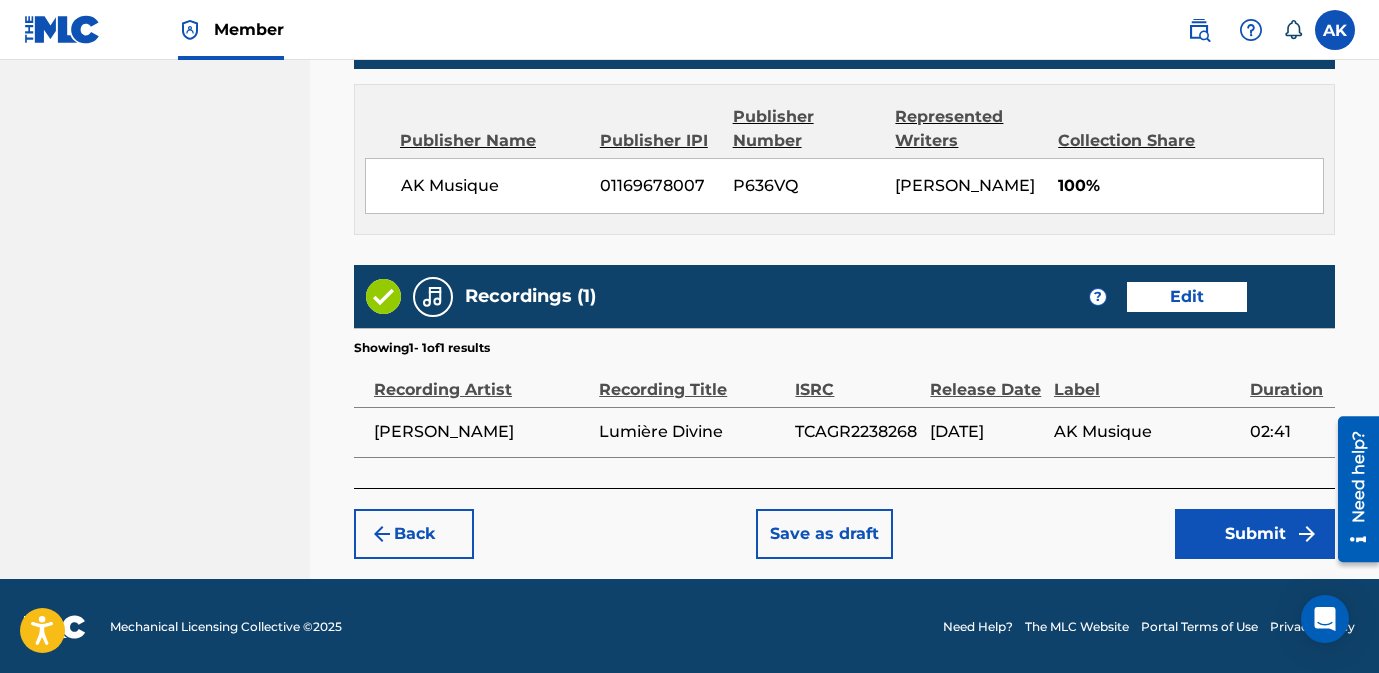click on "Submit" at bounding box center [1255, 534] 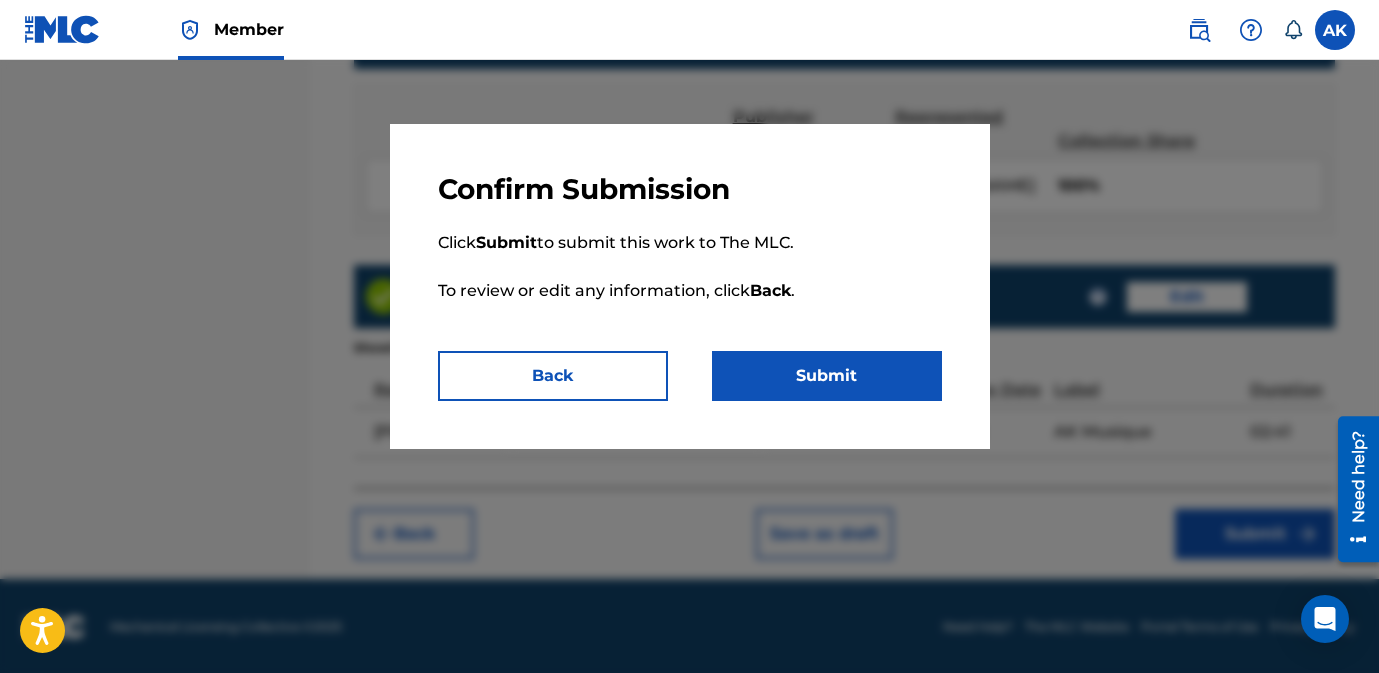 click on "Submit" at bounding box center [827, 376] 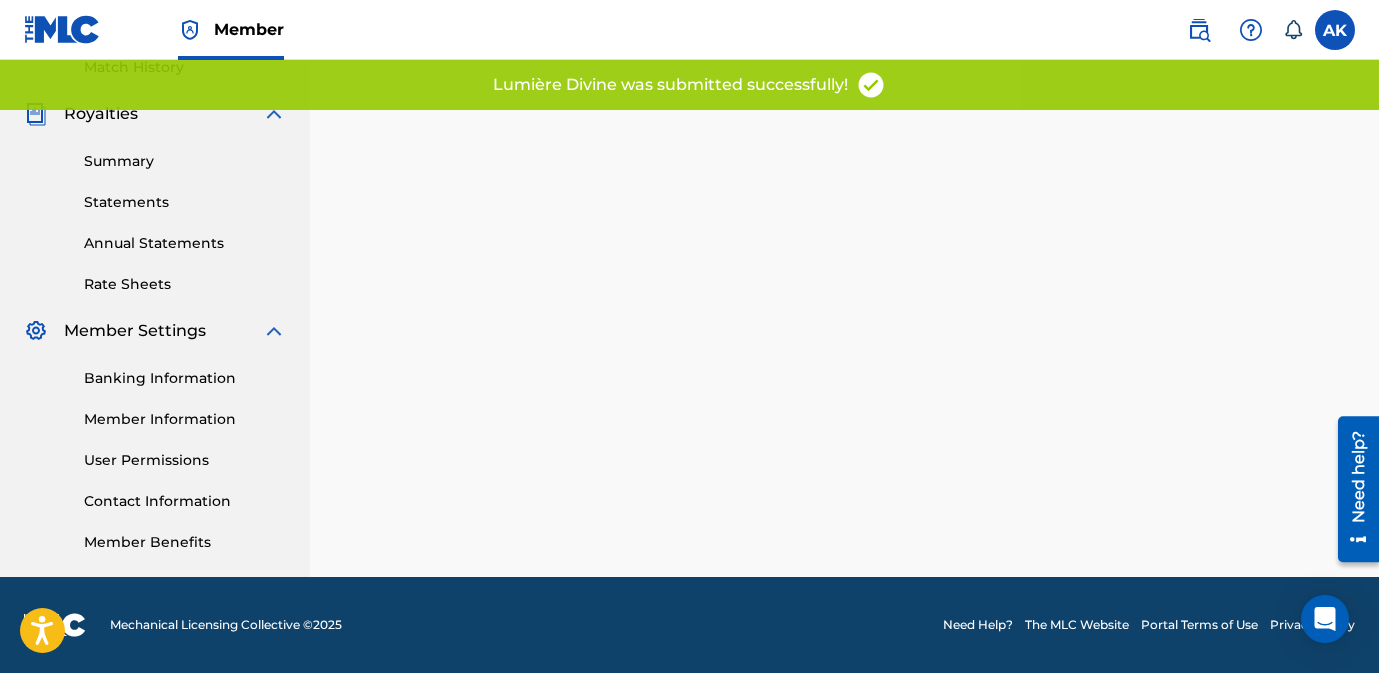 scroll, scrollTop: 0, scrollLeft: 0, axis: both 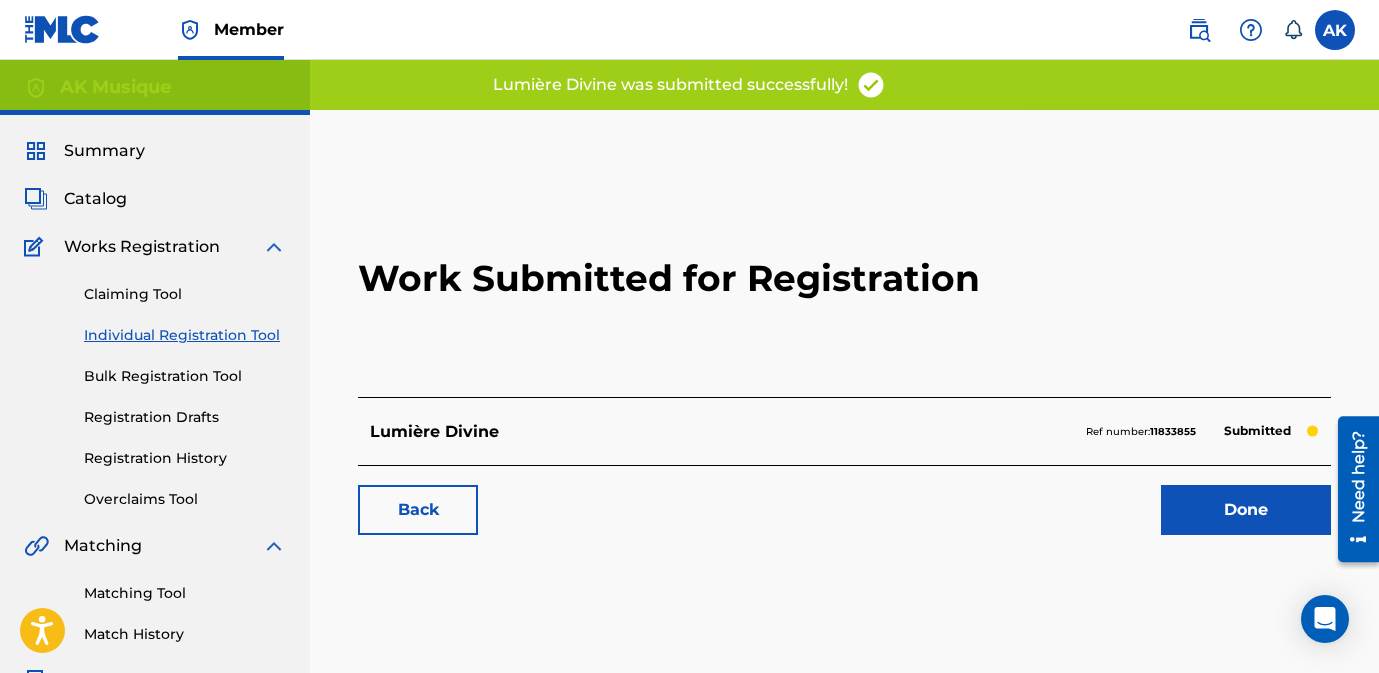 click on "Done" at bounding box center [1246, 510] 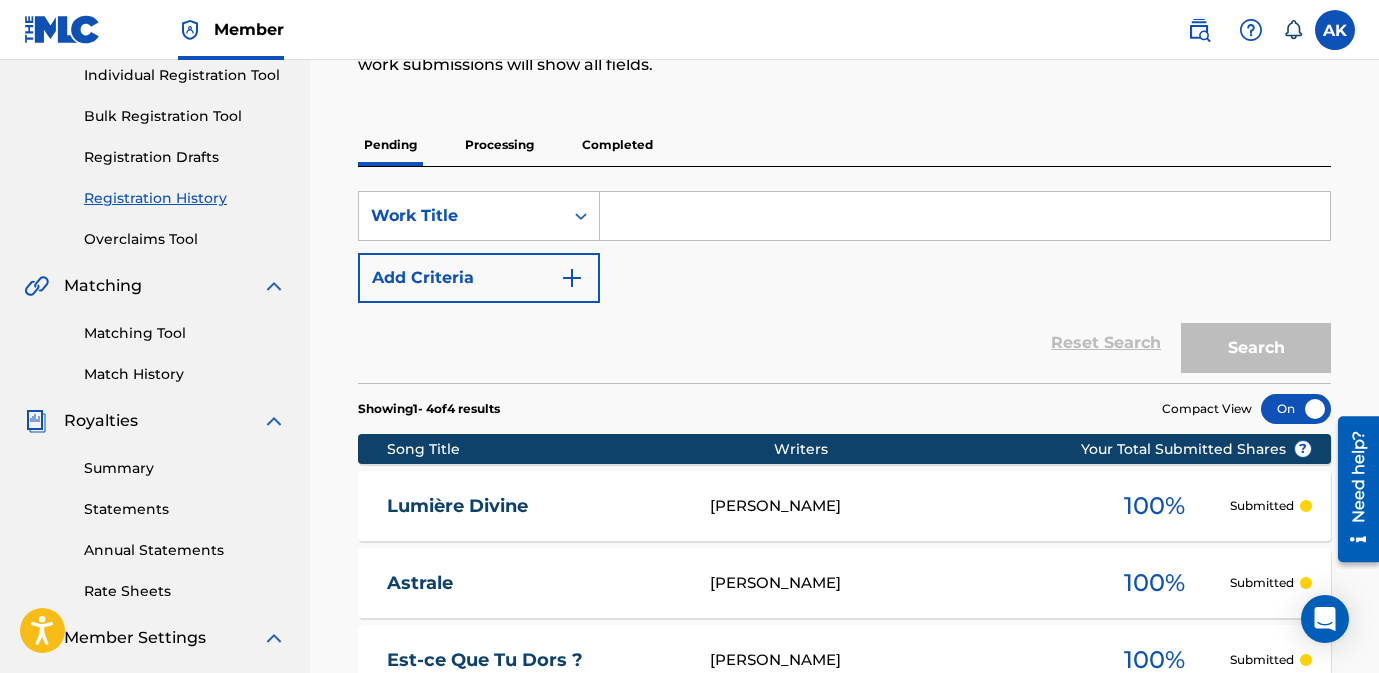 scroll, scrollTop: 230, scrollLeft: 0, axis: vertical 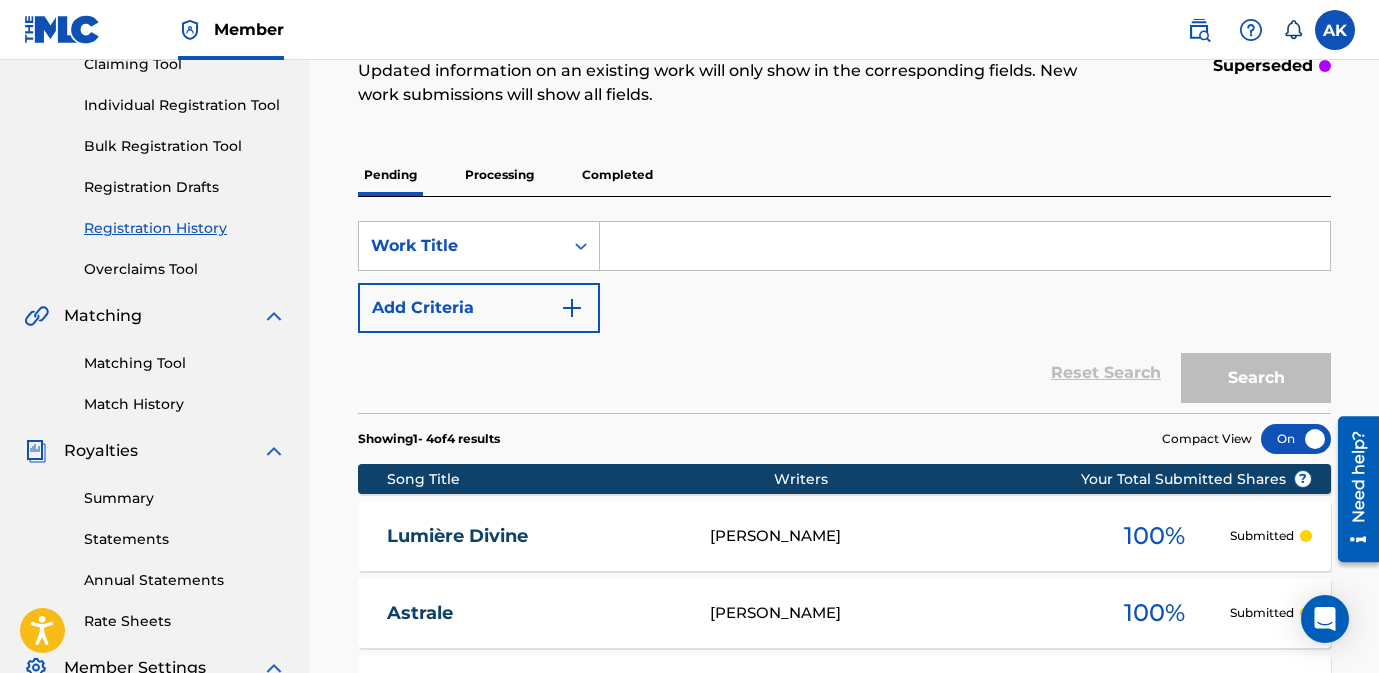 click on "Processing" at bounding box center [499, 175] 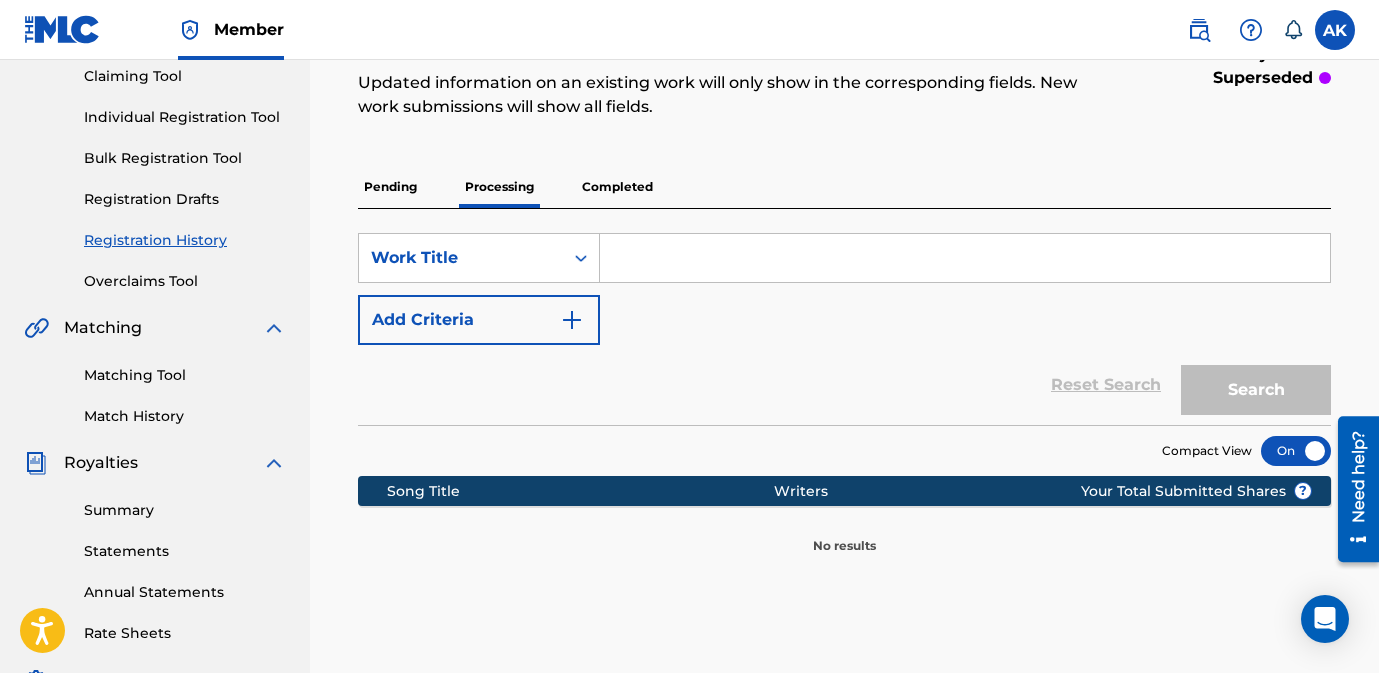 scroll, scrollTop: 209, scrollLeft: 0, axis: vertical 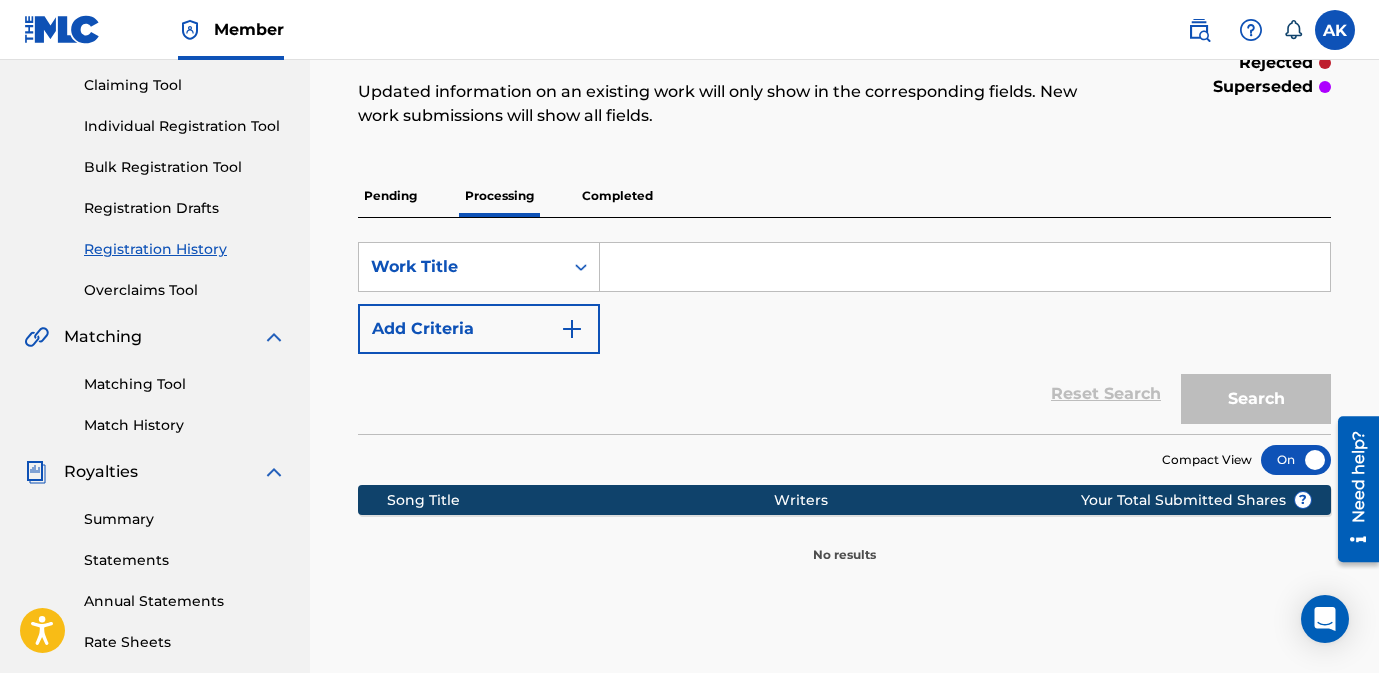 click on "Completed" at bounding box center (617, 196) 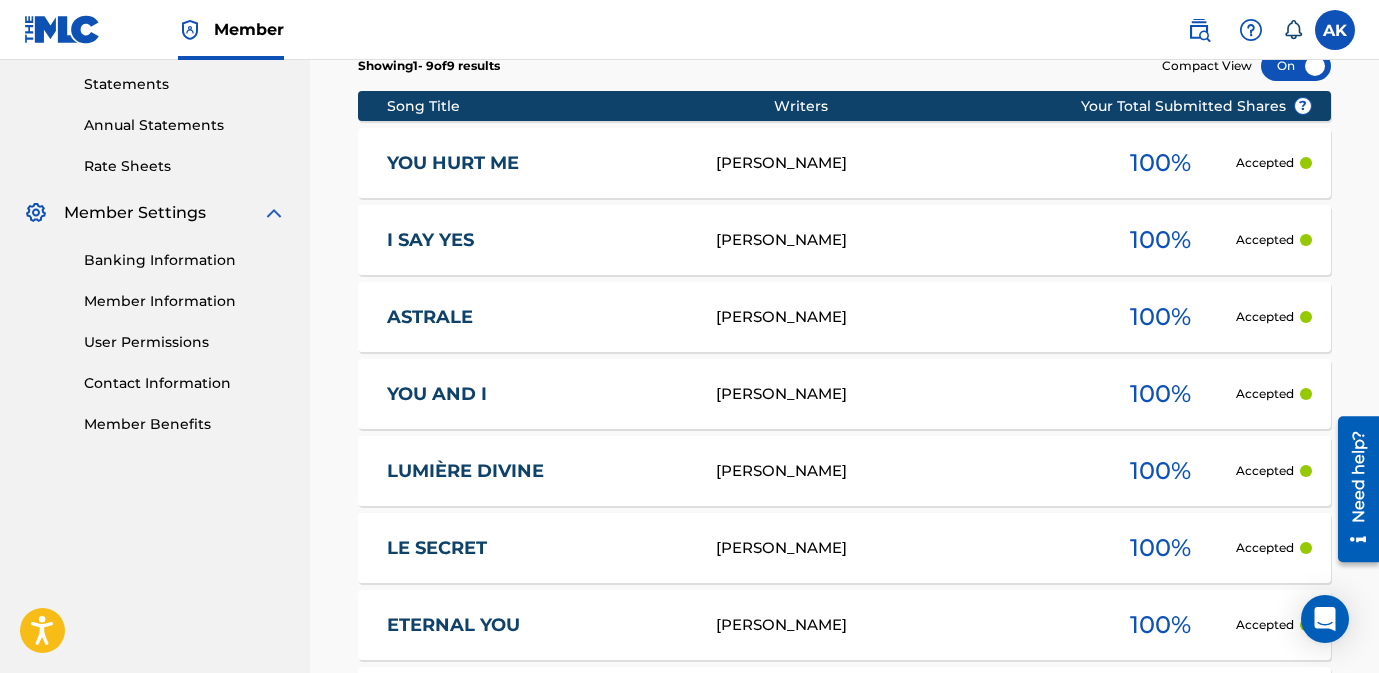 scroll, scrollTop: 714, scrollLeft: 0, axis: vertical 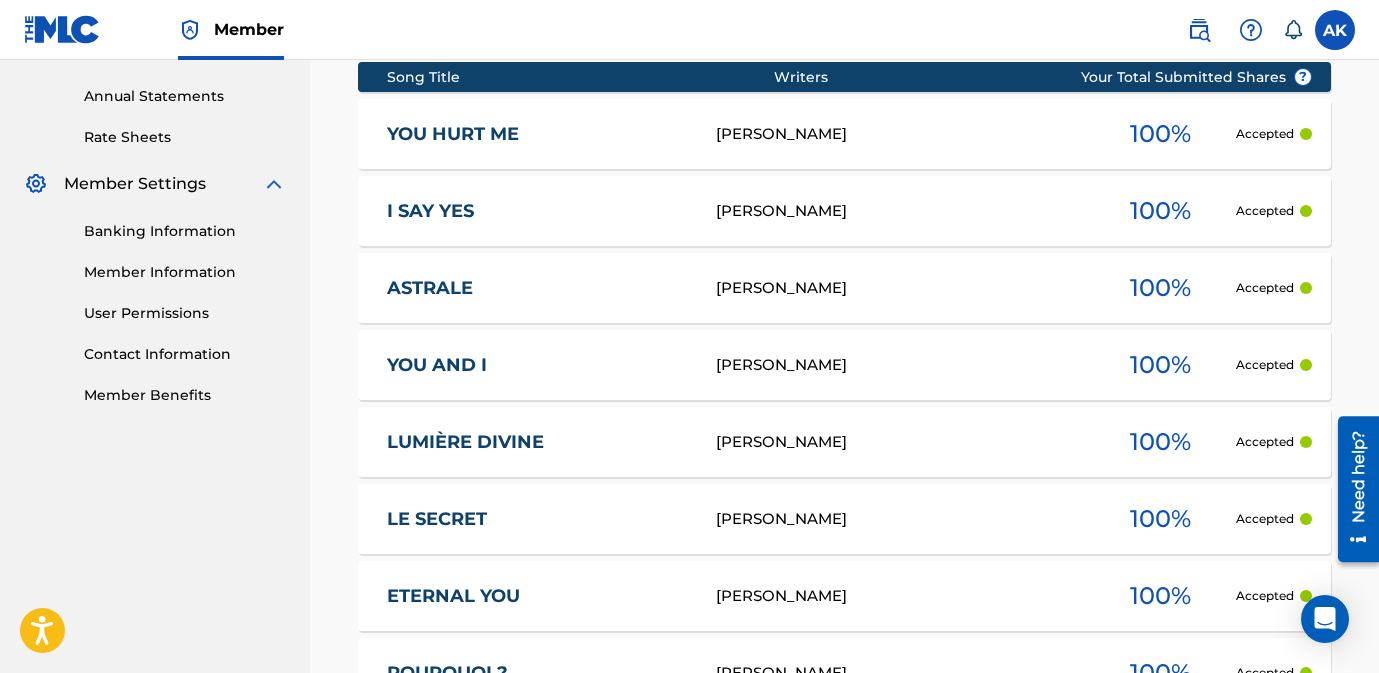 click on "[PERSON_NAME]" at bounding box center (901, 442) 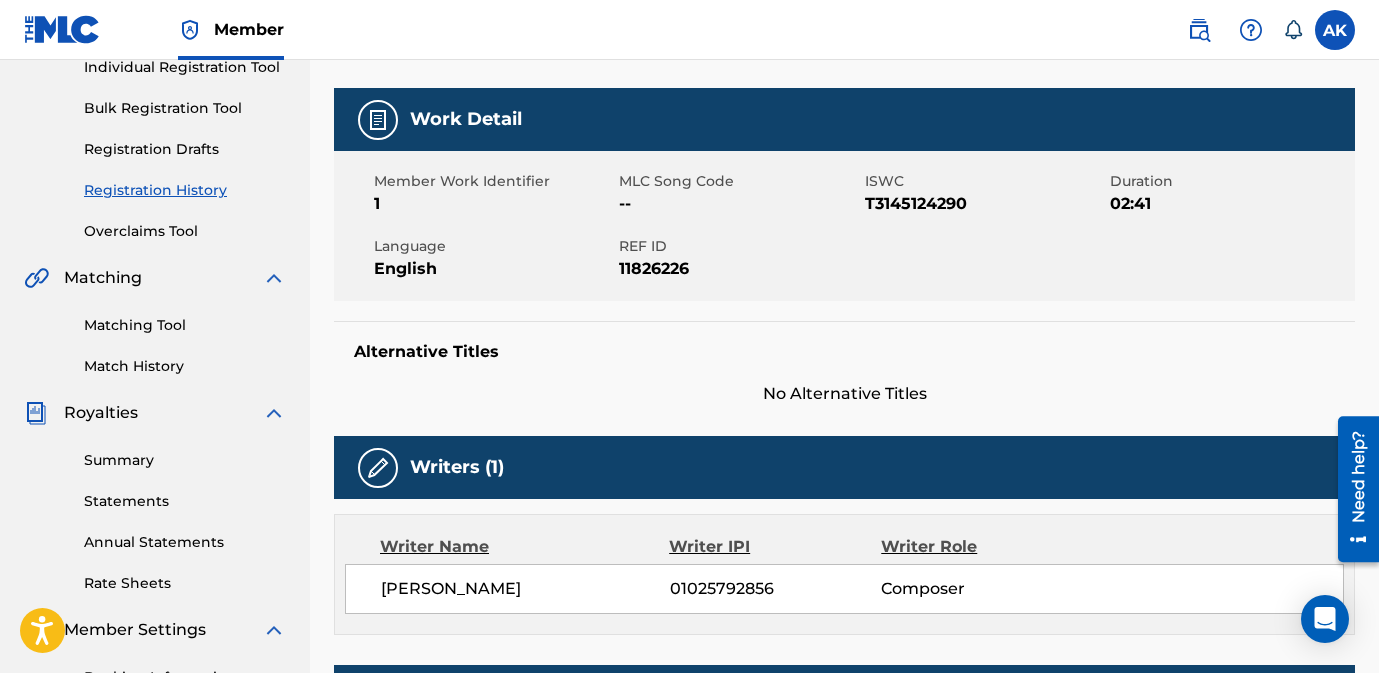 scroll, scrollTop: 0, scrollLeft: 0, axis: both 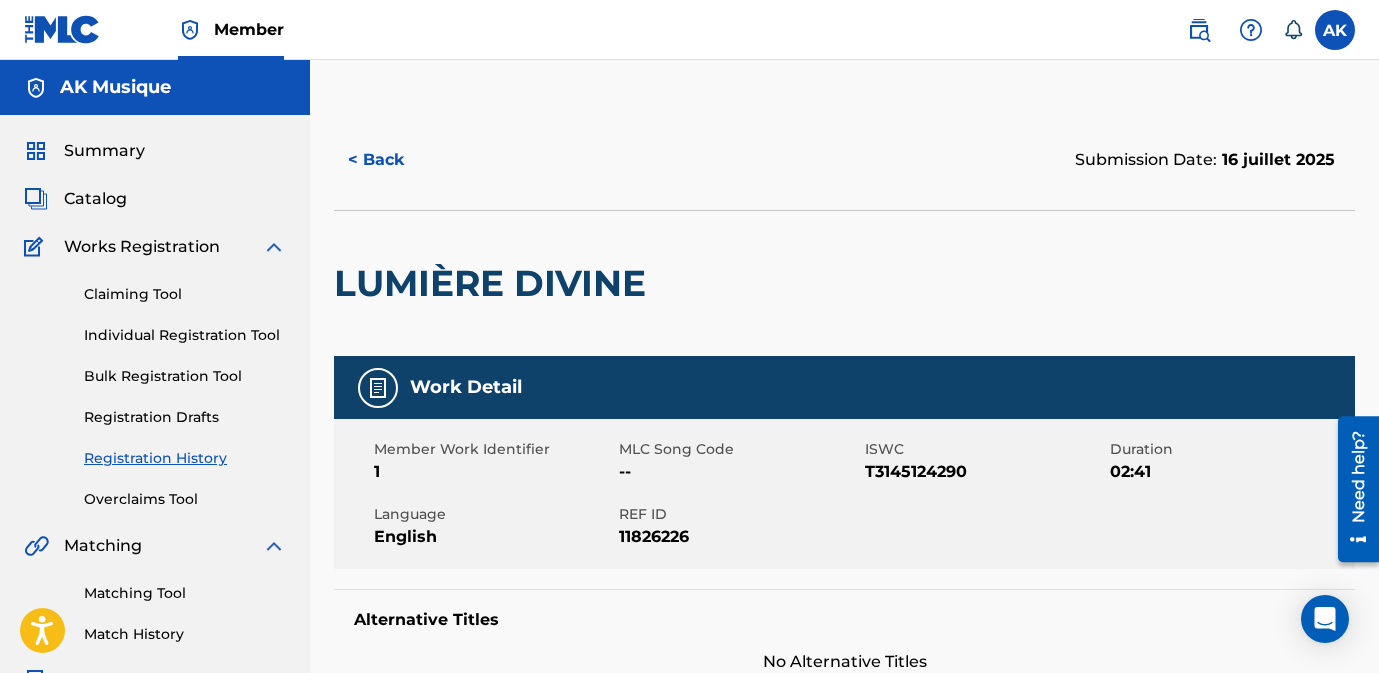click on "< Back" at bounding box center (394, 160) 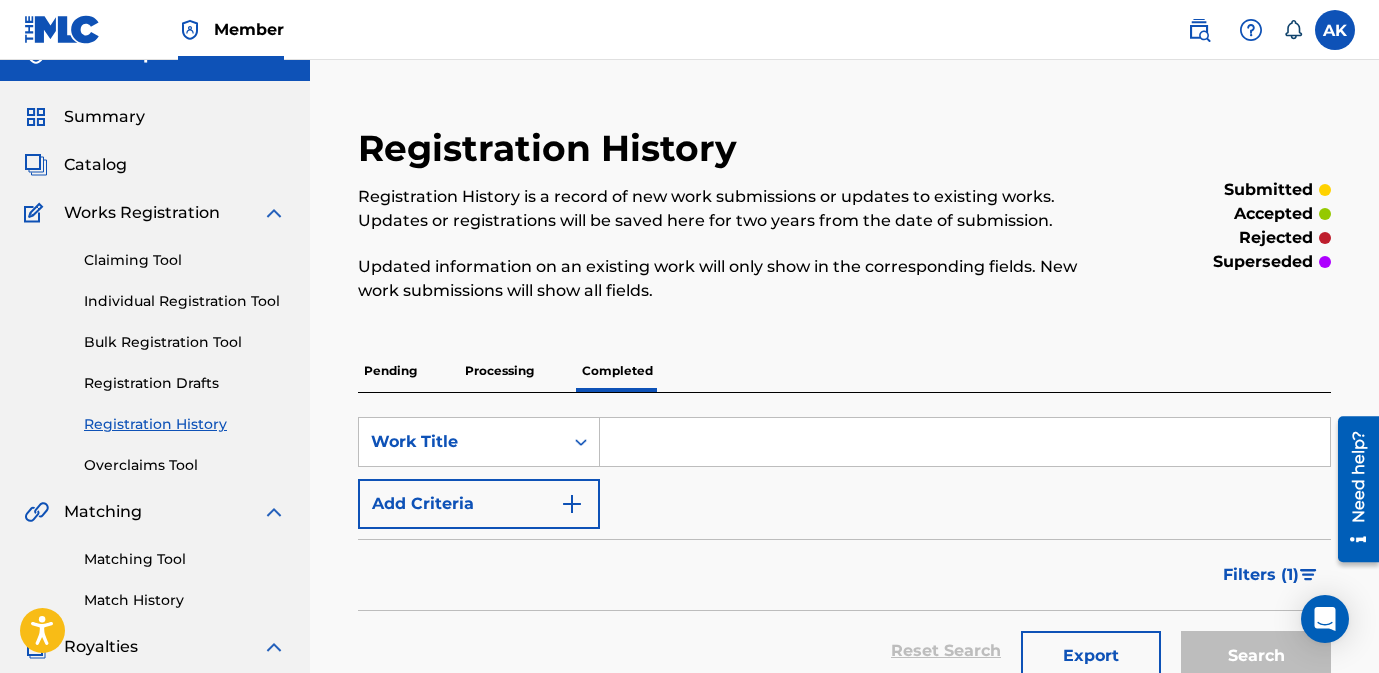 scroll, scrollTop: 0, scrollLeft: 0, axis: both 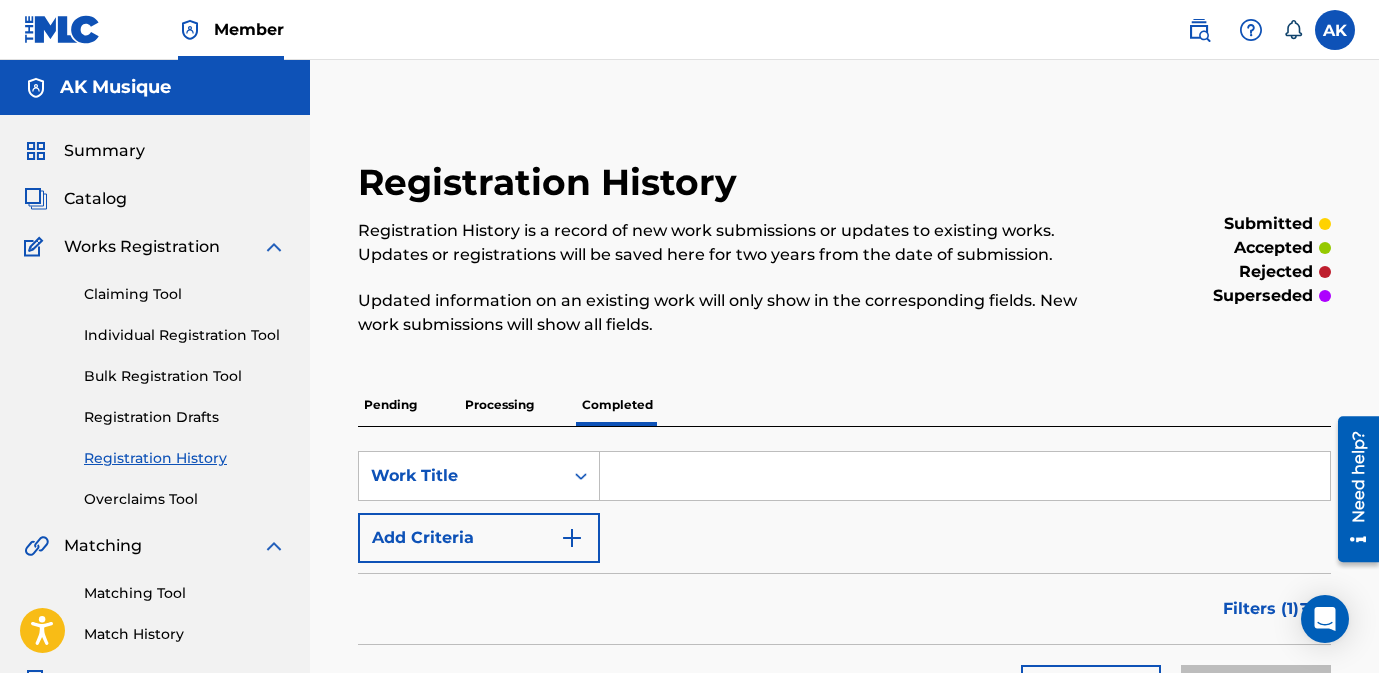 click on "Pending" at bounding box center (390, 405) 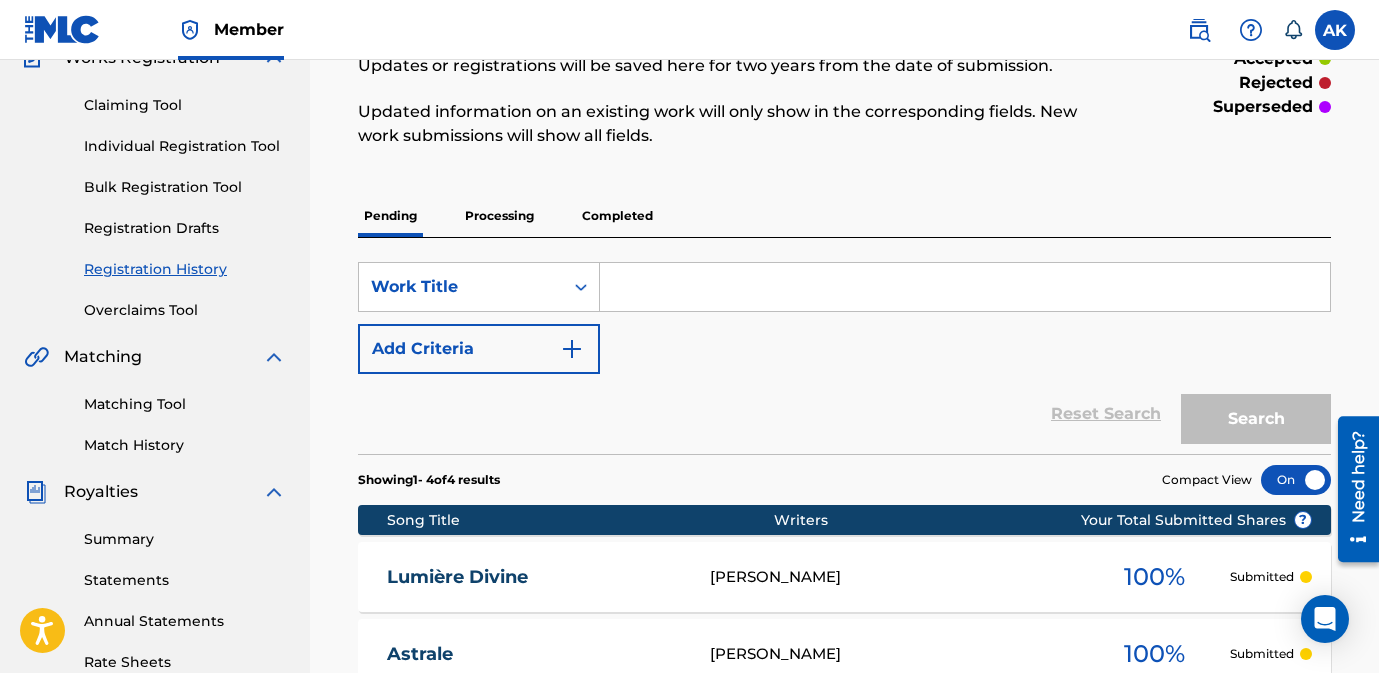 scroll, scrollTop: 169, scrollLeft: 0, axis: vertical 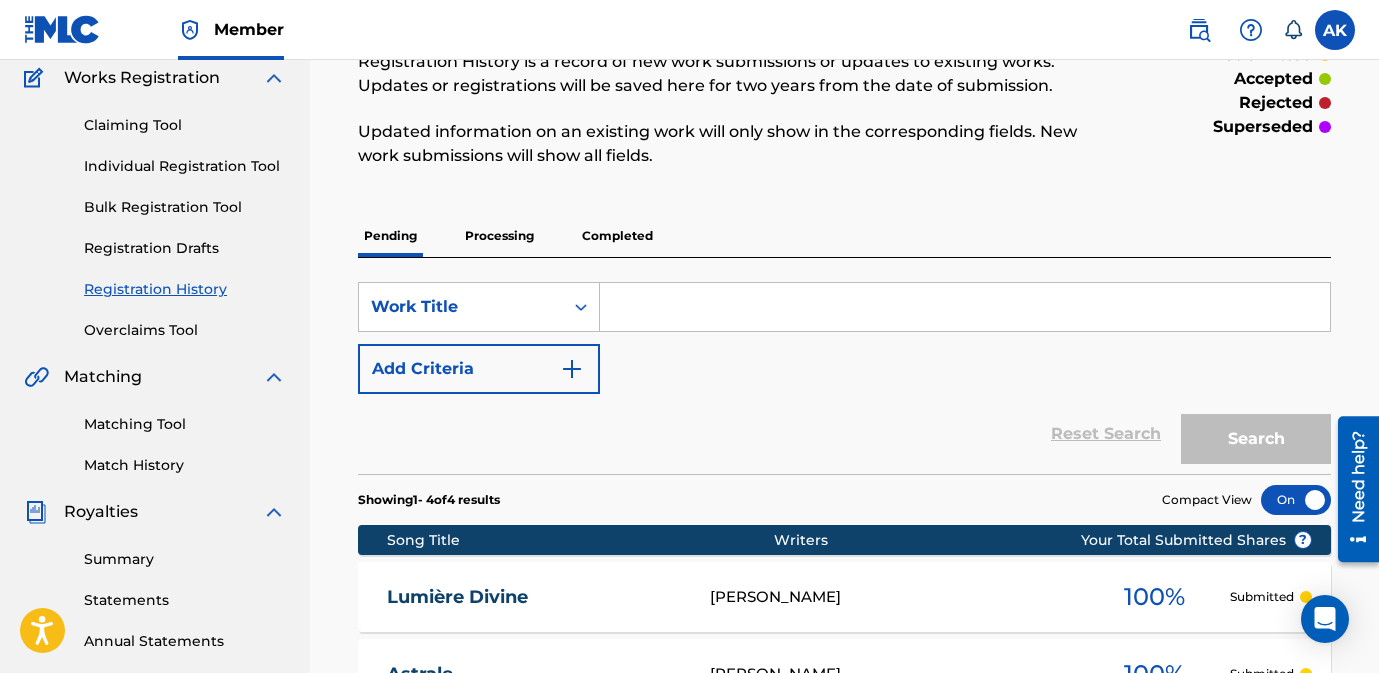click on "Processing" at bounding box center (499, 236) 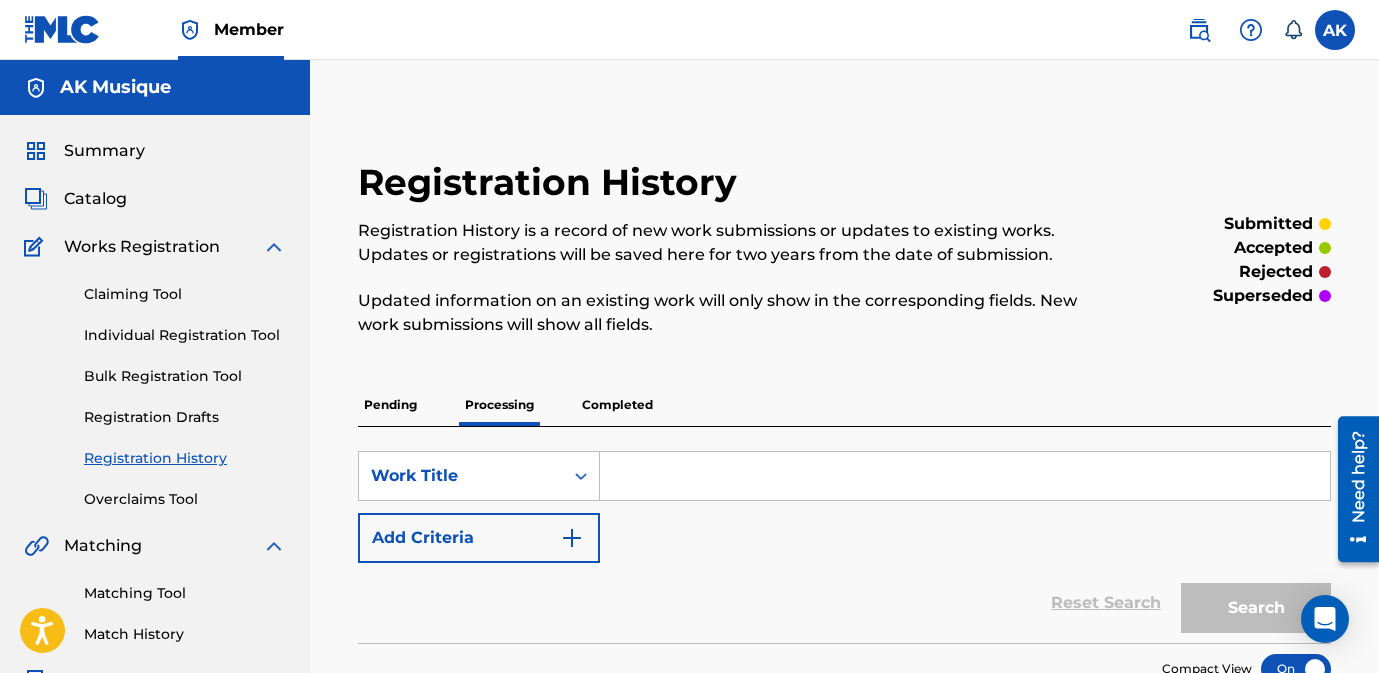 click on "Completed" at bounding box center [617, 405] 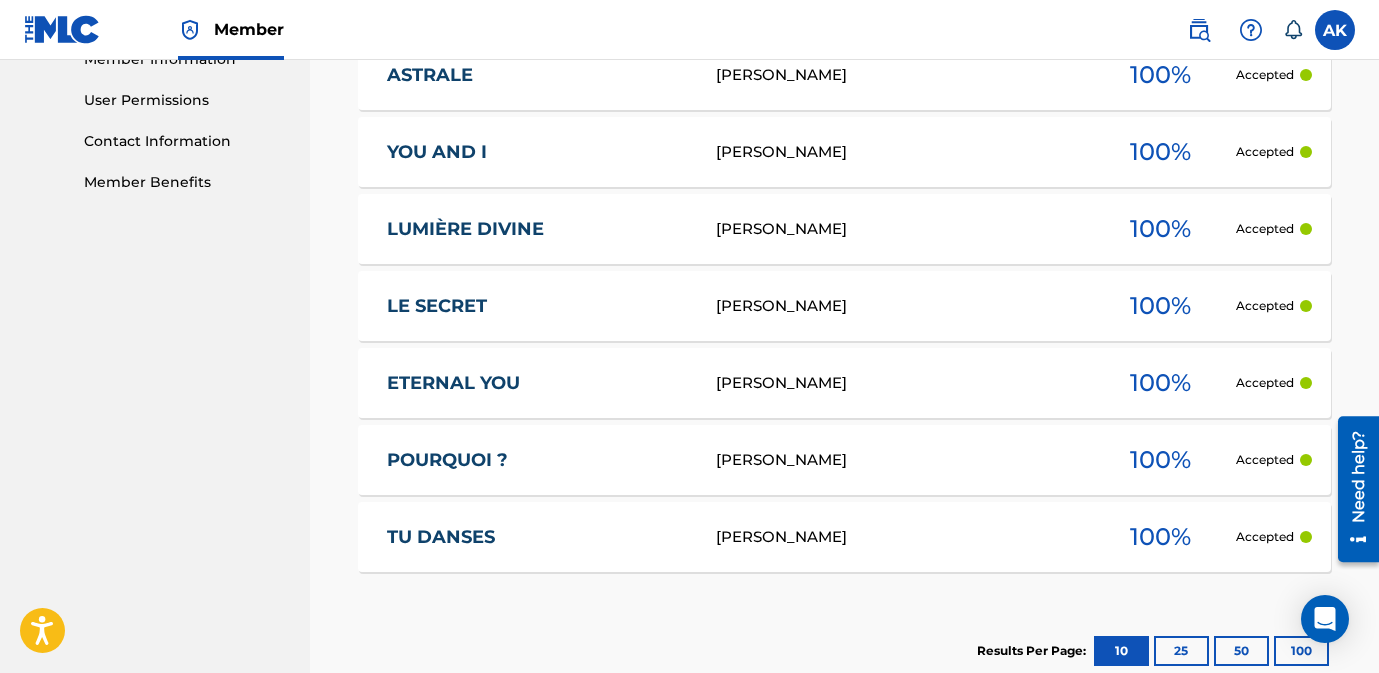scroll, scrollTop: 946, scrollLeft: 0, axis: vertical 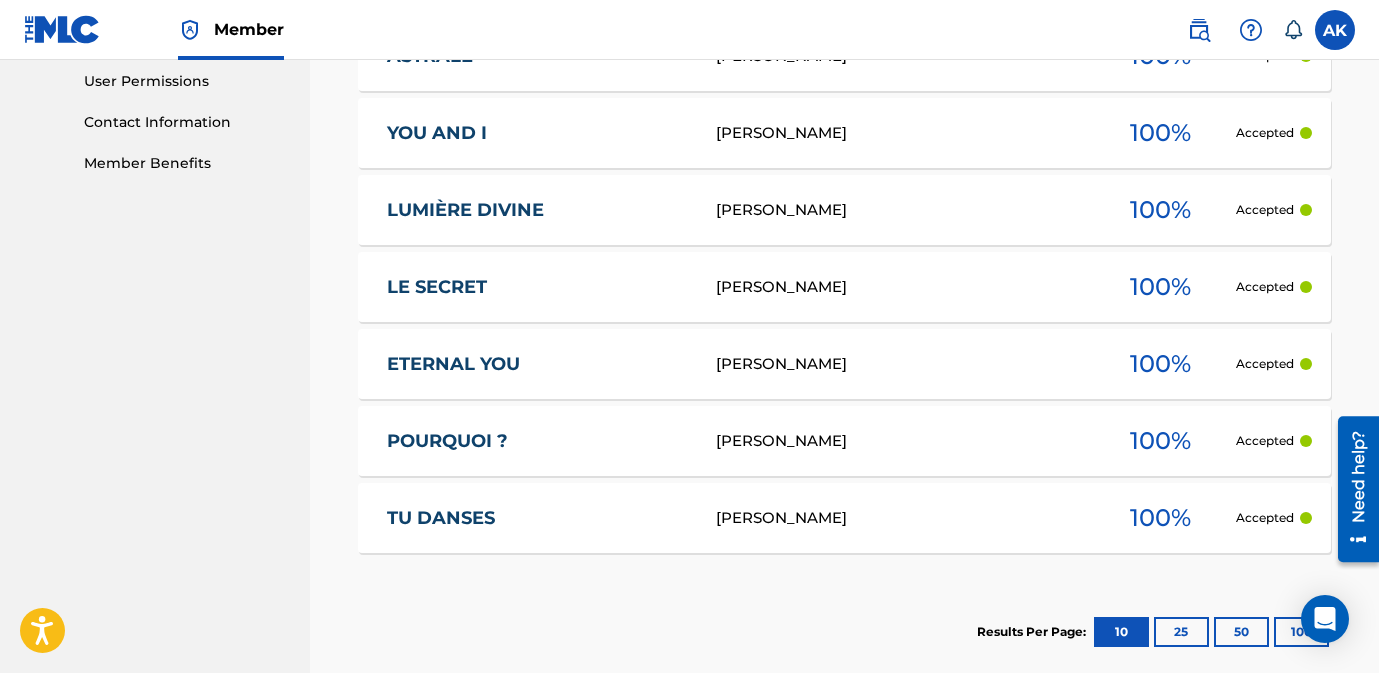 click on "LE SECRET" at bounding box center [538, 287] 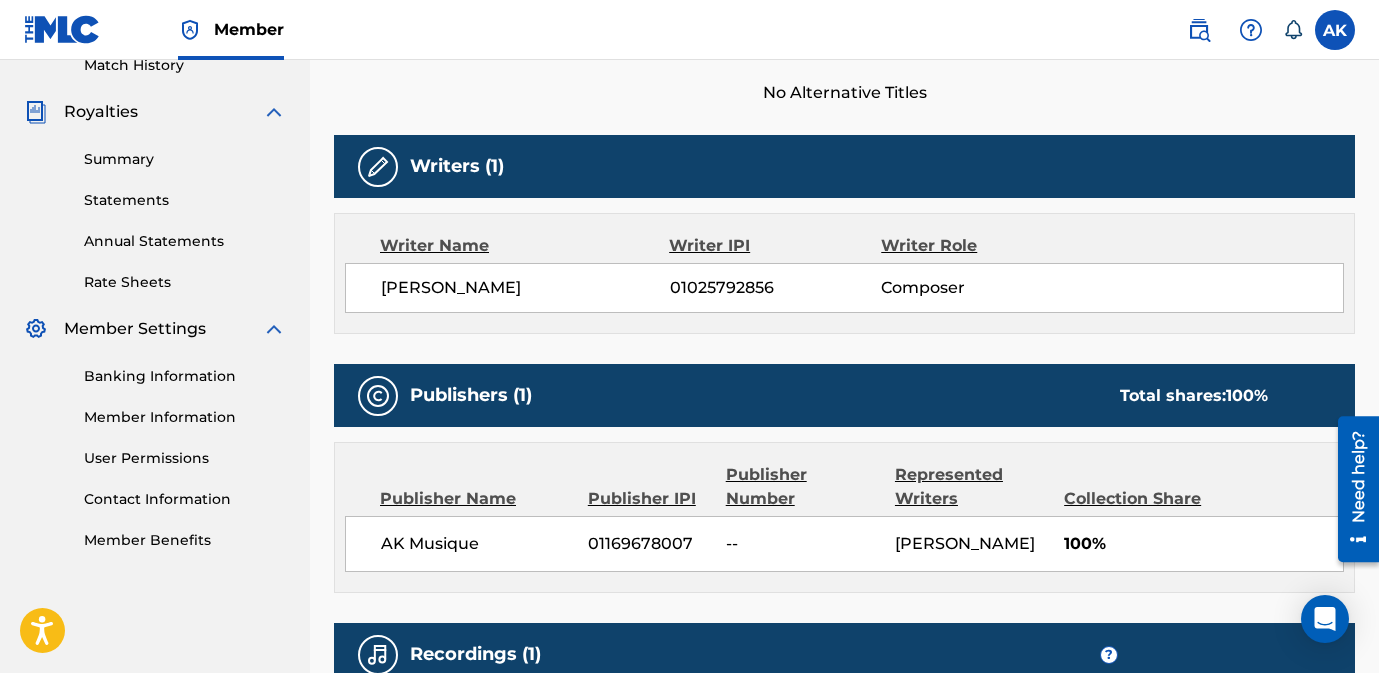 scroll, scrollTop: 0, scrollLeft: 0, axis: both 